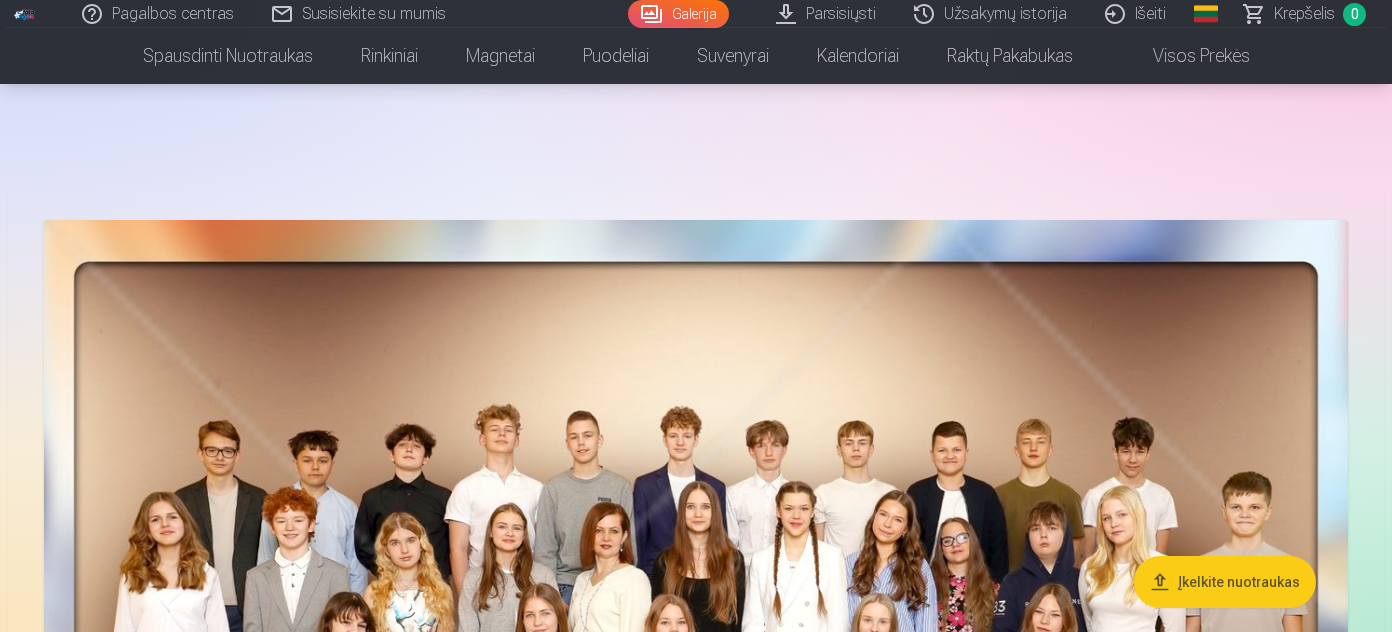 scroll, scrollTop: 114, scrollLeft: 0, axis: vertical 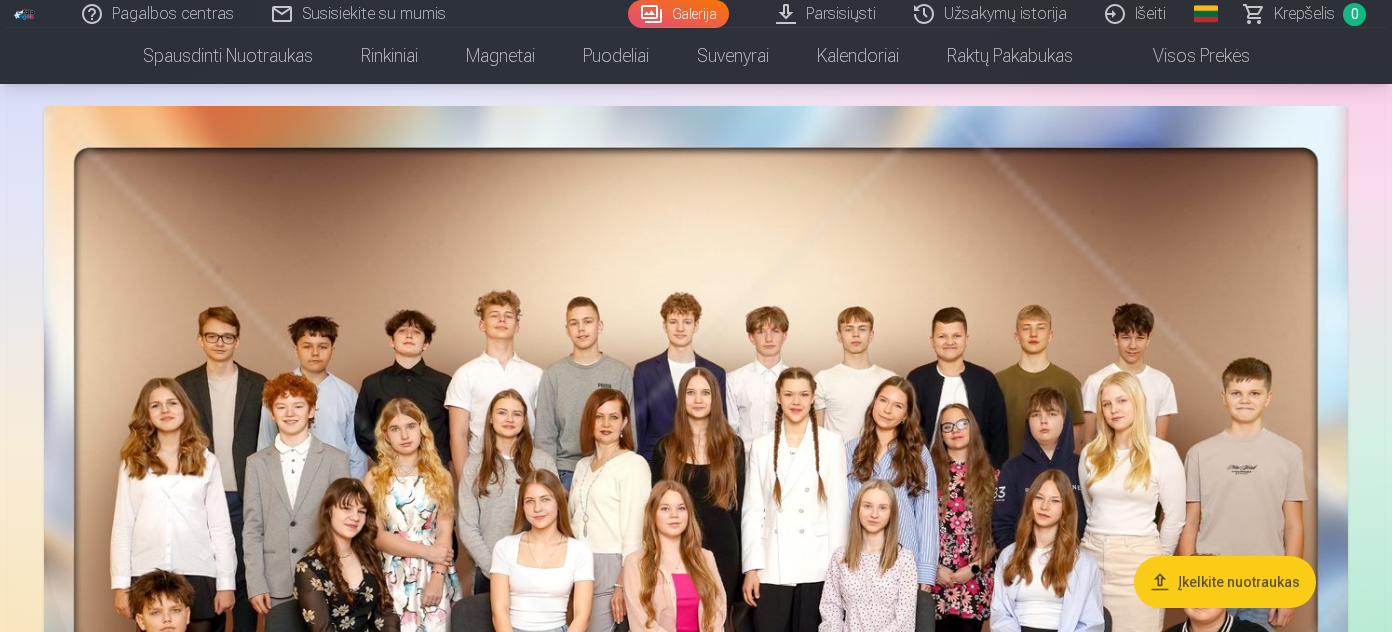 drag, startPoint x: 1371, startPoint y: 27, endPoint x: 1359, endPoint y: 15, distance: 16.970562 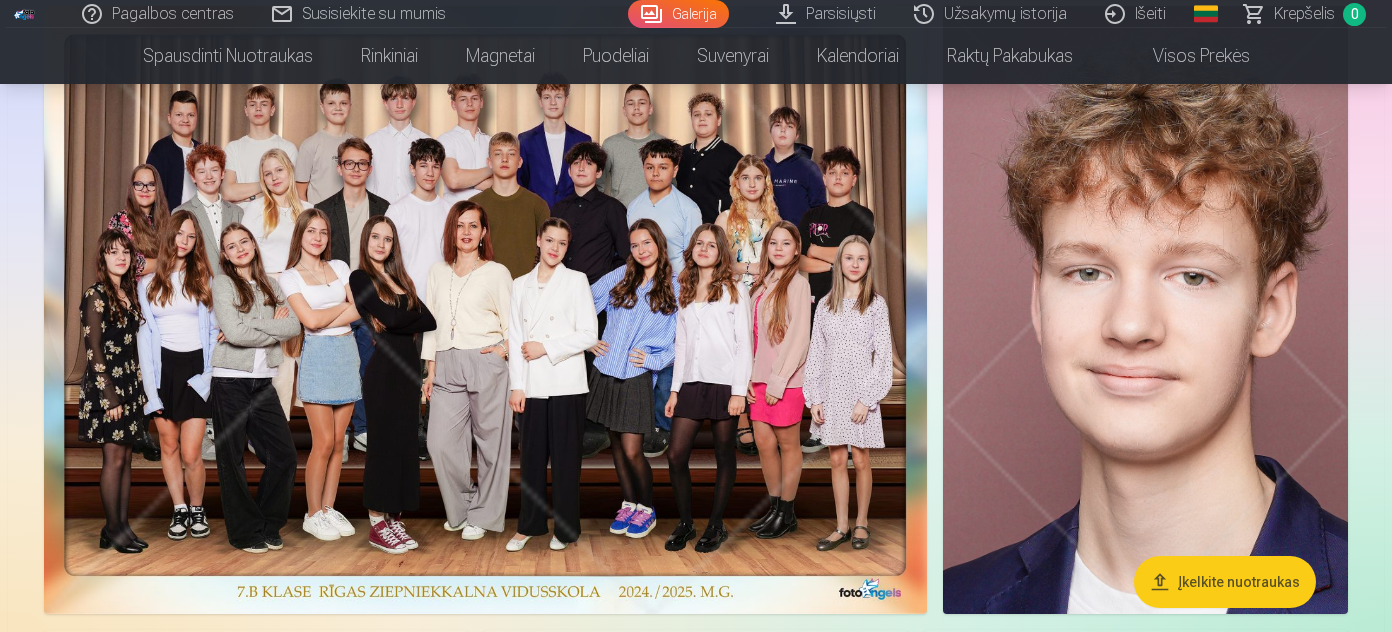 scroll, scrollTop: 1133, scrollLeft: 0, axis: vertical 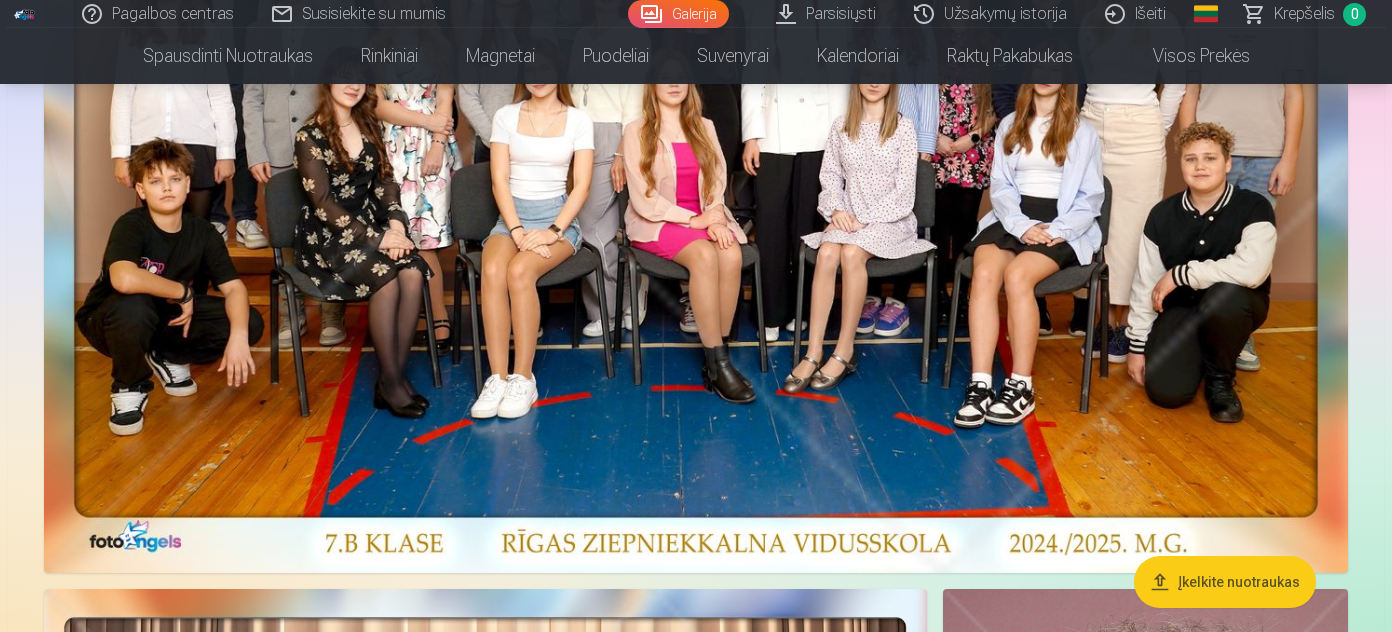 click on "Įkelkite nuotraukas" at bounding box center [696, 5590] 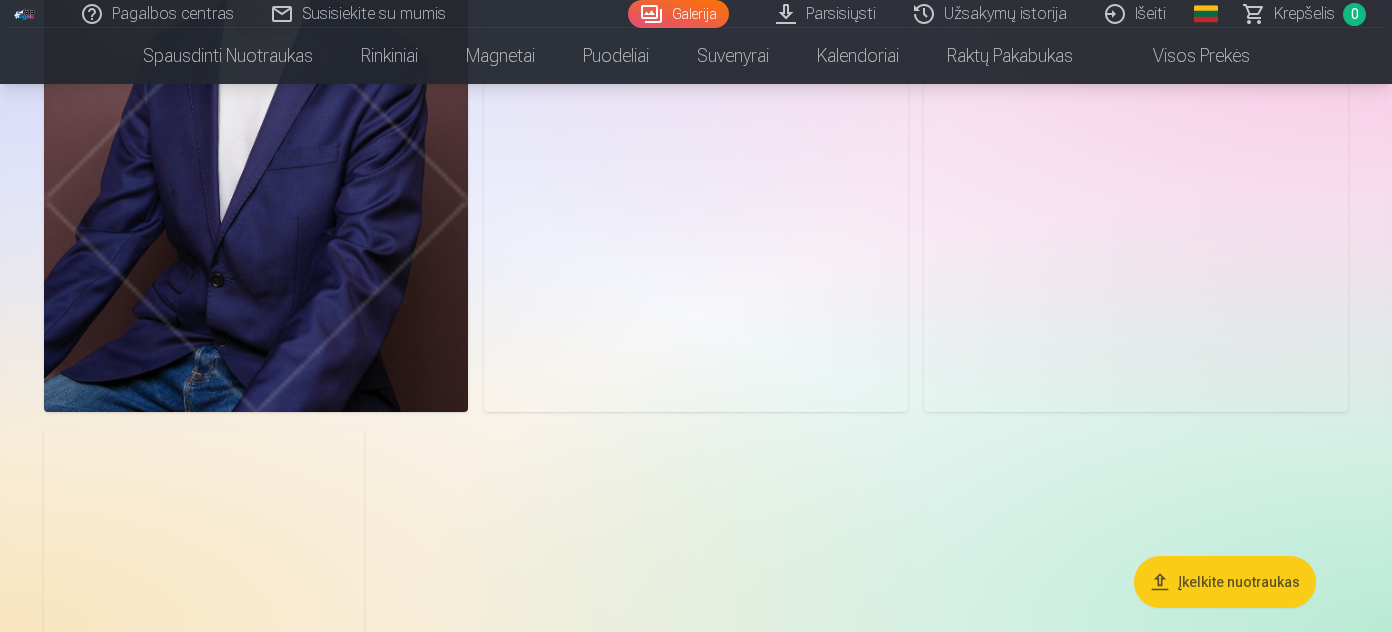 scroll, scrollTop: 10727, scrollLeft: 0, axis: vertical 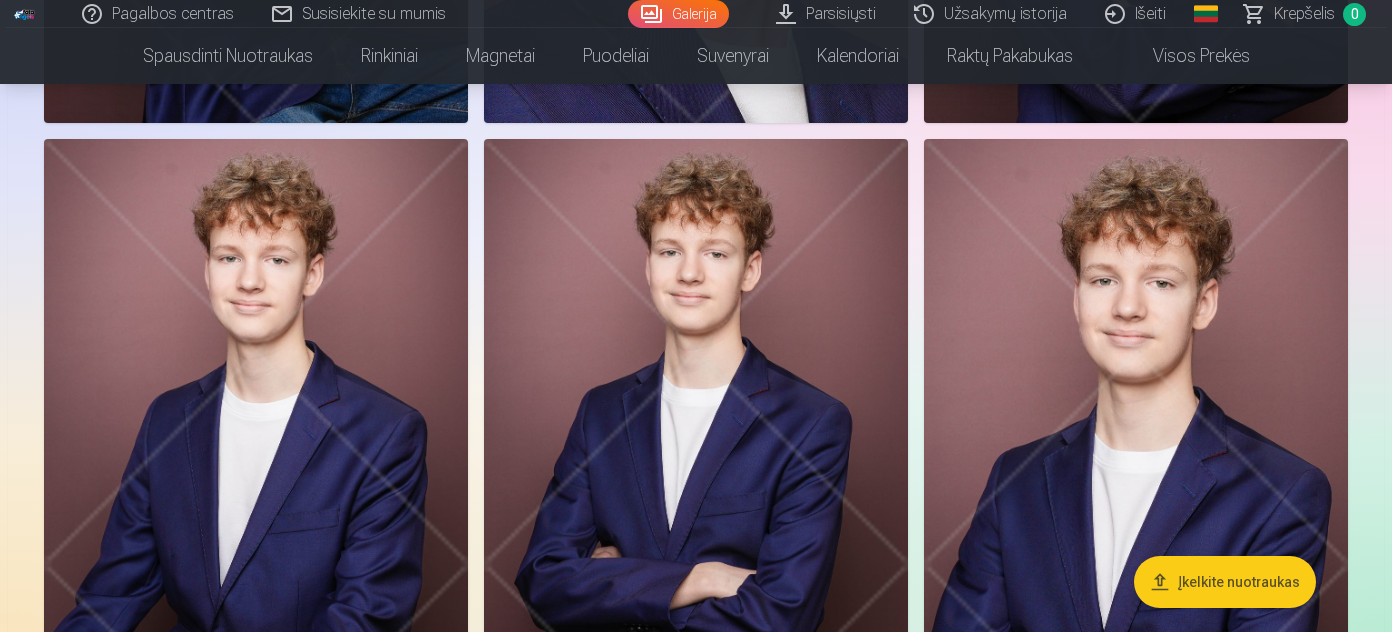 click at bounding box center [256, 457] 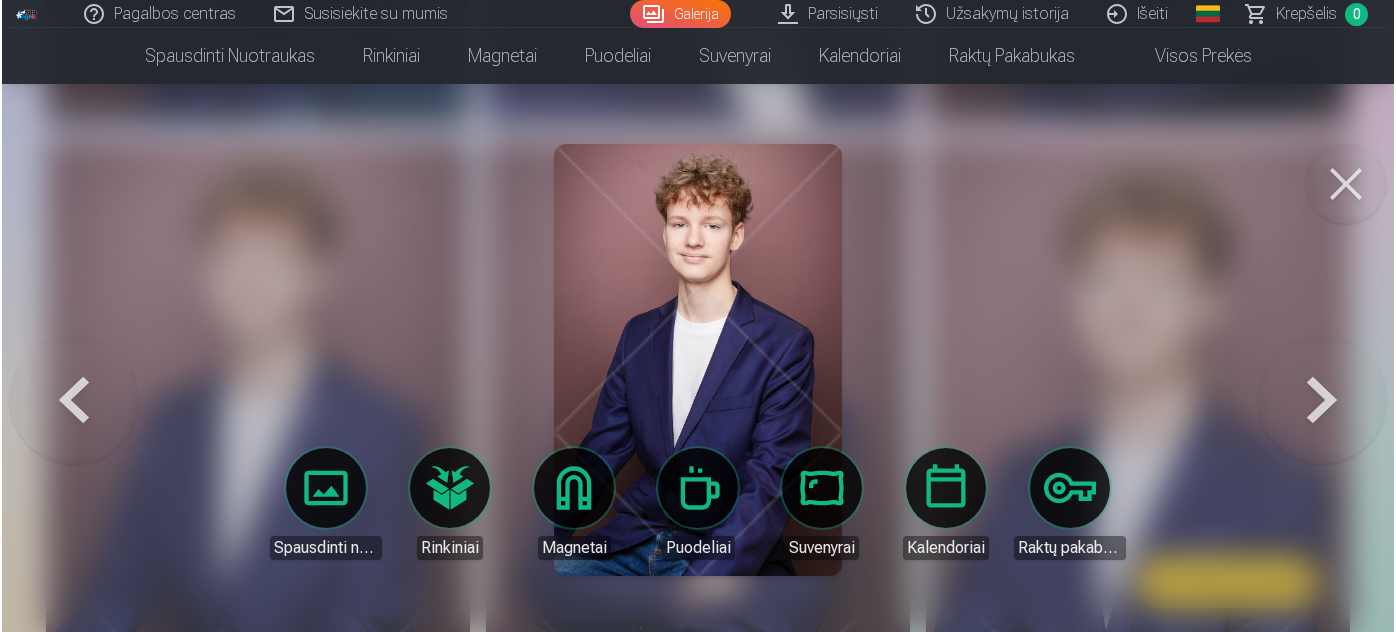 scroll, scrollTop: 10760, scrollLeft: 0, axis: vertical 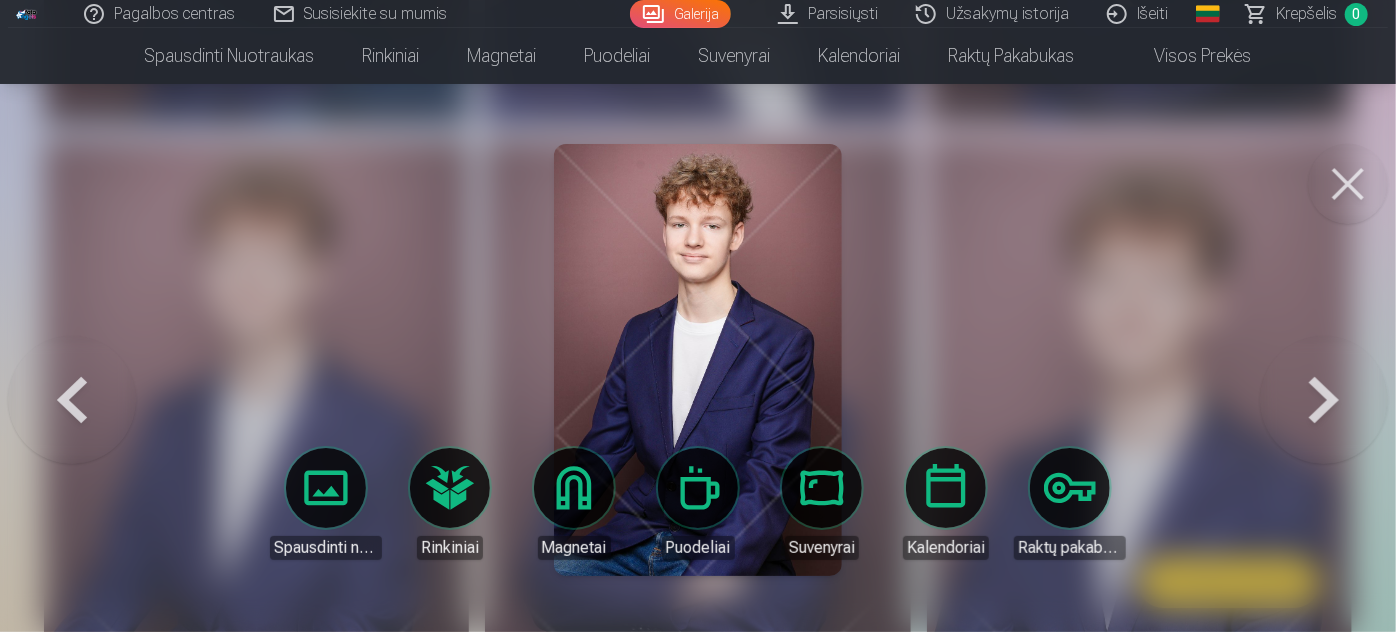 click at bounding box center (1348, 184) 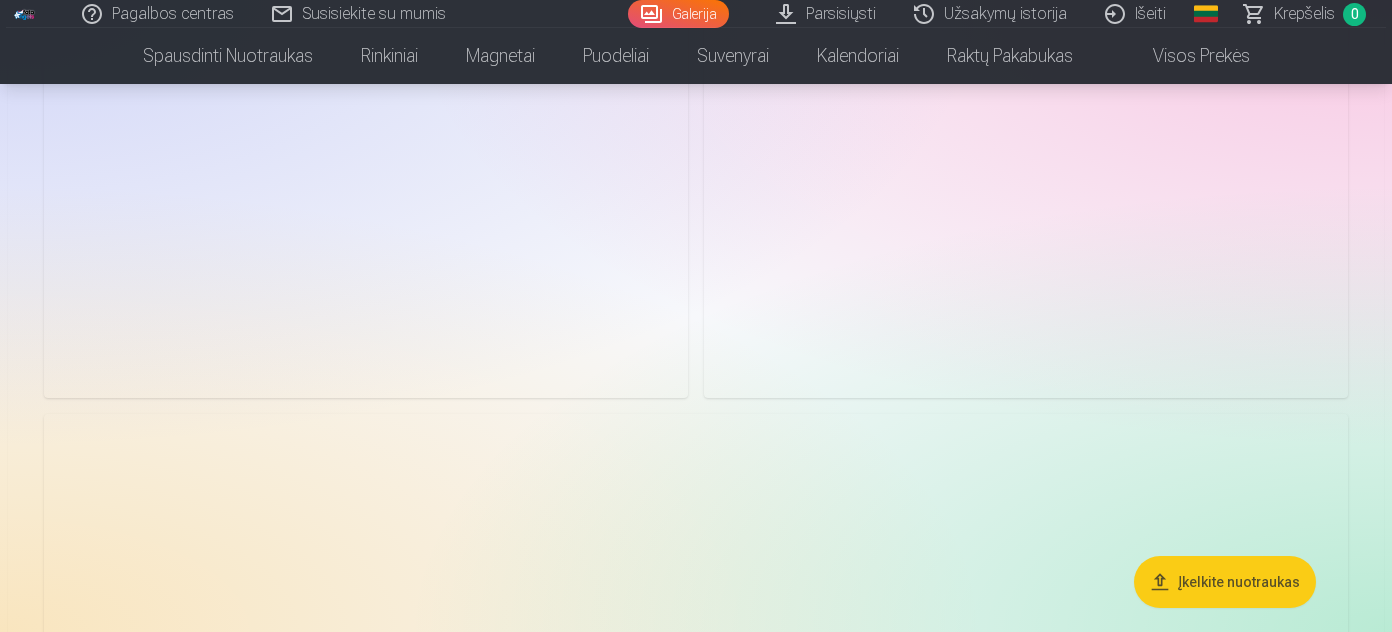 scroll, scrollTop: 6363, scrollLeft: 0, axis: vertical 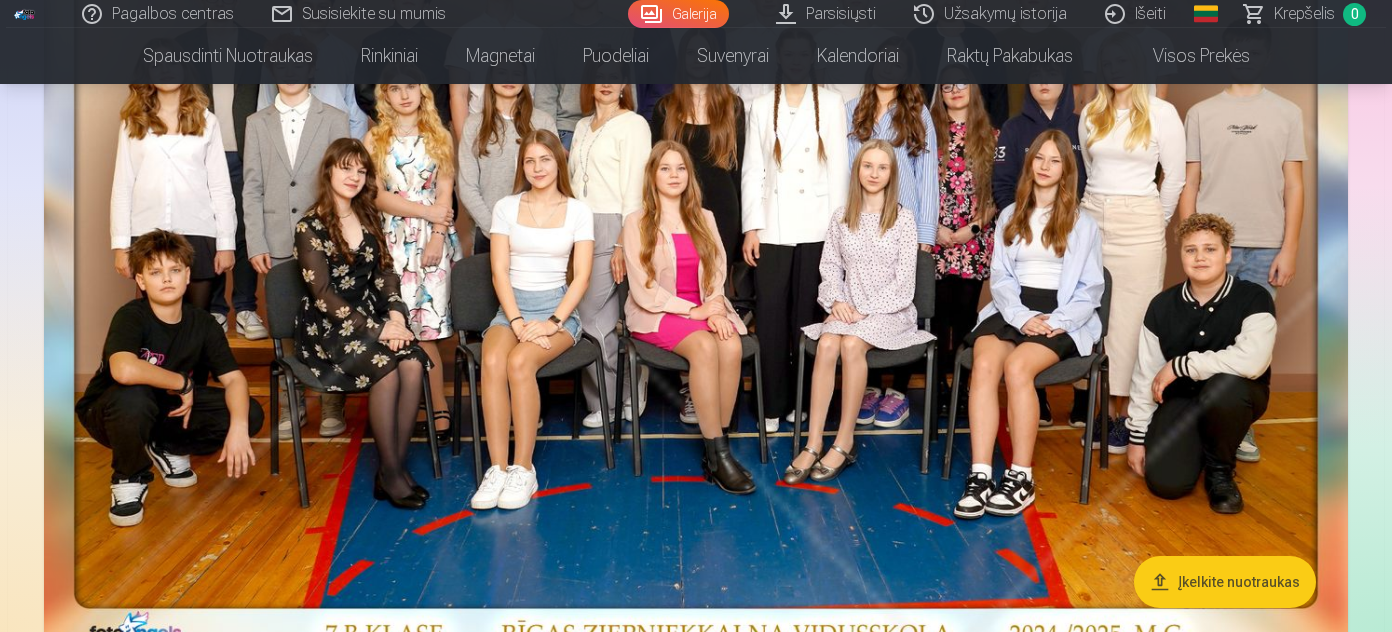 click at bounding box center [696, 215] 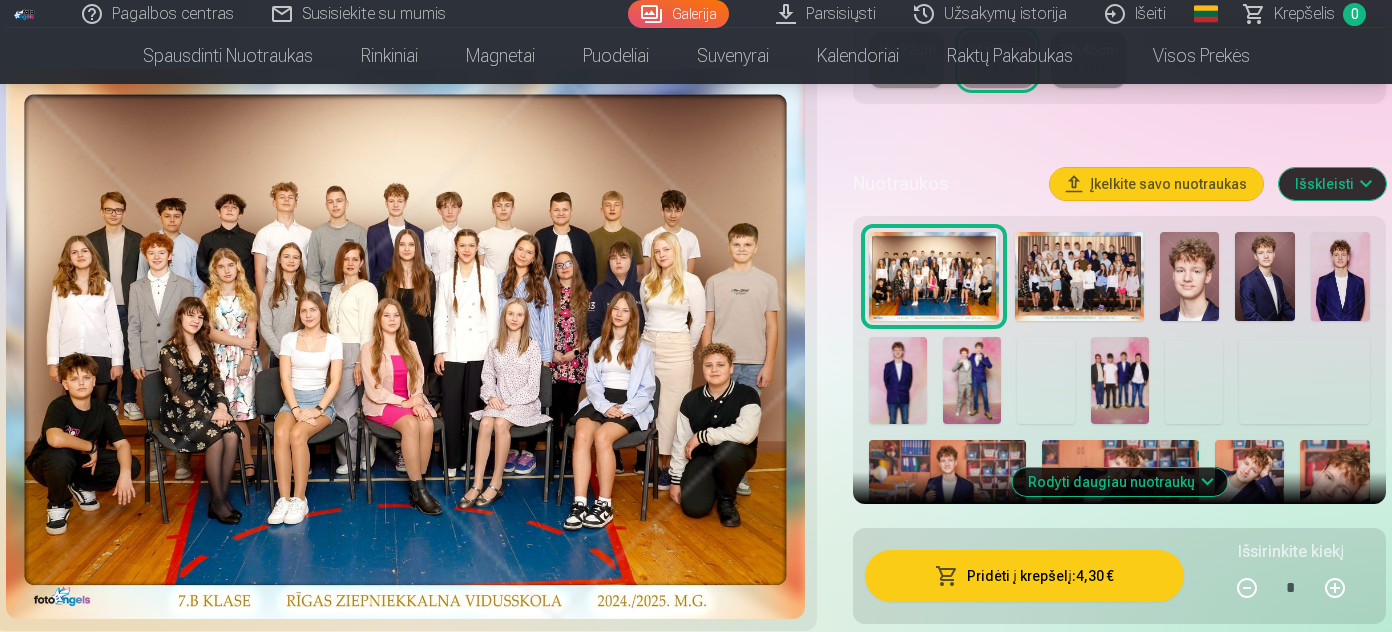 scroll, scrollTop: 636, scrollLeft: 0, axis: vertical 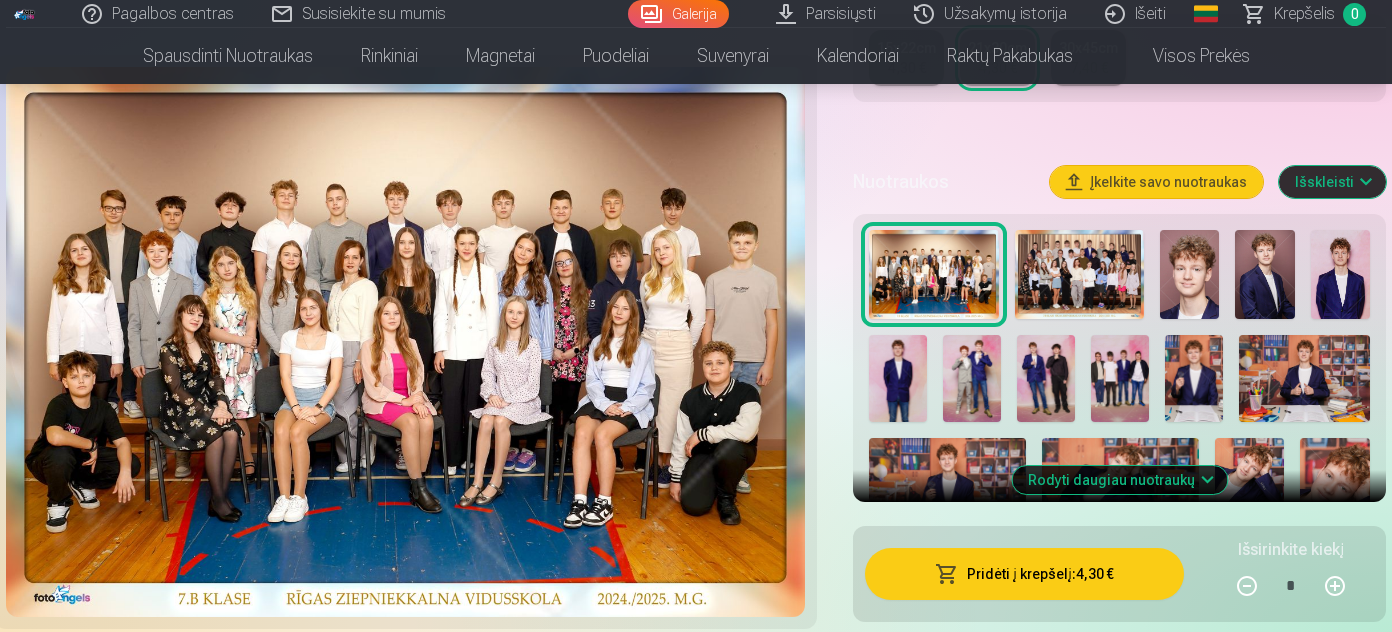 click on "Pridėti į krepšelį :  4,30 €" at bounding box center [1024, 574] 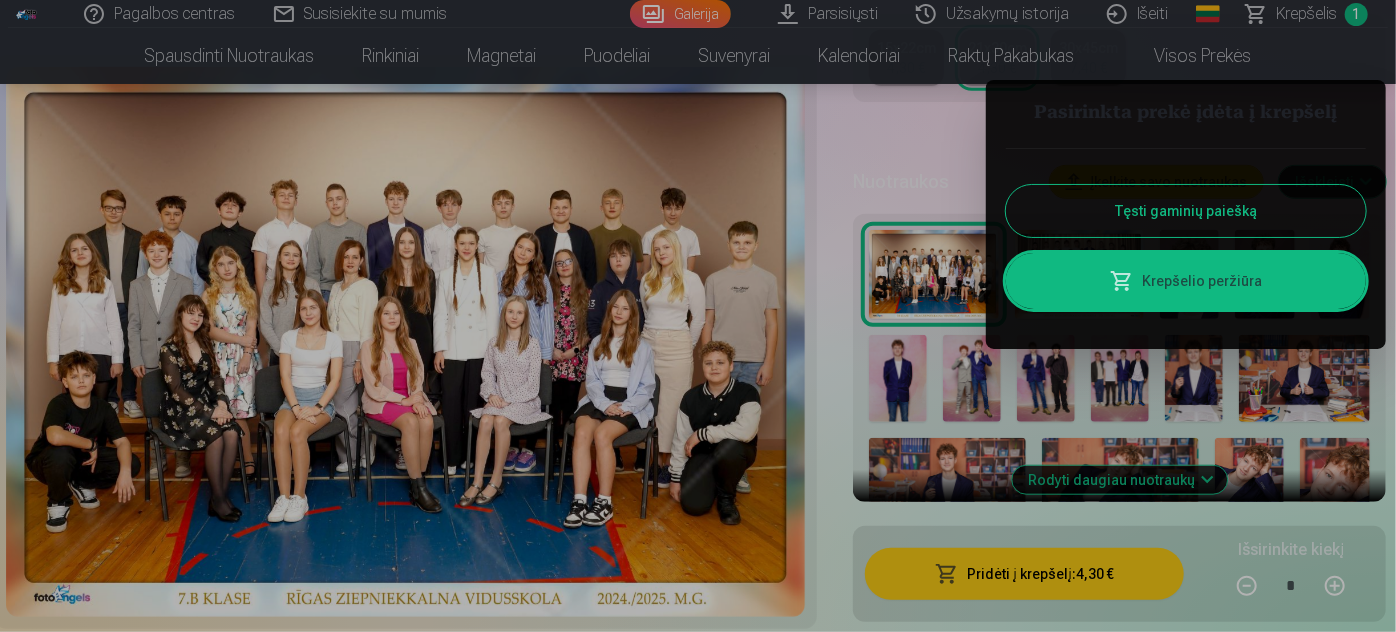 click on "Tęsti gaminių paiešką" at bounding box center (1186, 211) 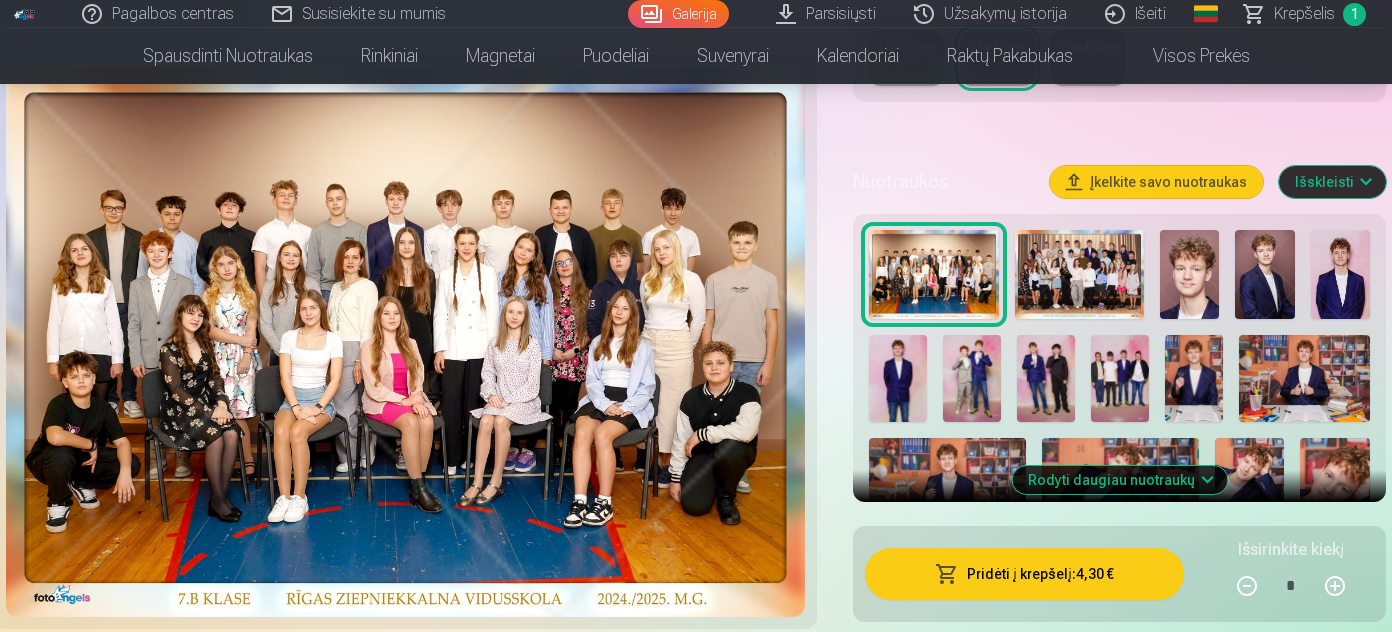 click at bounding box center [1079, 274] 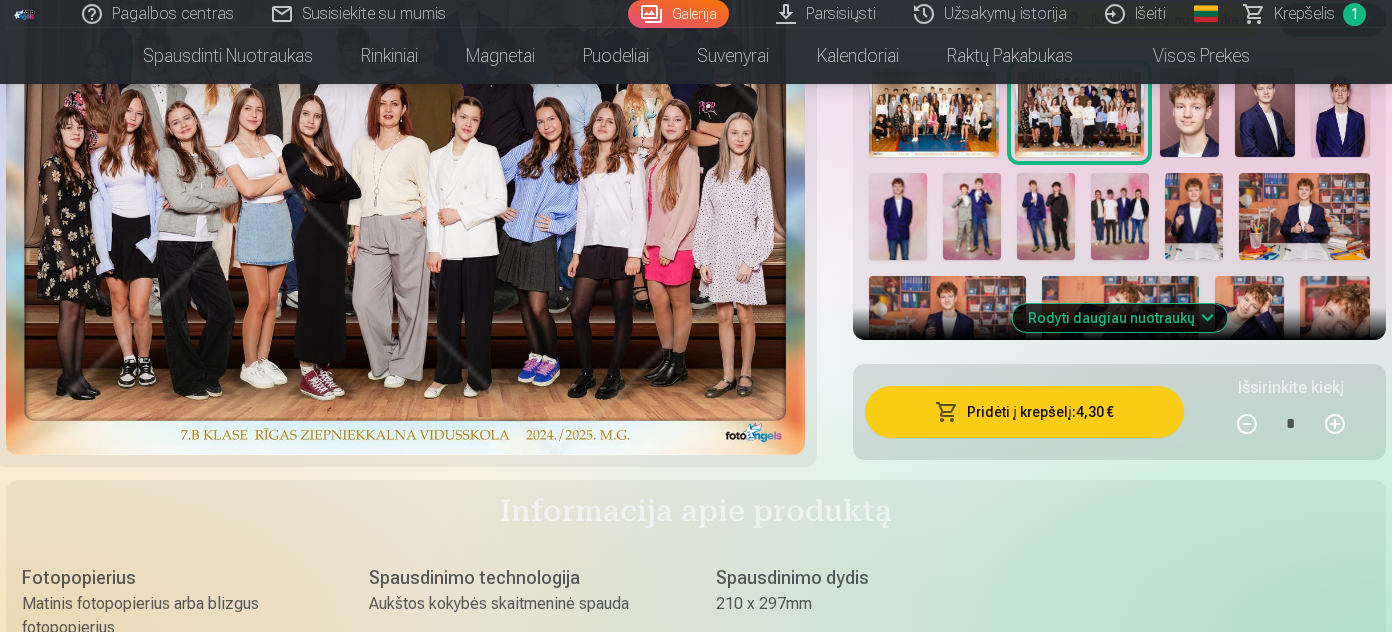 scroll, scrollTop: 818, scrollLeft: 0, axis: vertical 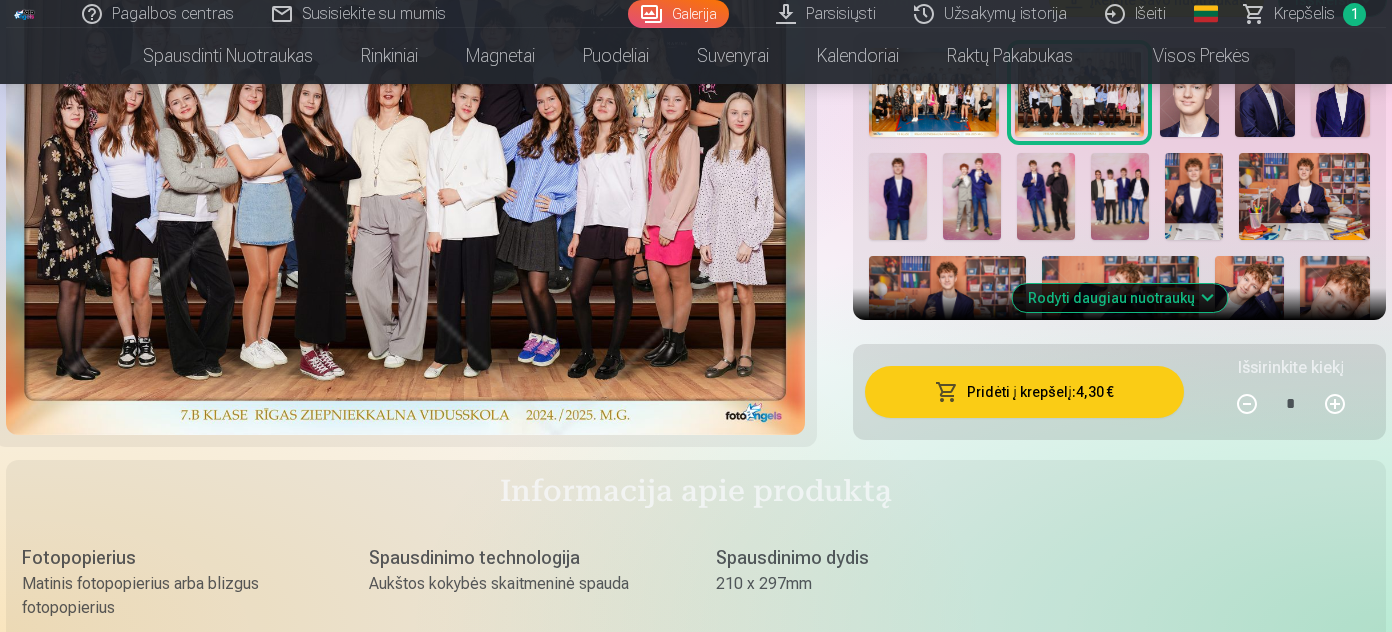 click on "Pridėti į krepšelį :  4,30 €" at bounding box center (1024, 392) 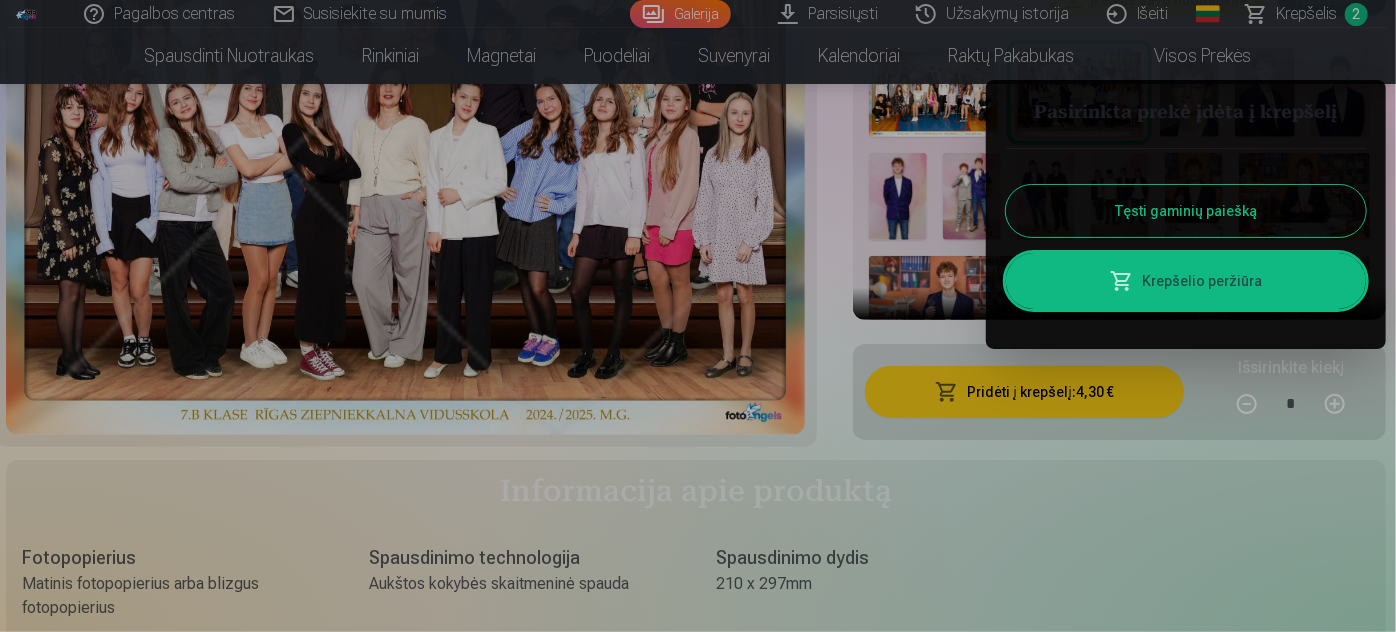 click on "Tęsti gaminių paiešką" at bounding box center (1186, 211) 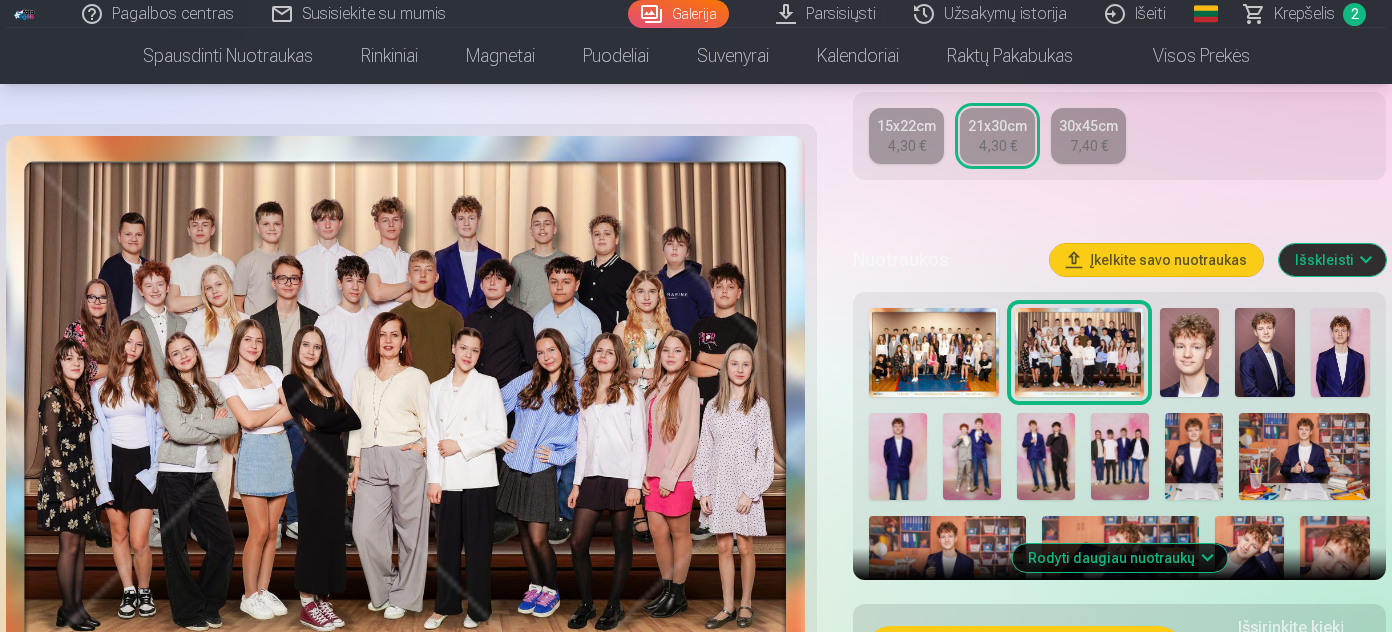 scroll, scrollTop: 545, scrollLeft: 0, axis: vertical 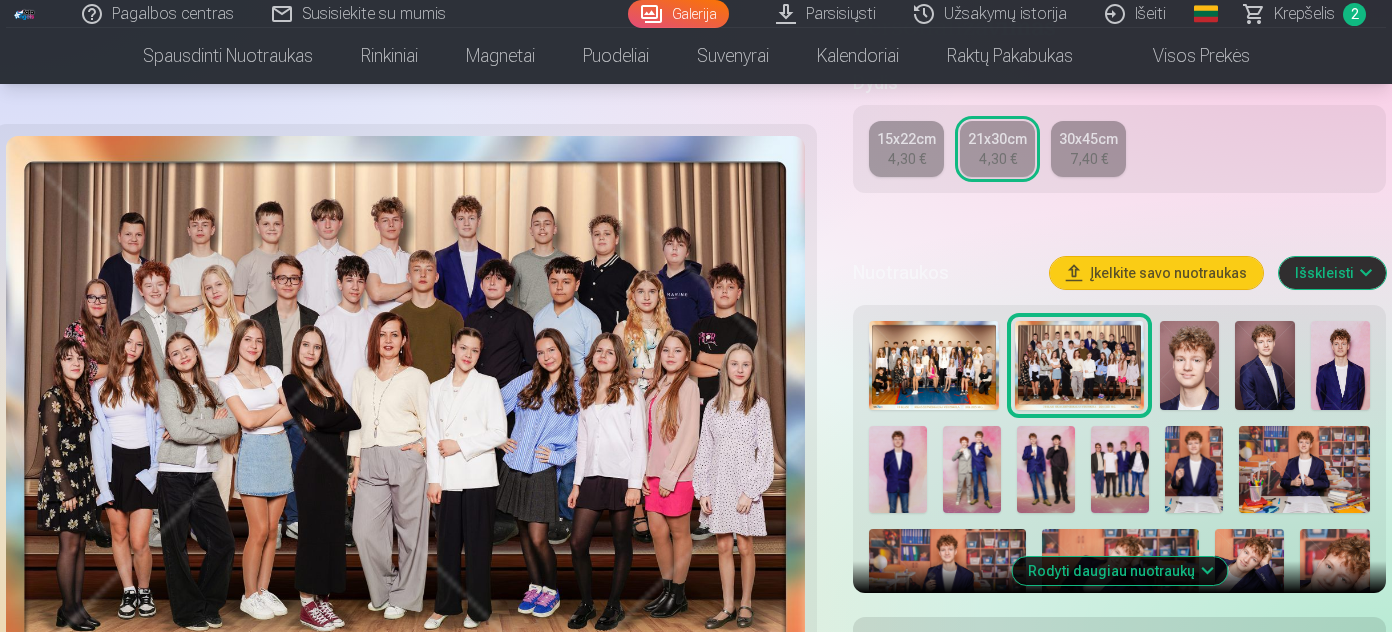 click at bounding box center [1189, 365] 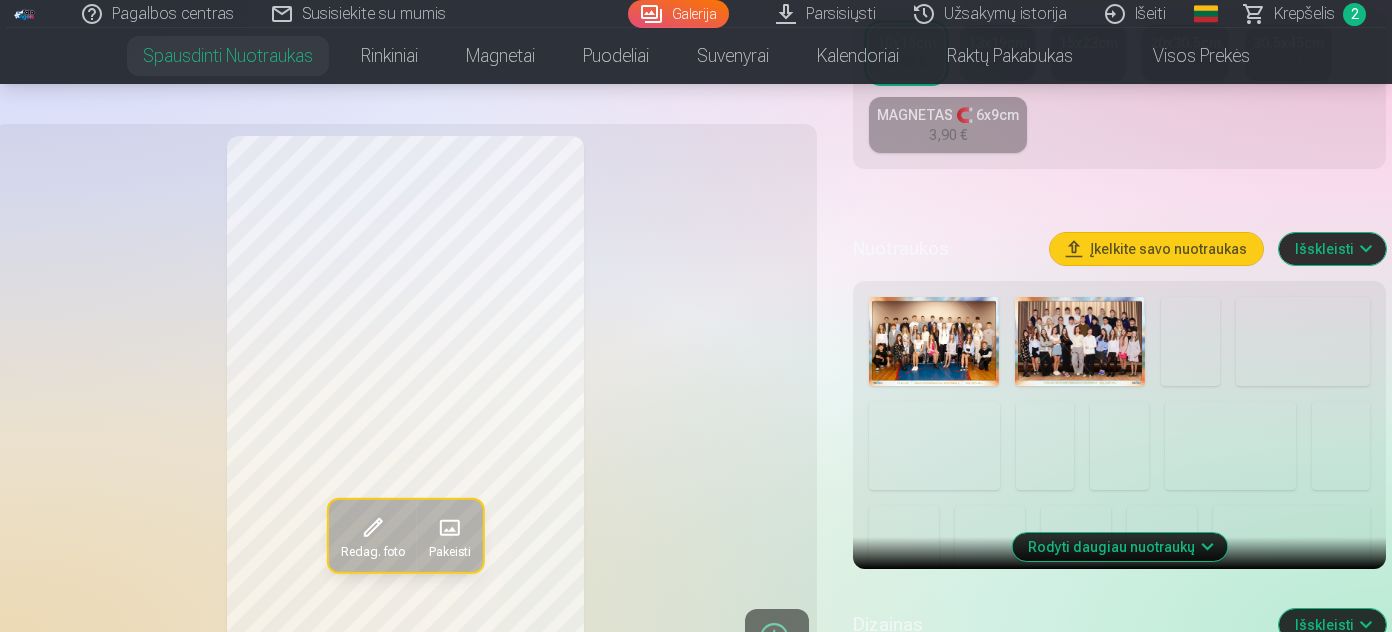 scroll, scrollTop: 545, scrollLeft: 0, axis: vertical 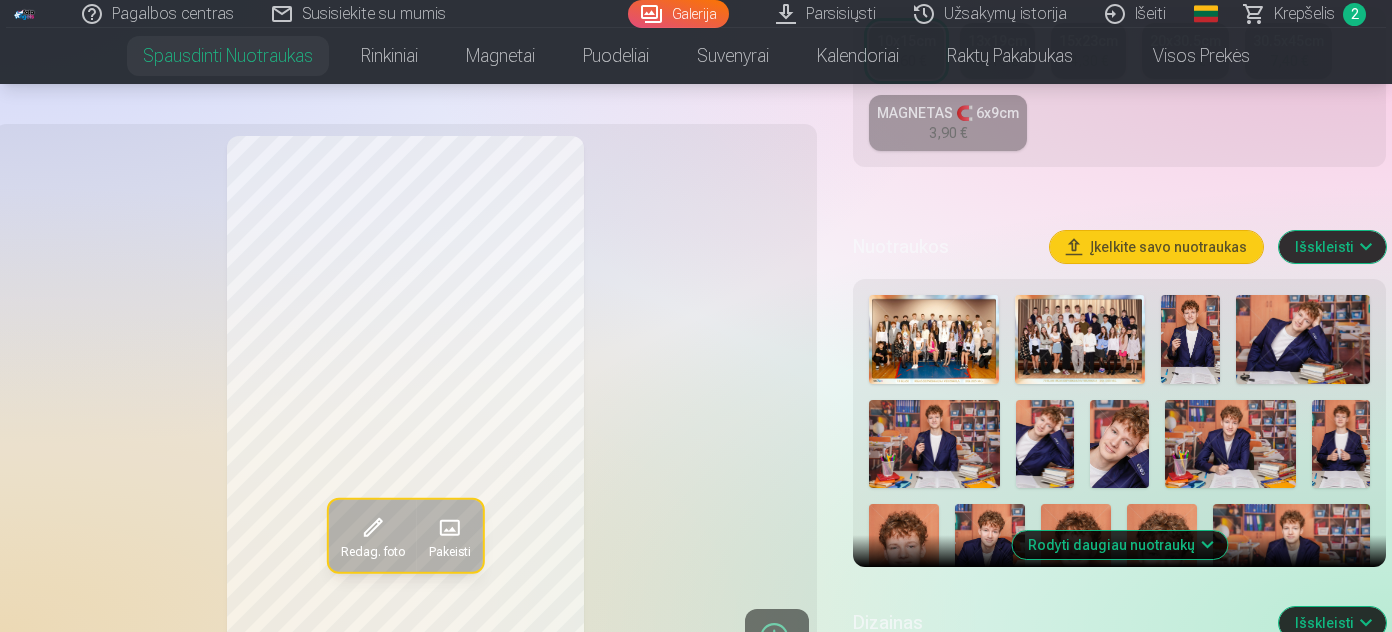 click at bounding box center (1303, 339) 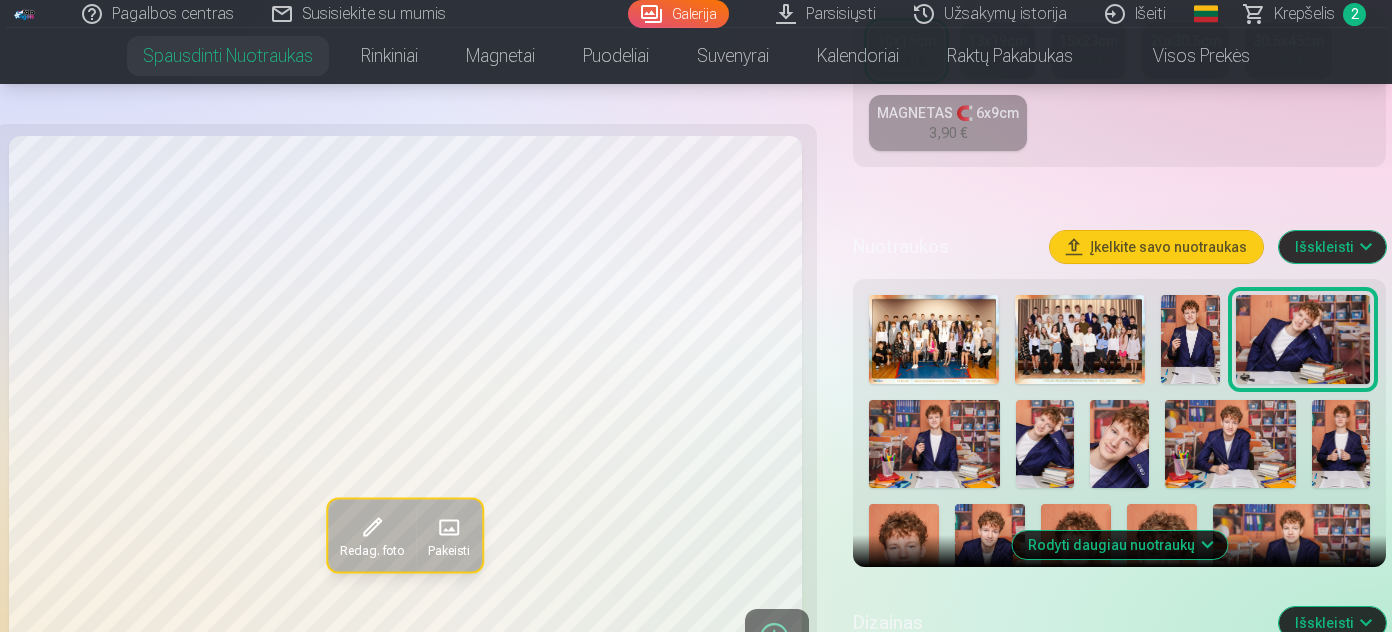 click at bounding box center [934, 443] 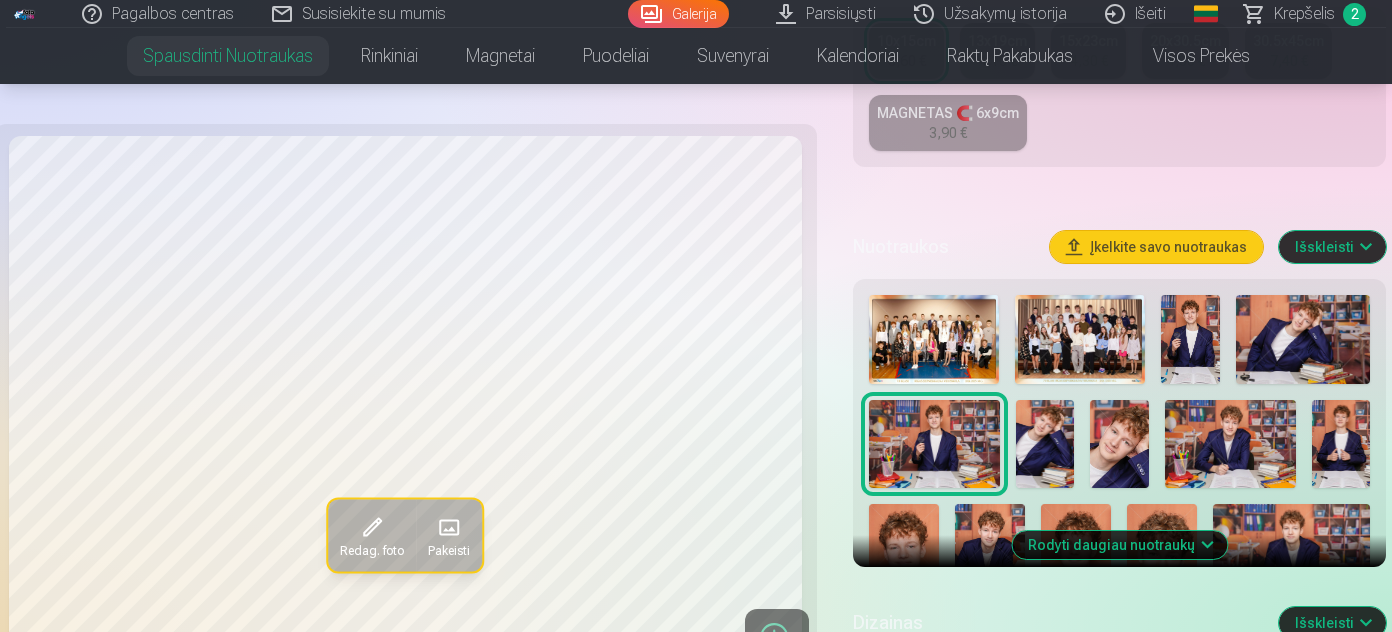 click at bounding box center (1045, 443) 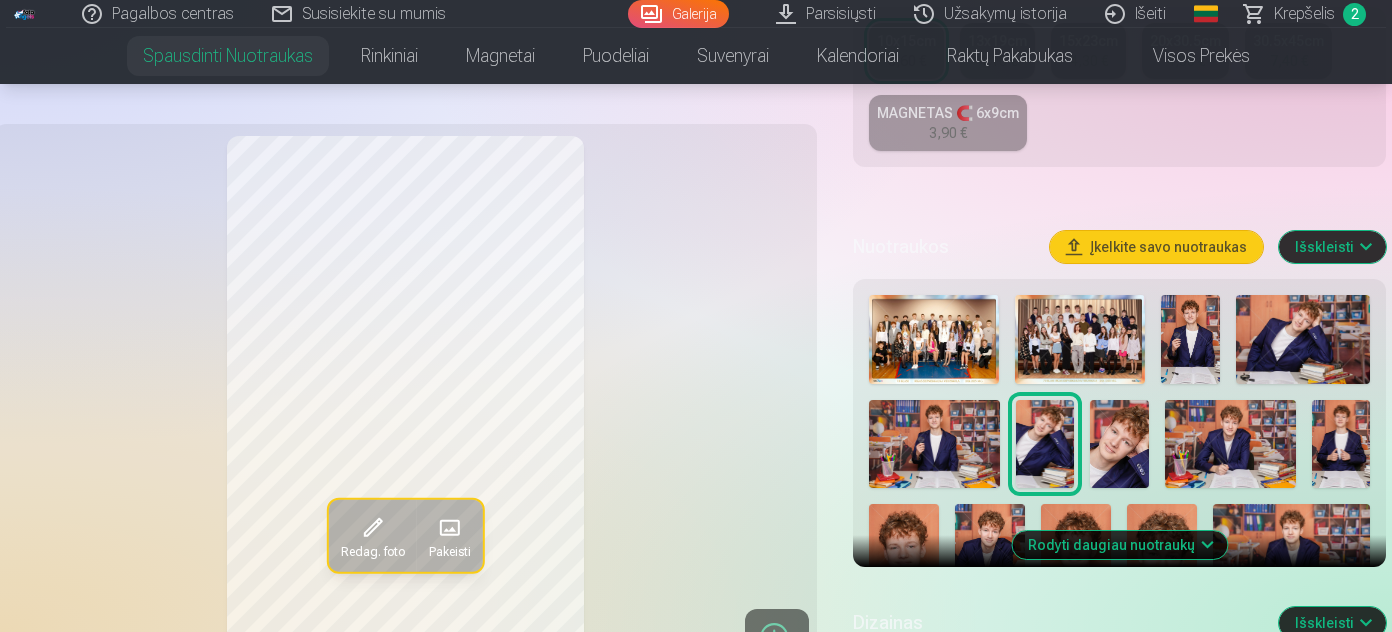 click at bounding box center [1119, 443] 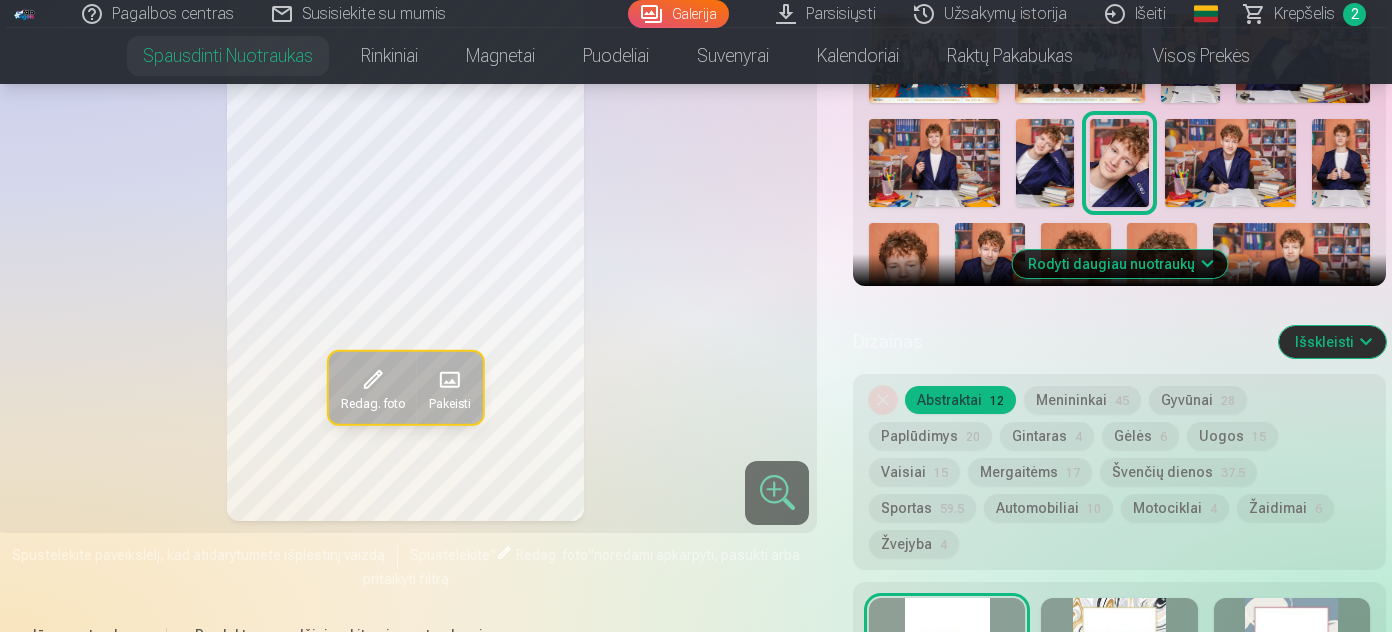 scroll, scrollTop: 818, scrollLeft: 0, axis: vertical 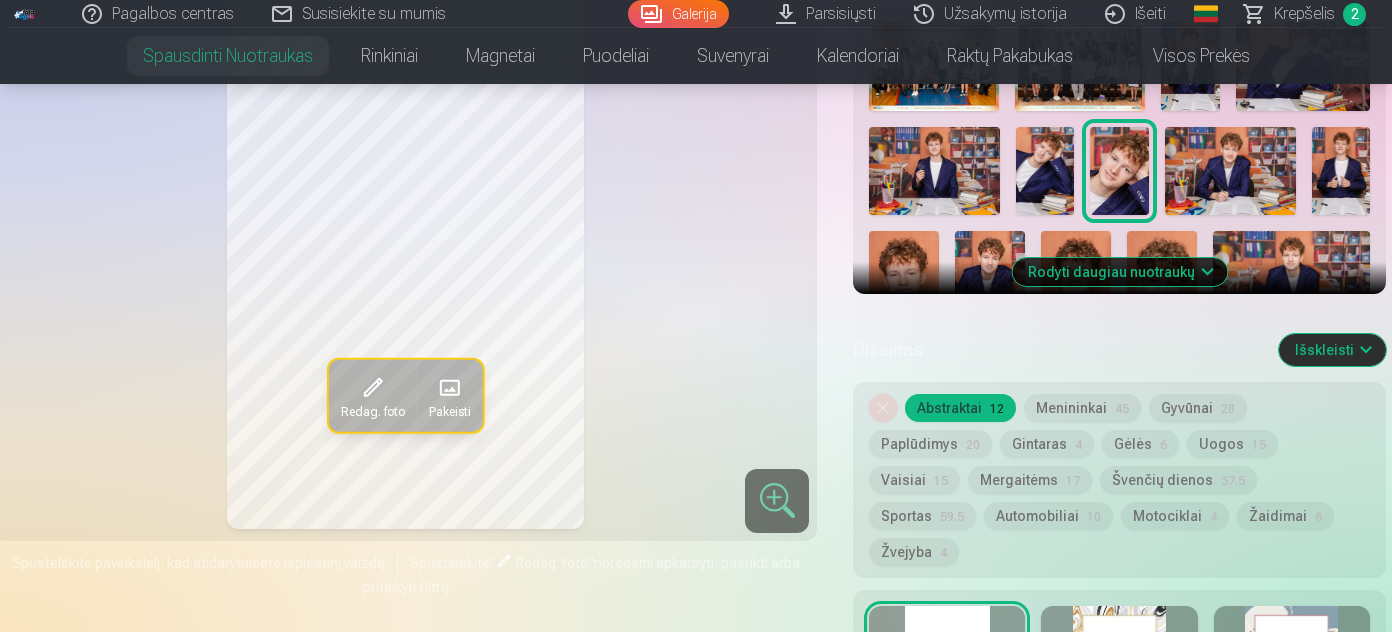 click on "Išskleisti" at bounding box center [1332, 350] 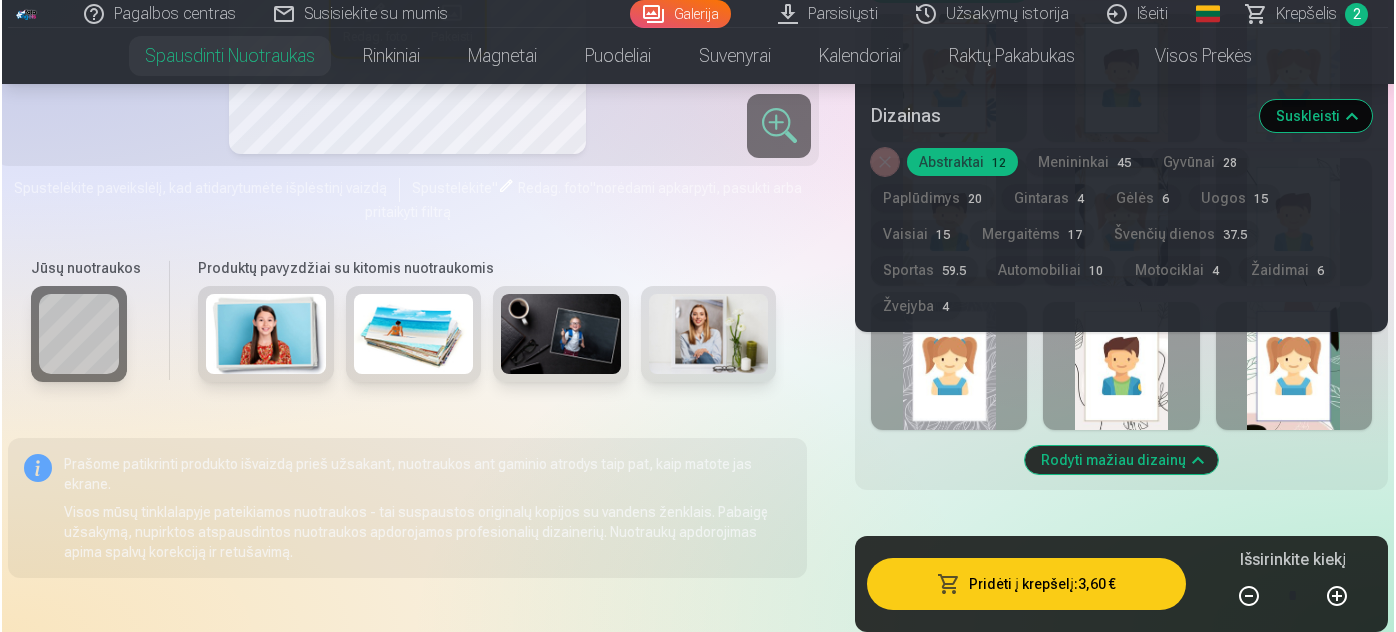 scroll, scrollTop: 1545, scrollLeft: 0, axis: vertical 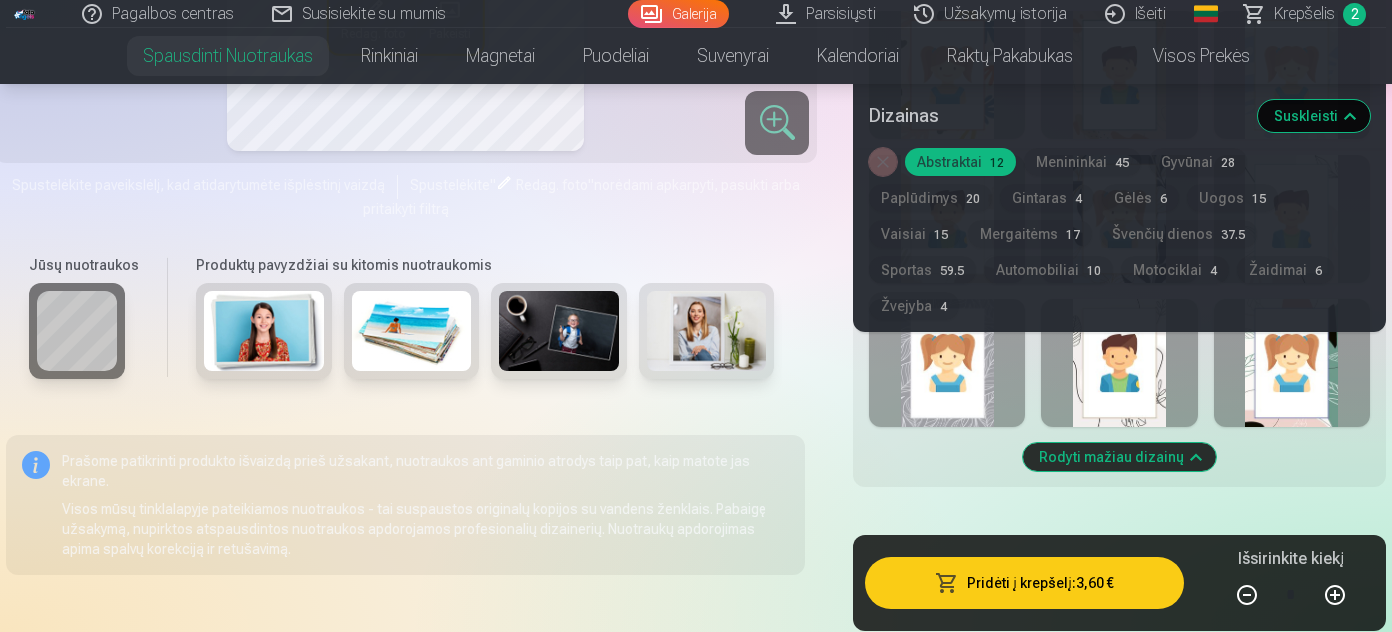 click at bounding box center (1335, 595) 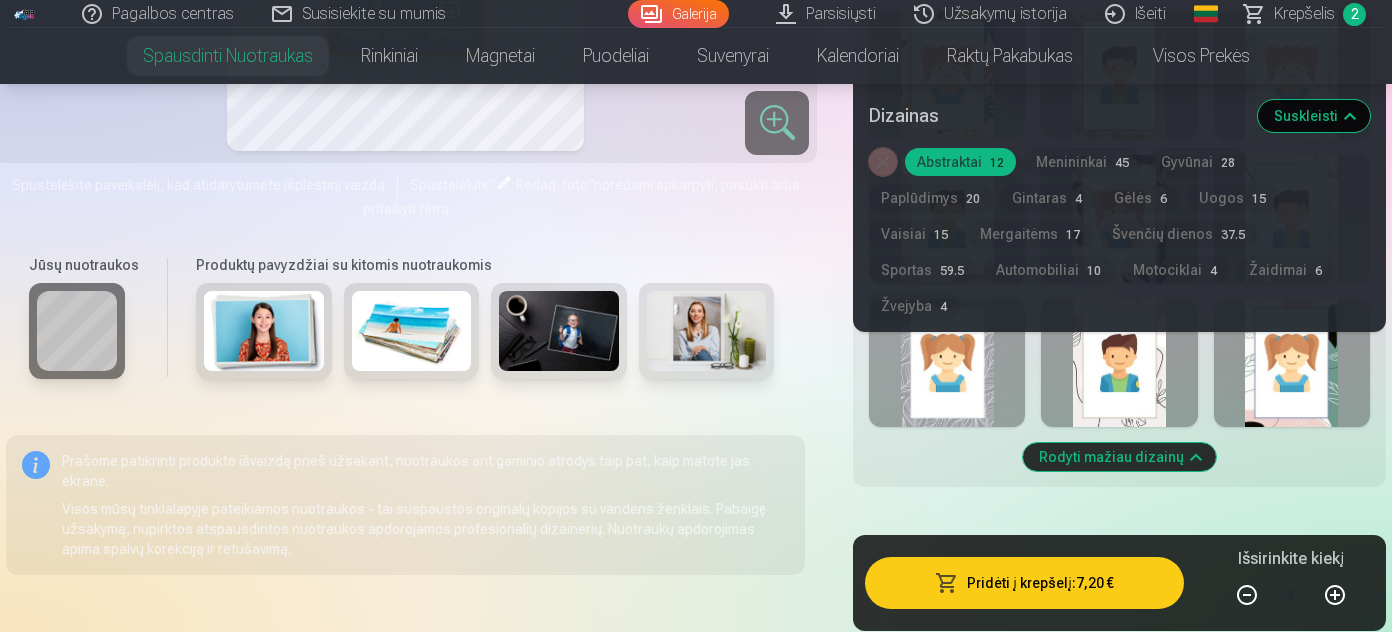 click on "Pridėti į krepšelį :  7,20 €" at bounding box center [1024, 583] 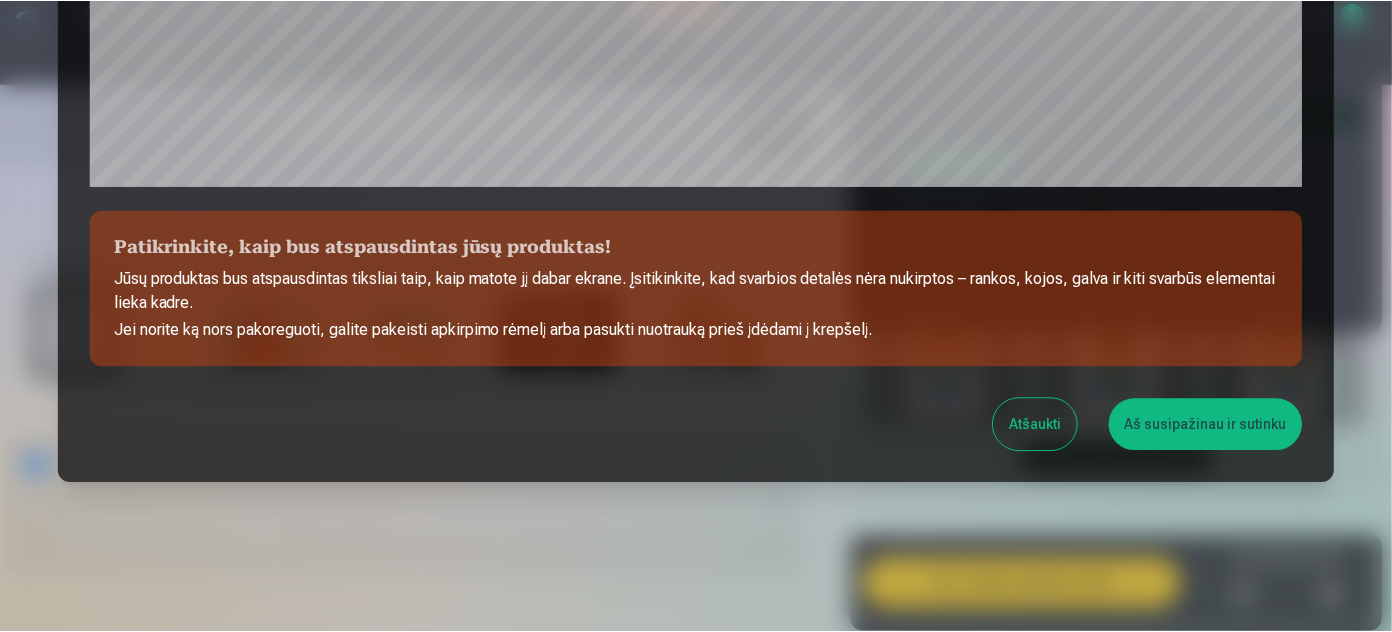 scroll, scrollTop: 808, scrollLeft: 0, axis: vertical 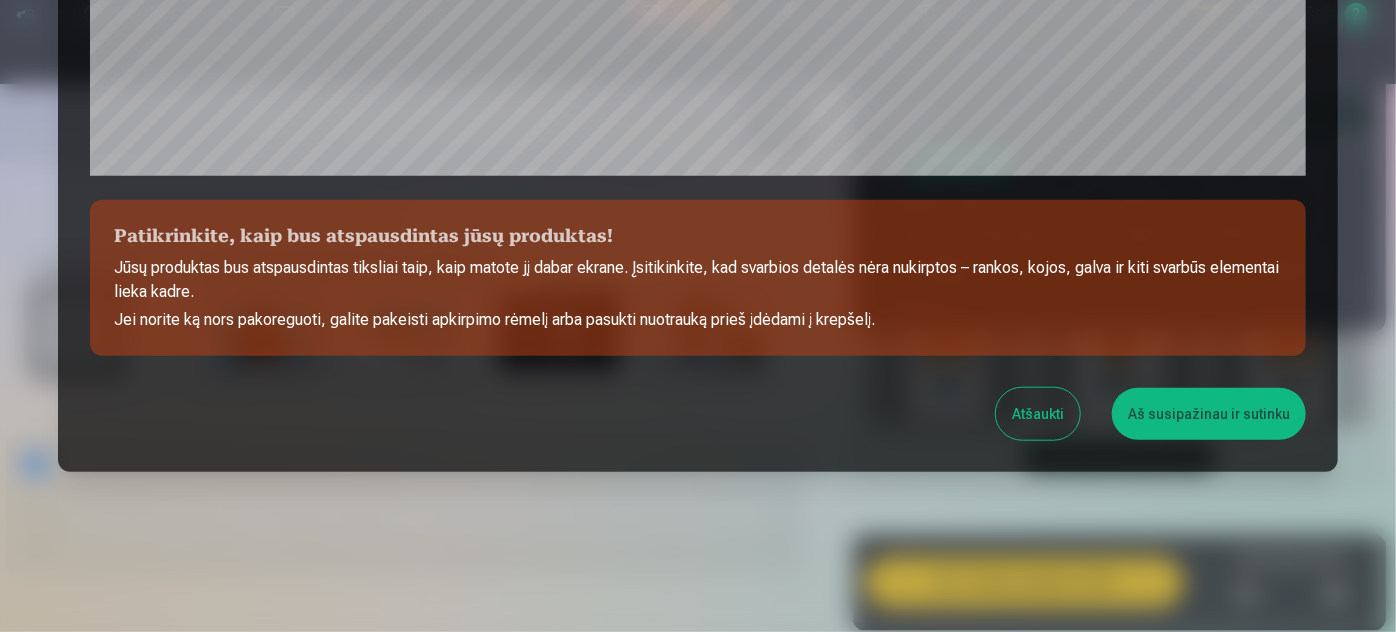 click on "Aš susipažinau ir sutinku" at bounding box center [1209, 414] 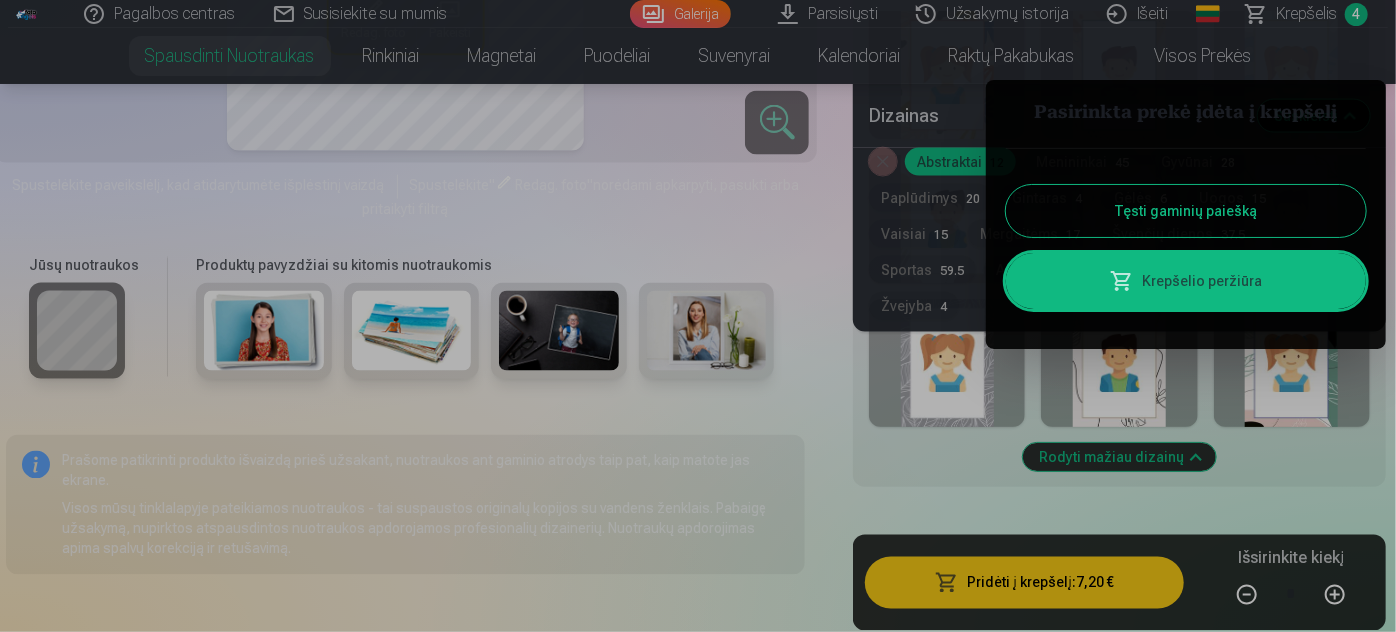 click on "Tęsti gaminių paiešką" at bounding box center [1186, 211] 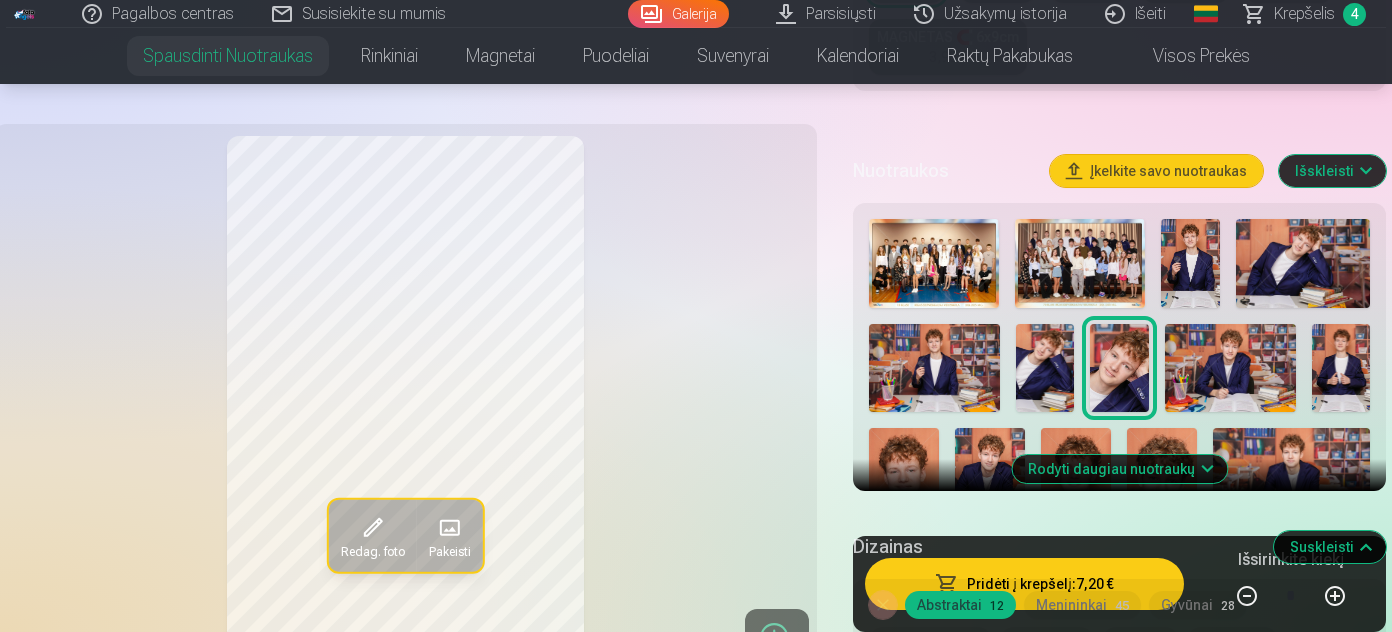 scroll, scrollTop: 636, scrollLeft: 0, axis: vertical 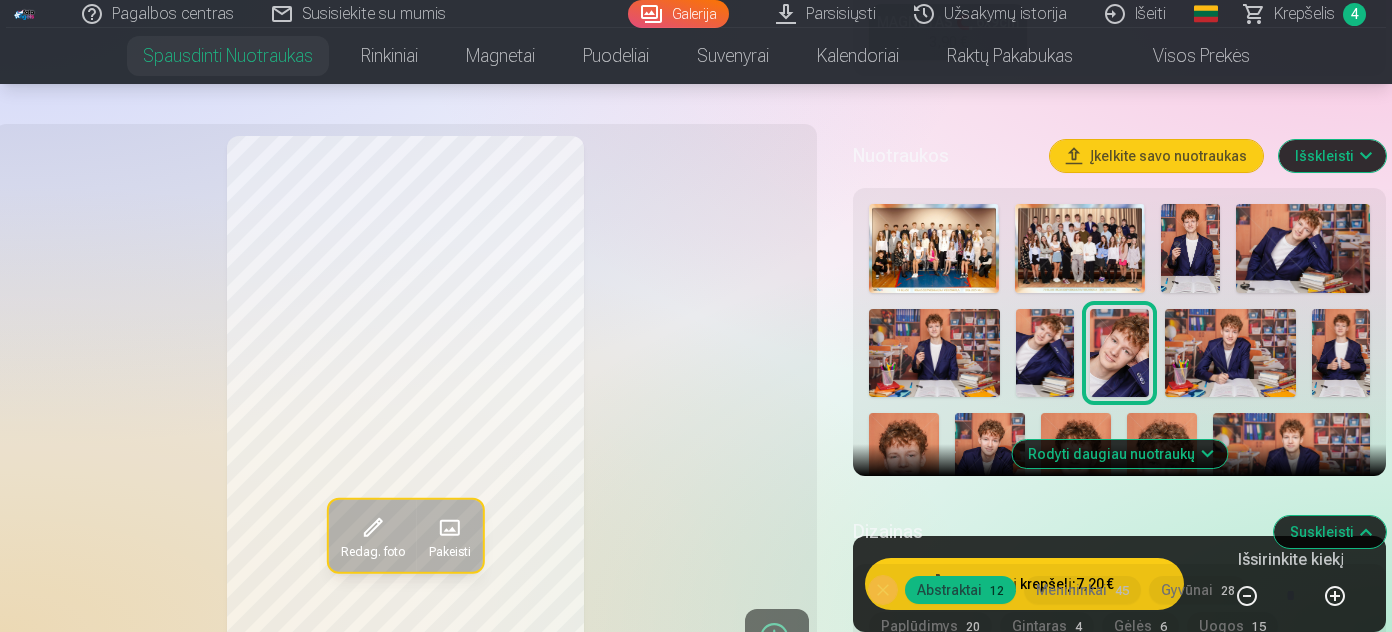 click at bounding box center (1230, 352) 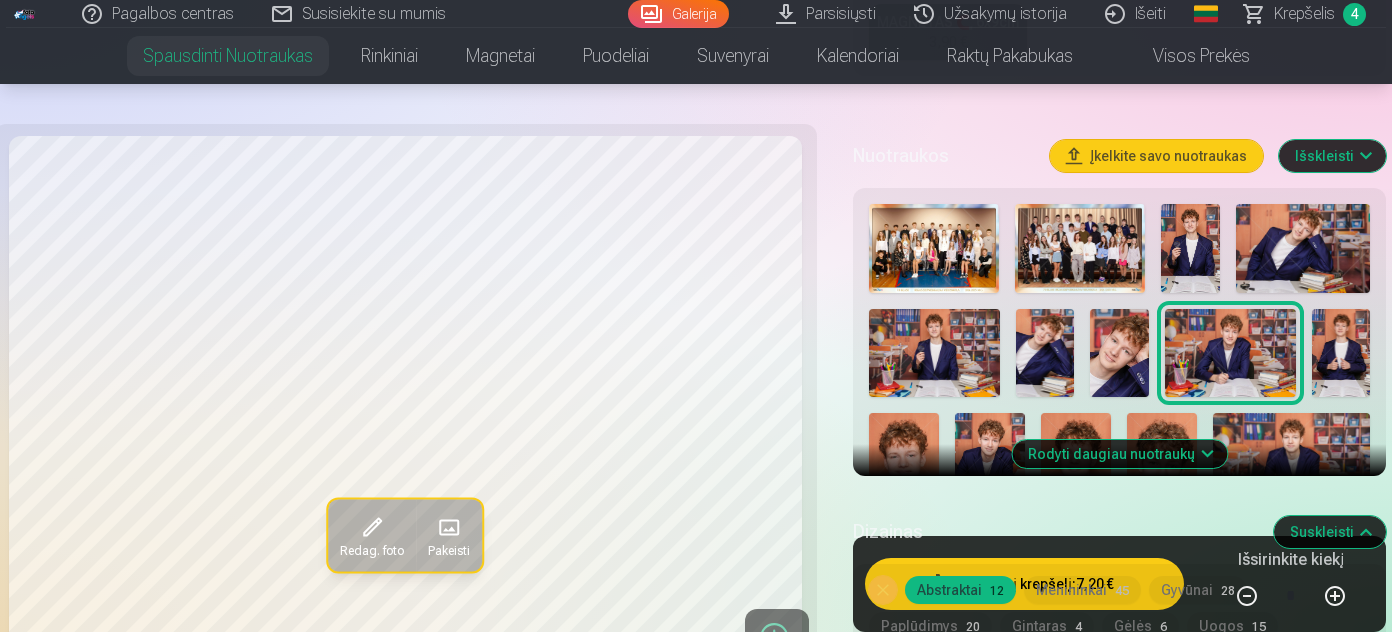 click at bounding box center [1341, 352] 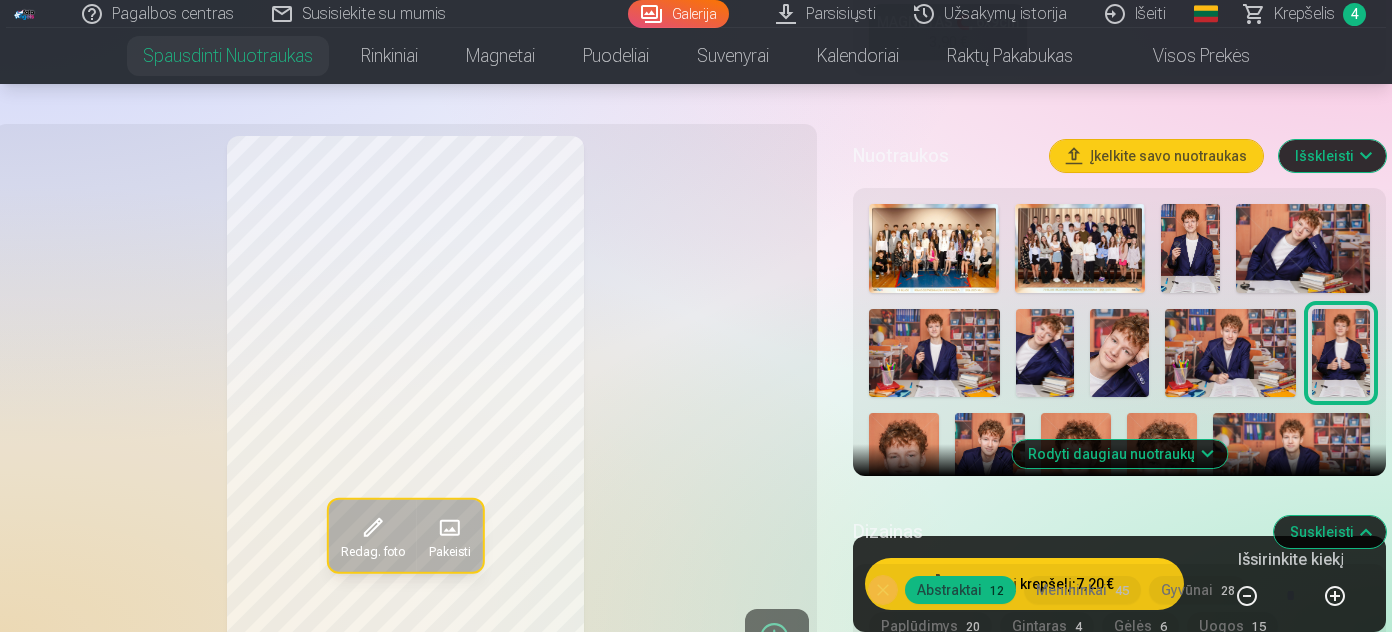 click at bounding box center [904, 465] 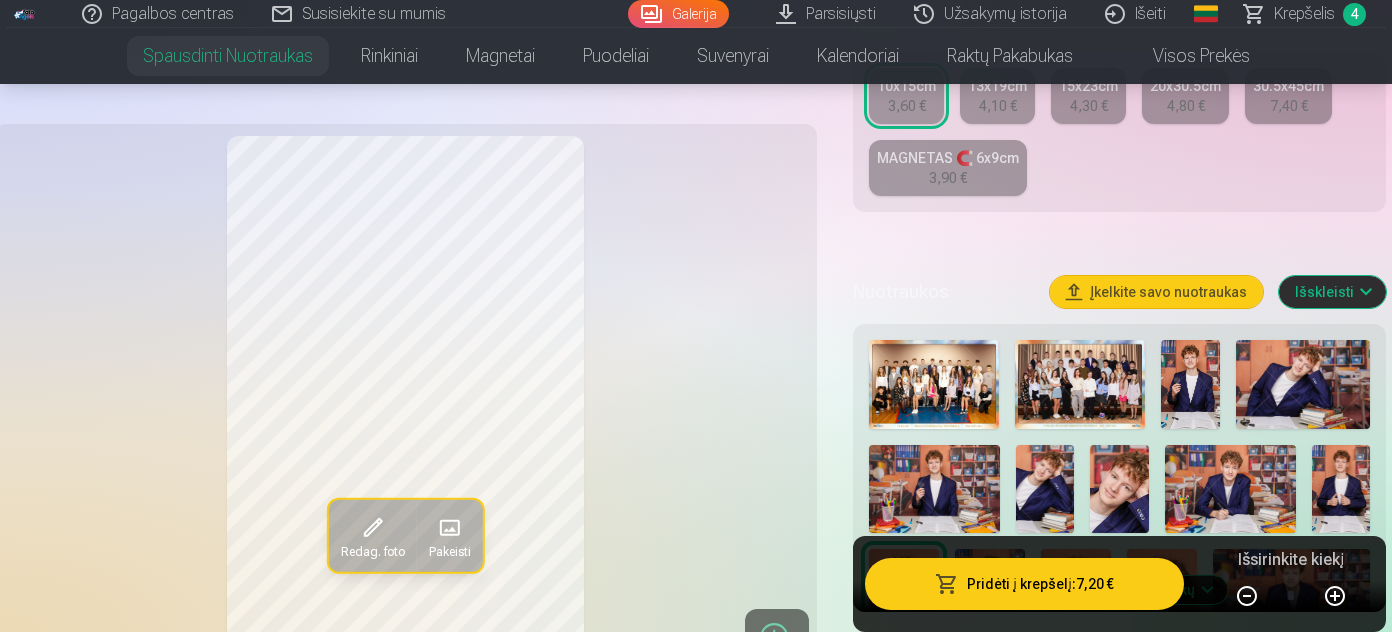 scroll, scrollTop: 545, scrollLeft: 0, axis: vertical 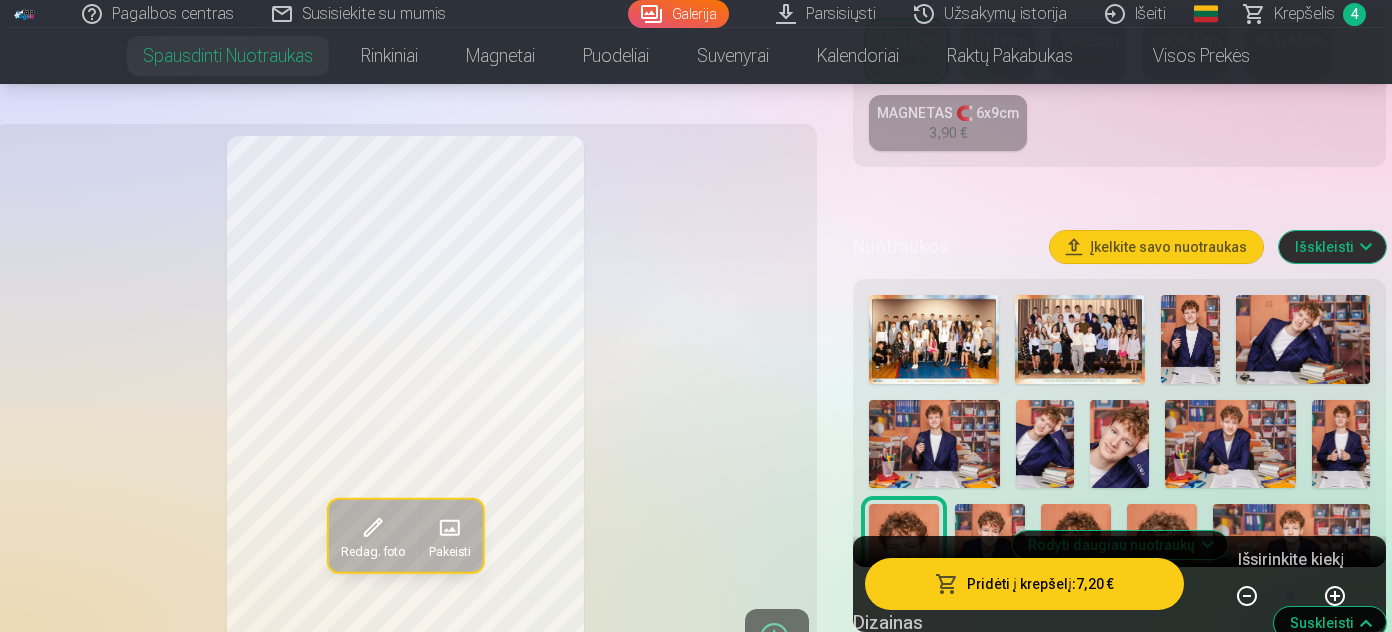 click at bounding box center [934, 339] 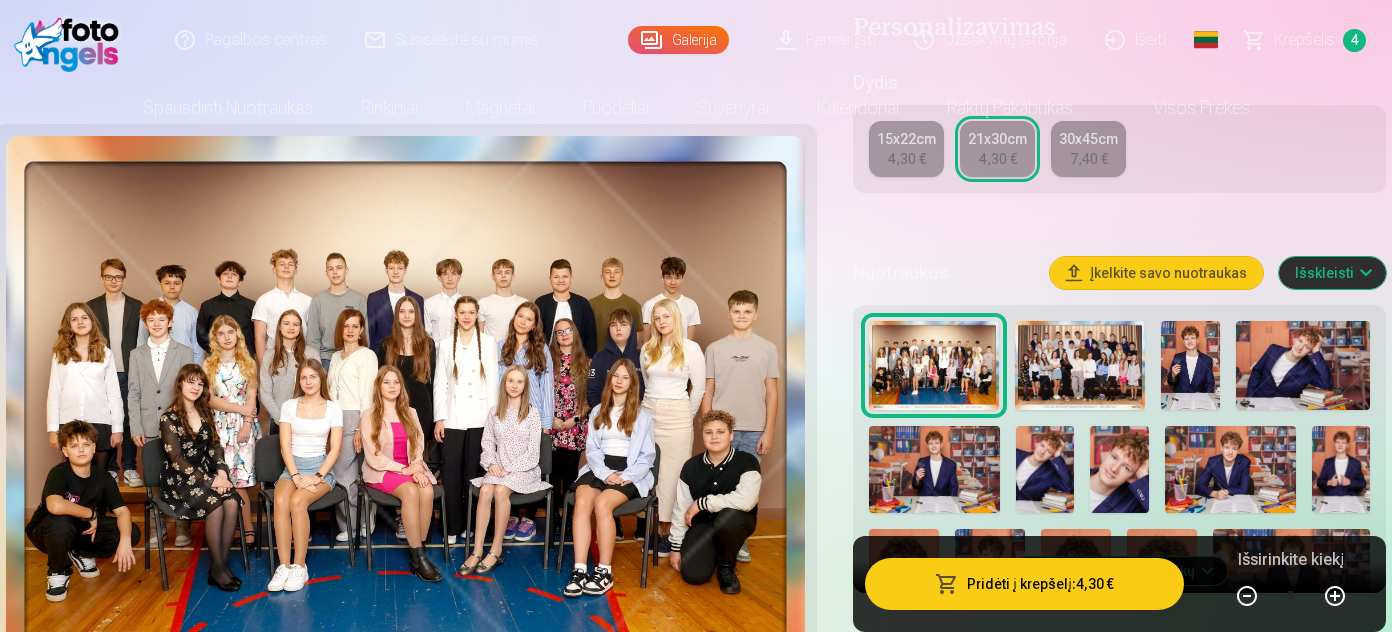 type on "*" 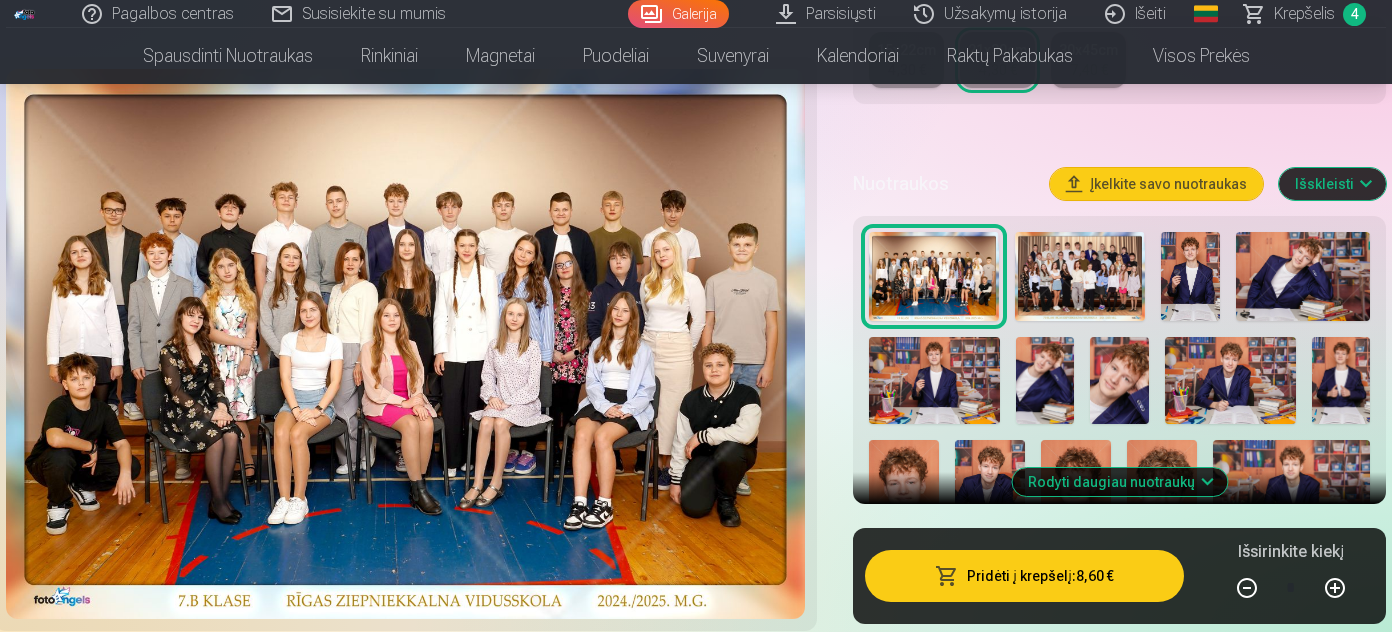 scroll, scrollTop: 636, scrollLeft: 0, axis: vertical 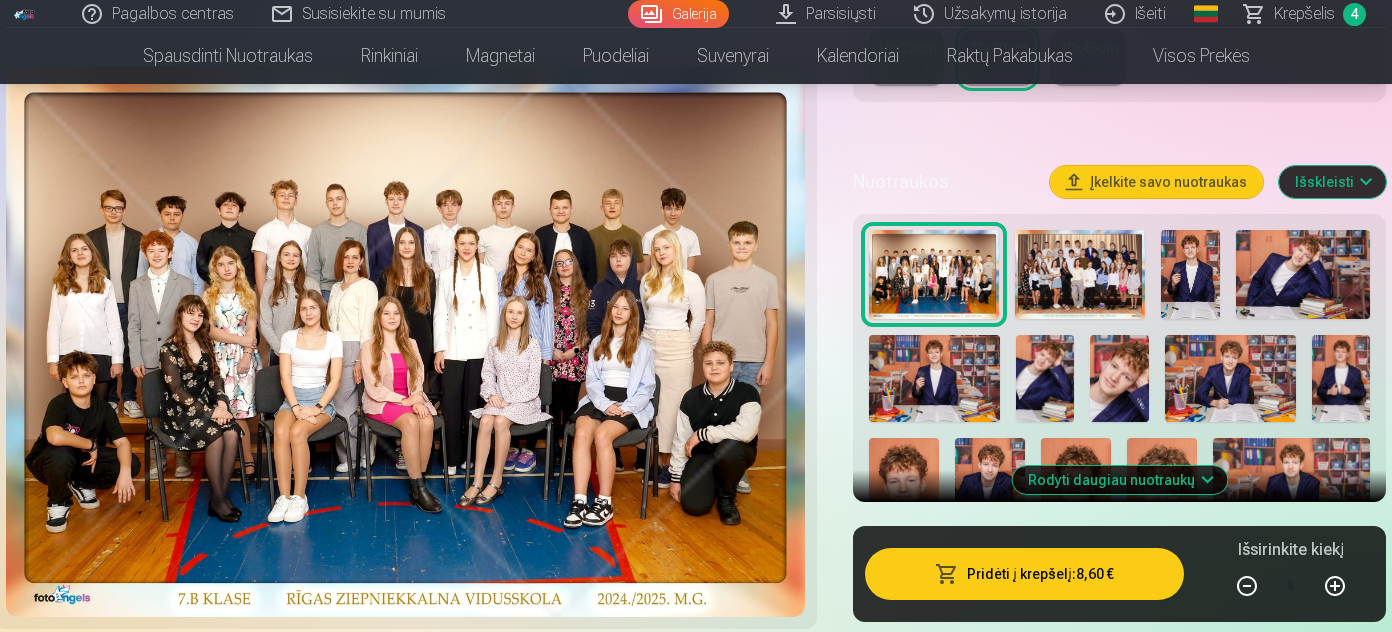 click at bounding box center [1080, 274] 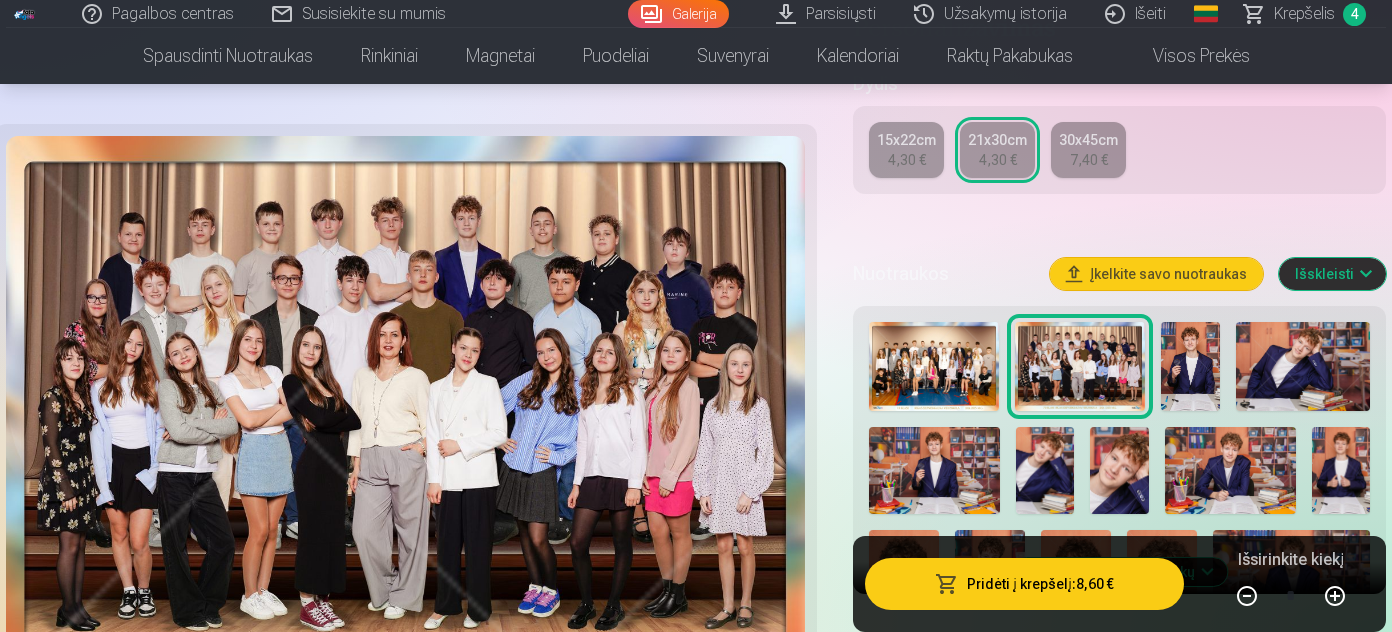 scroll, scrollTop: 545, scrollLeft: 0, axis: vertical 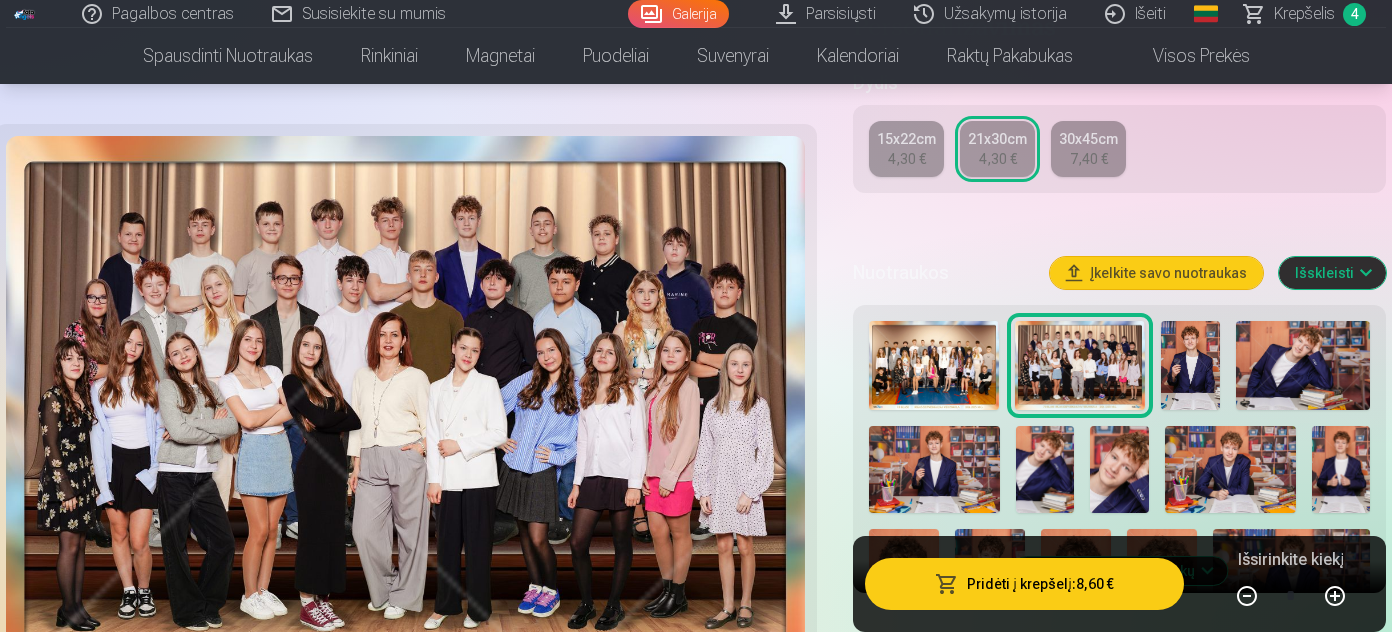 click at bounding box center (934, 365) 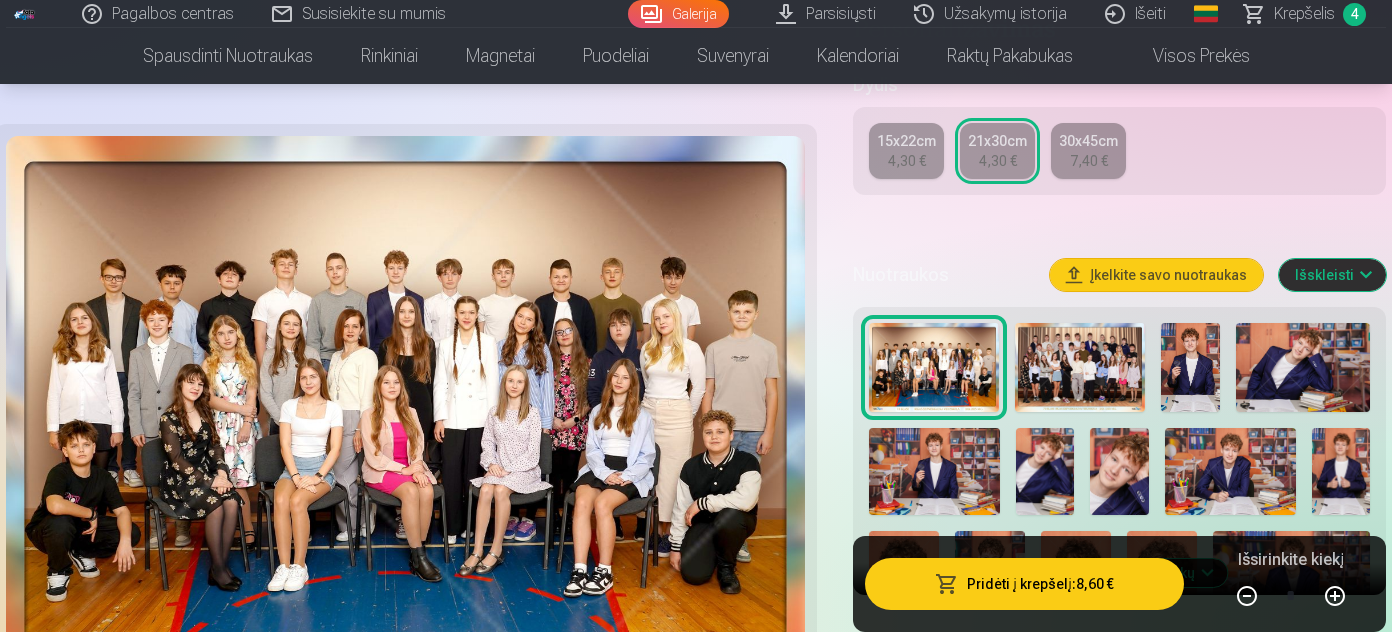 scroll, scrollTop: 545, scrollLeft: 0, axis: vertical 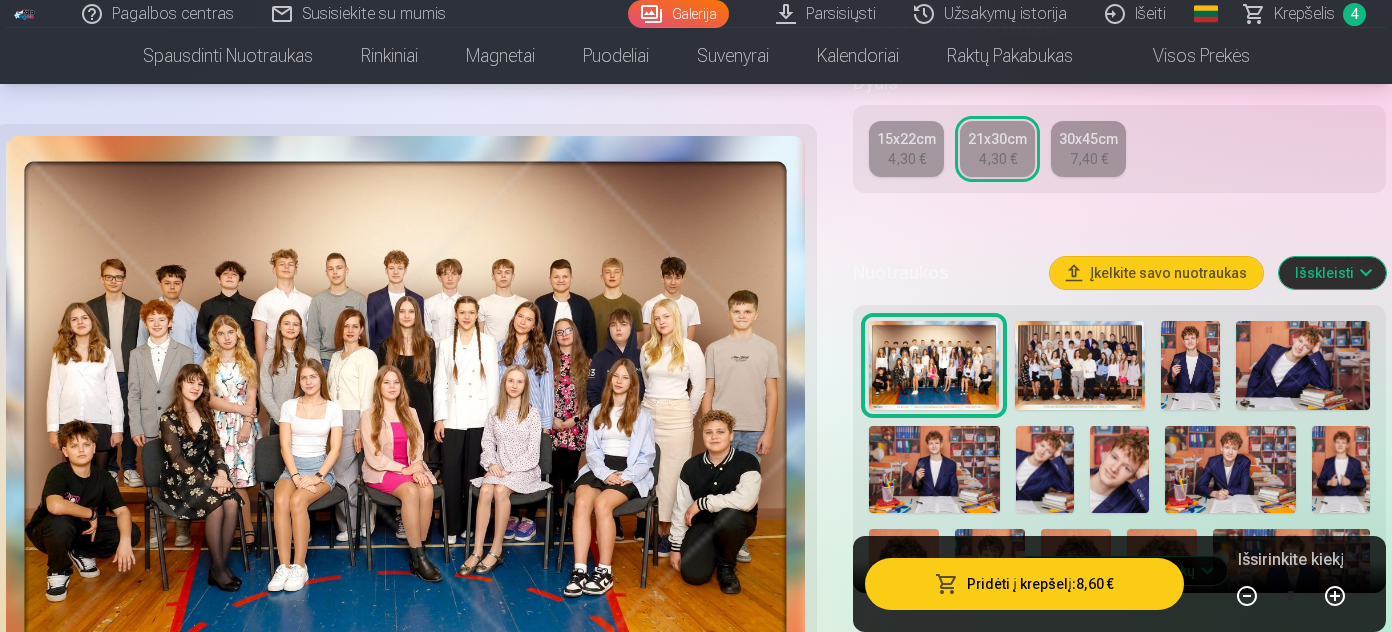 click at bounding box center (1080, 365) 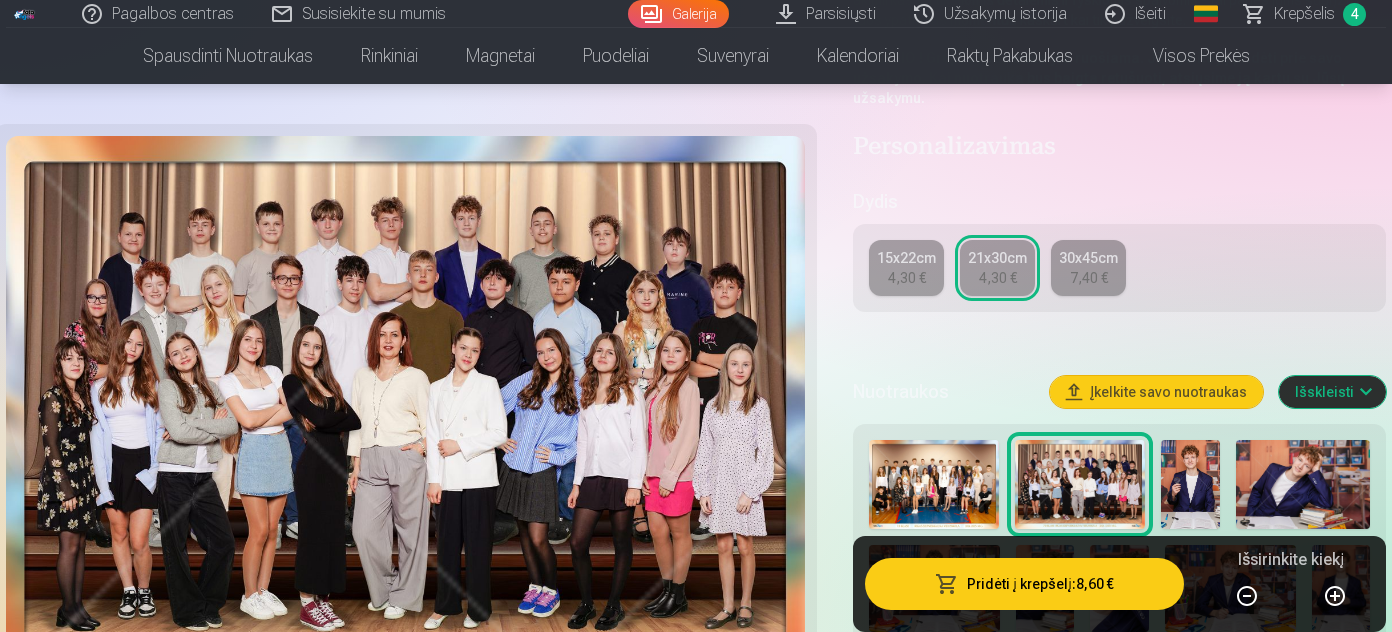 scroll, scrollTop: 454, scrollLeft: 0, axis: vertical 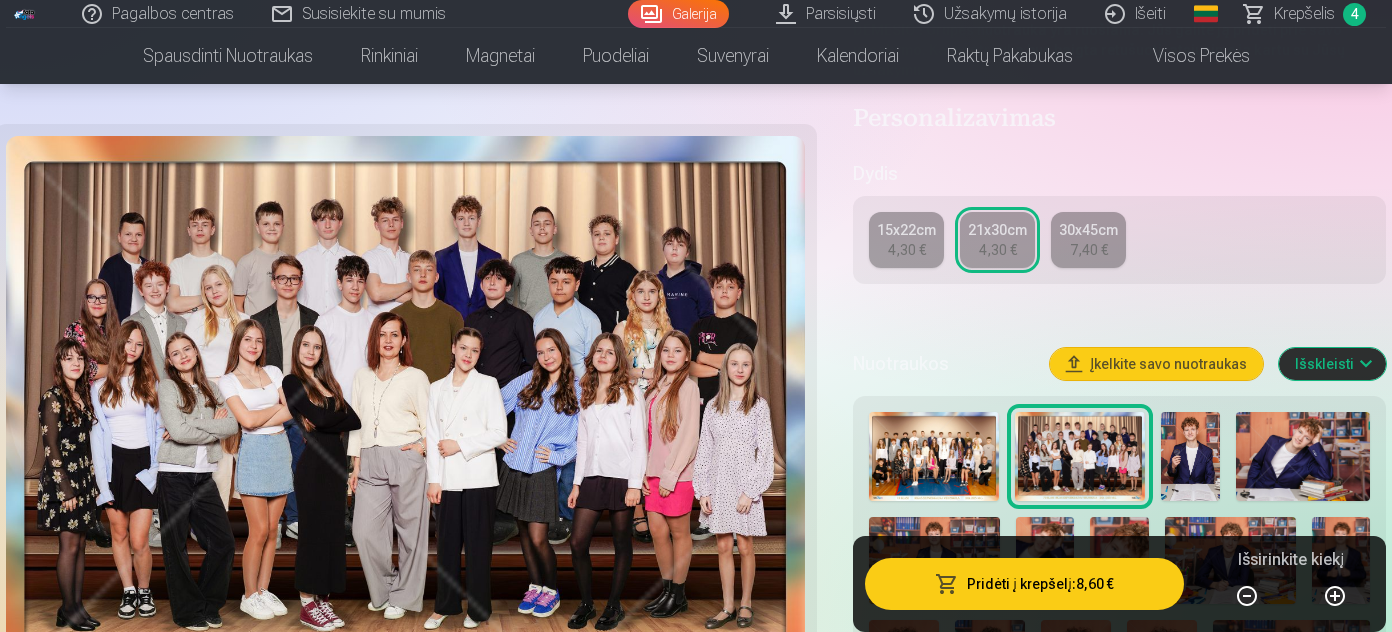 click at bounding box center (934, 456) 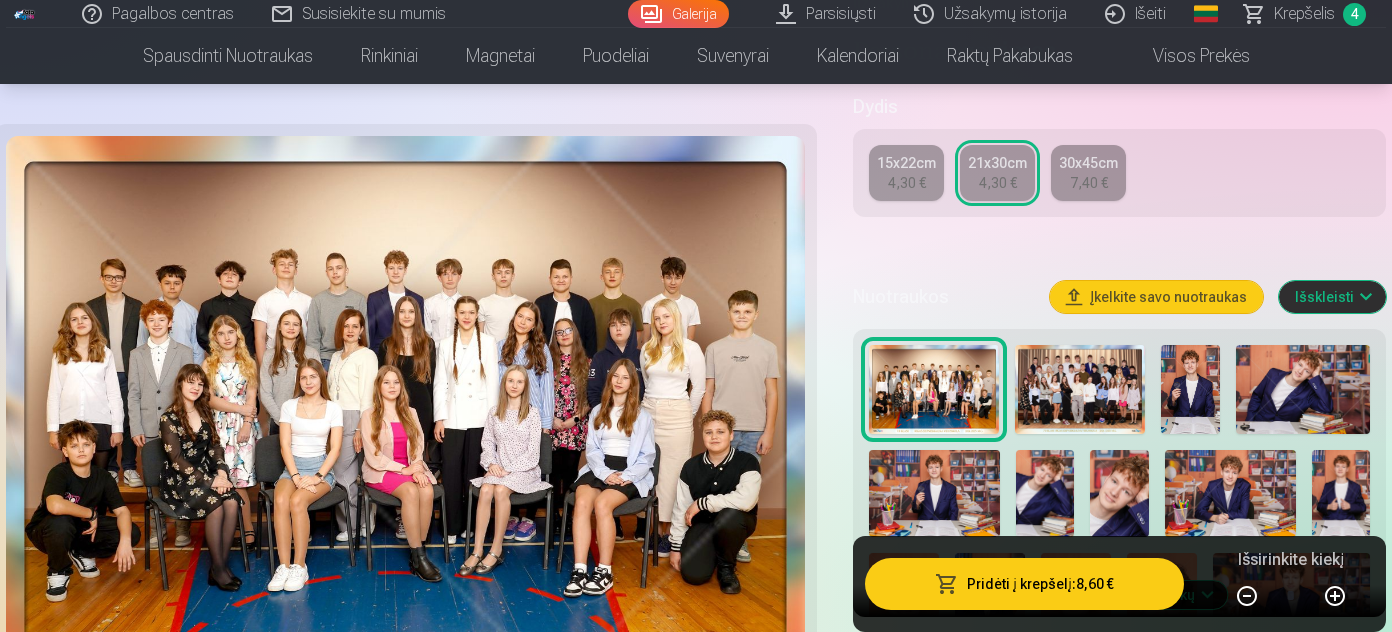 scroll, scrollTop: 545, scrollLeft: 0, axis: vertical 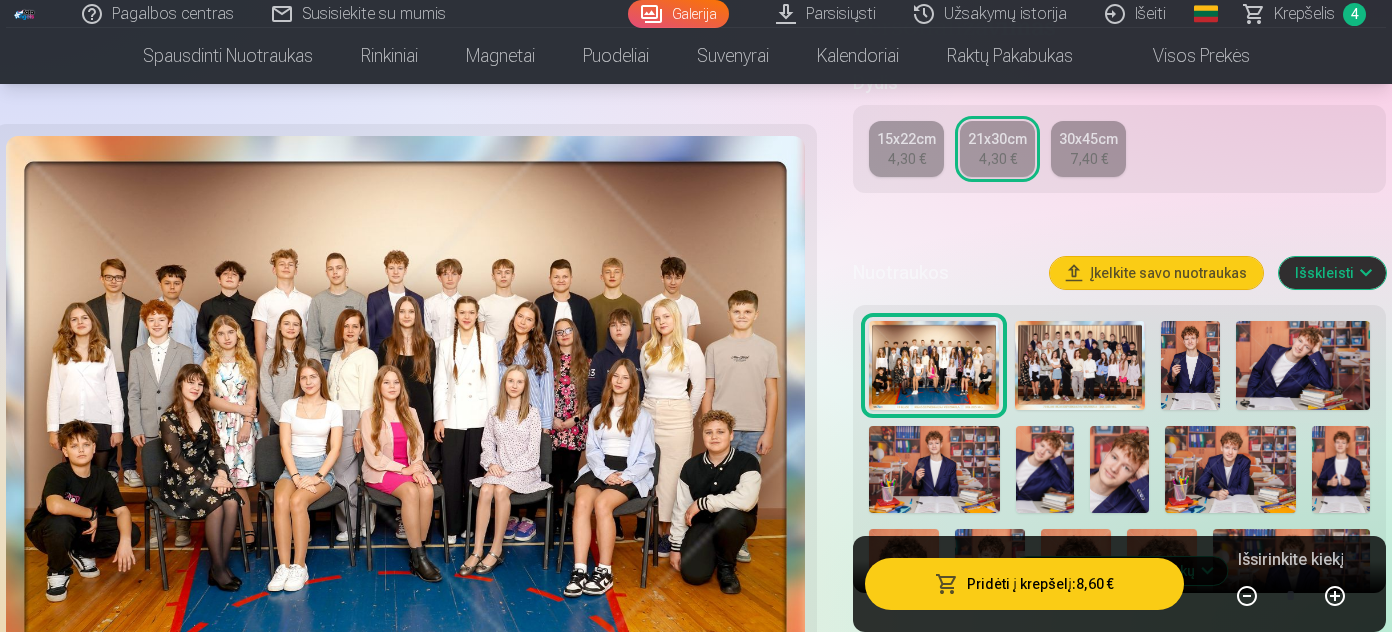 click at bounding box center [1191, 365] 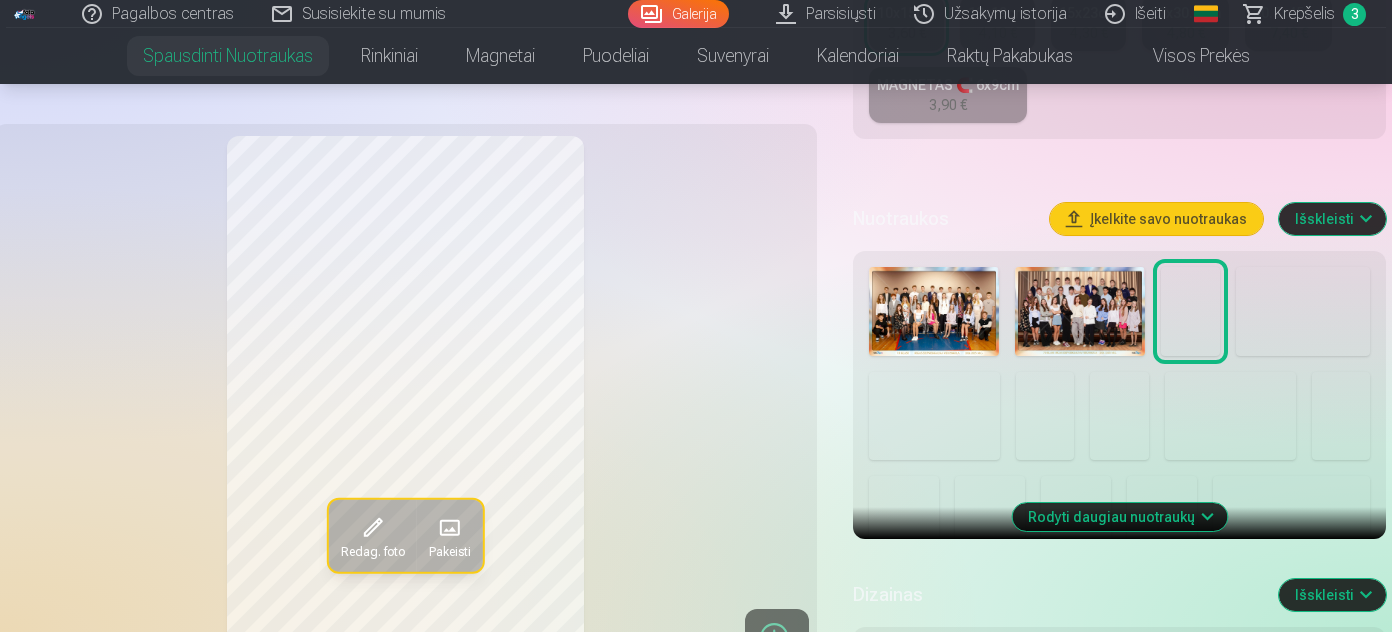 scroll, scrollTop: 550, scrollLeft: 0, axis: vertical 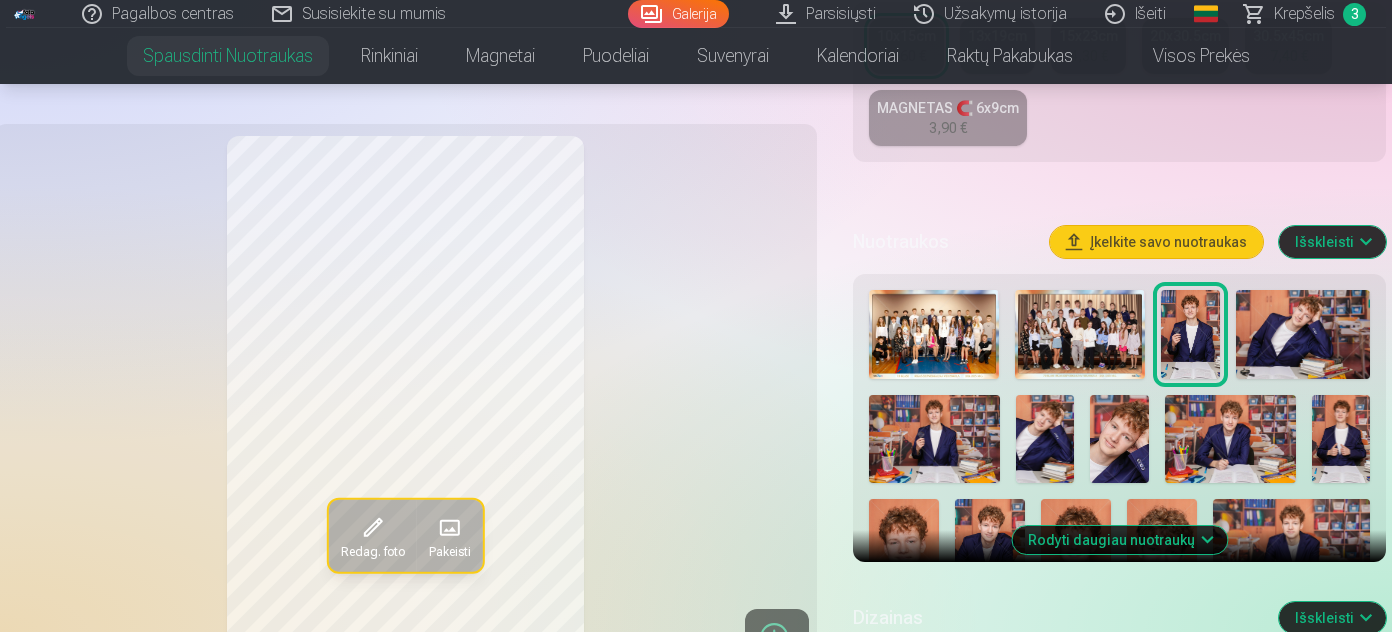 click at bounding box center (1303, 334) 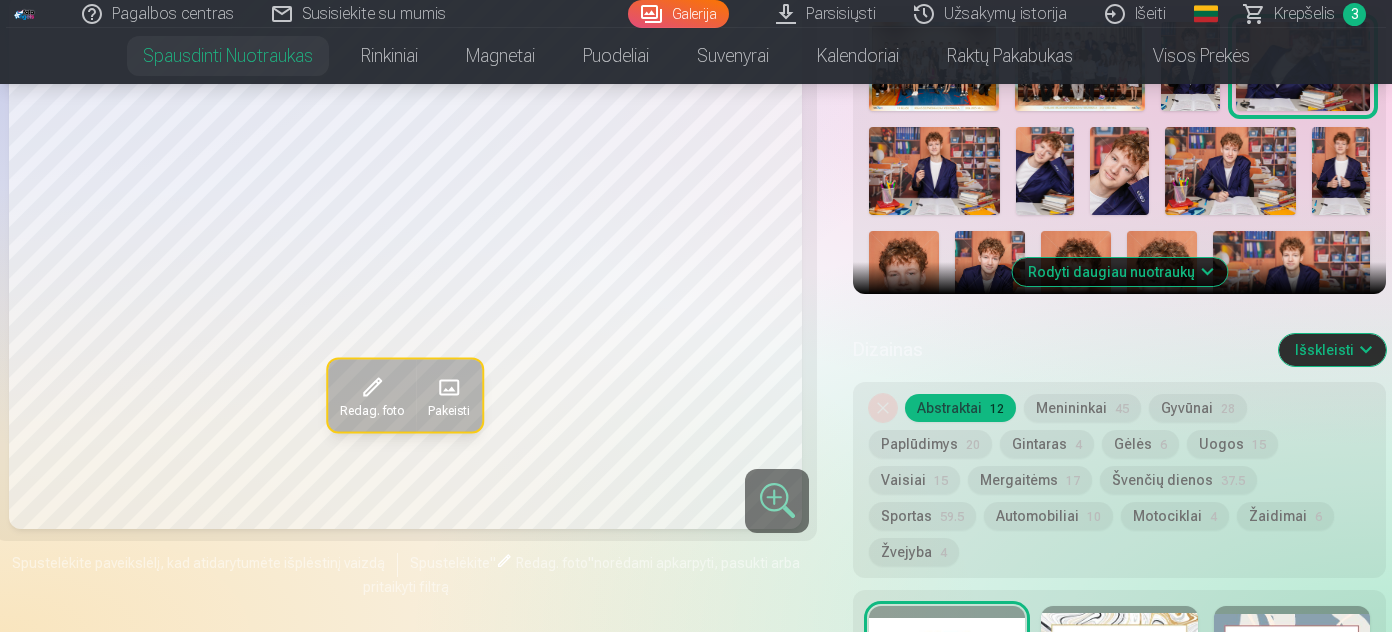 scroll, scrollTop: 823, scrollLeft: 0, axis: vertical 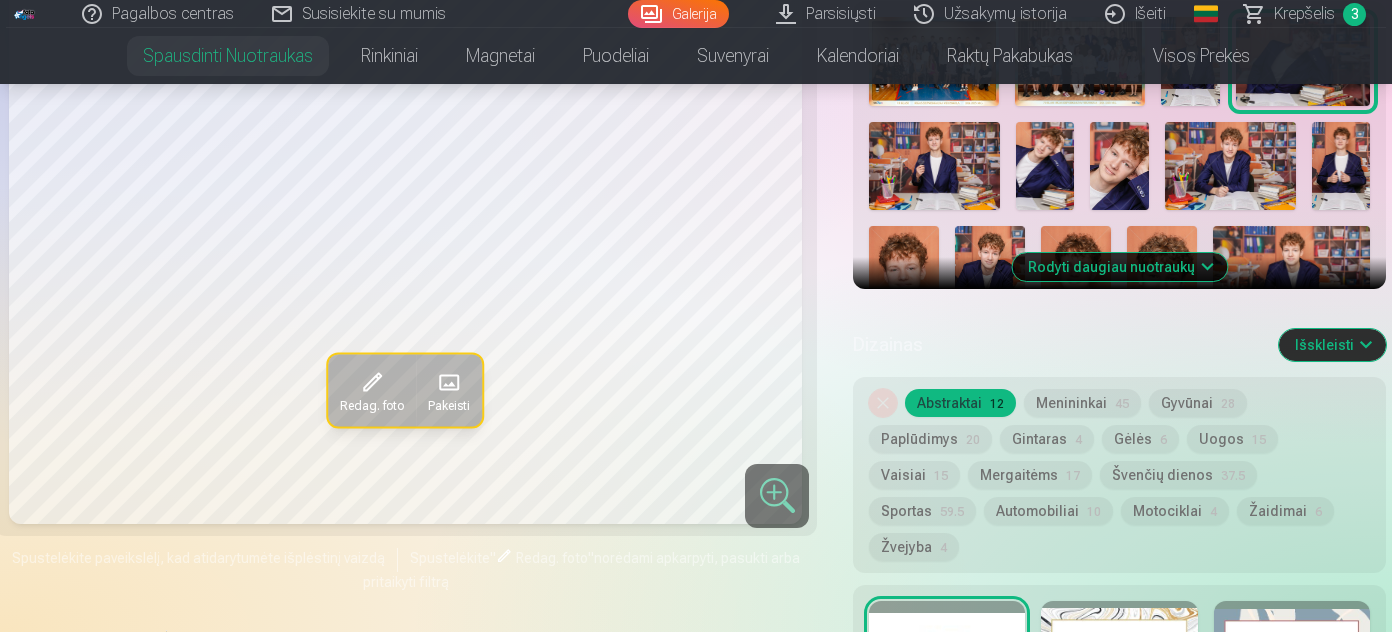 click on "Rodyti daugiau nuotraukų" at bounding box center (1119, 267) 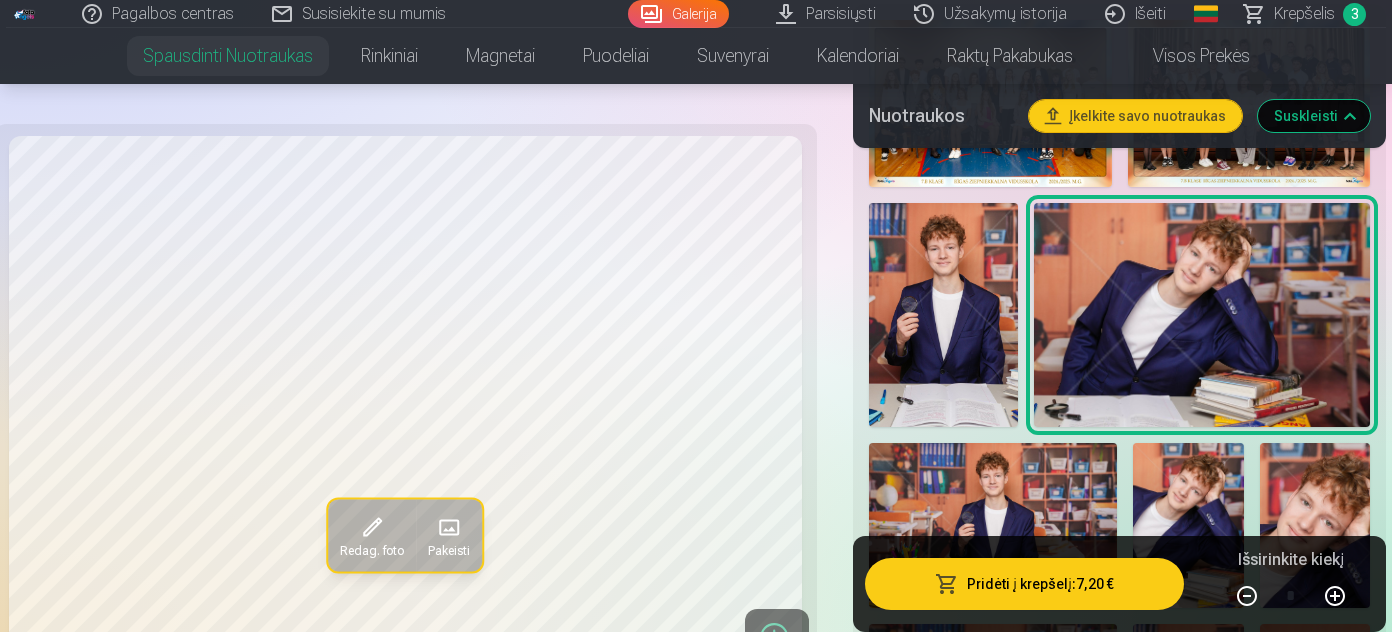scroll, scrollTop: 823, scrollLeft: 0, axis: vertical 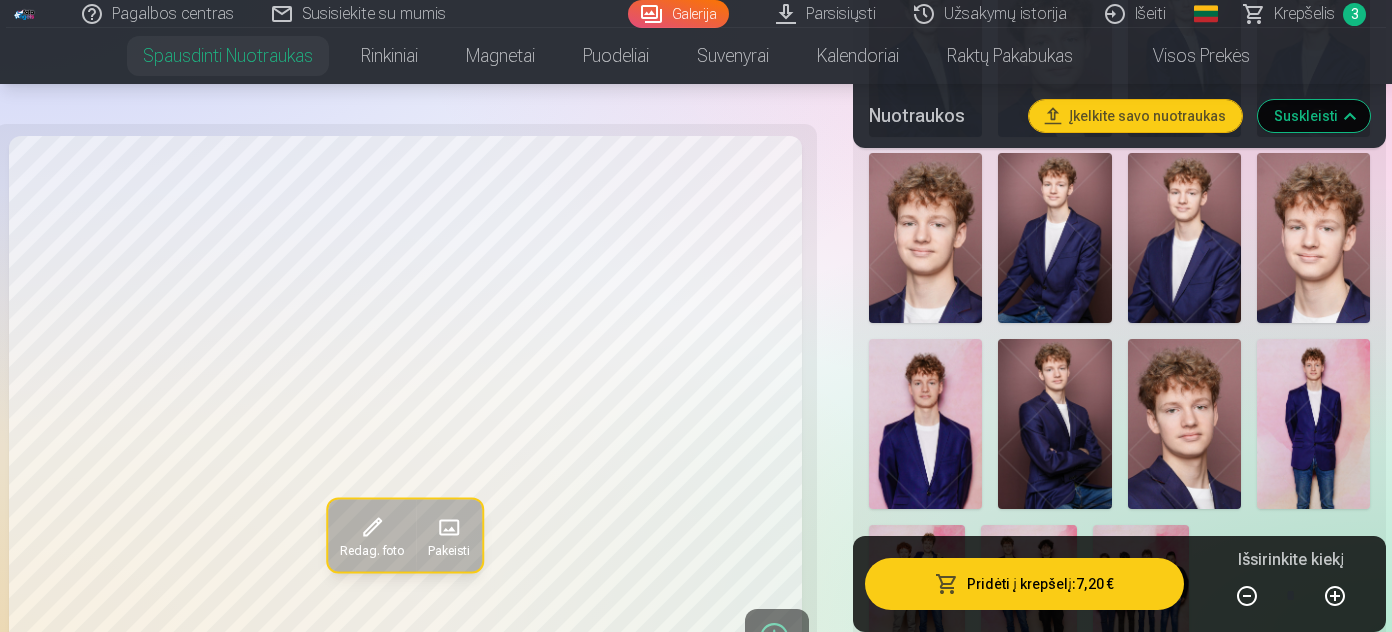 click at bounding box center (1054, 424) 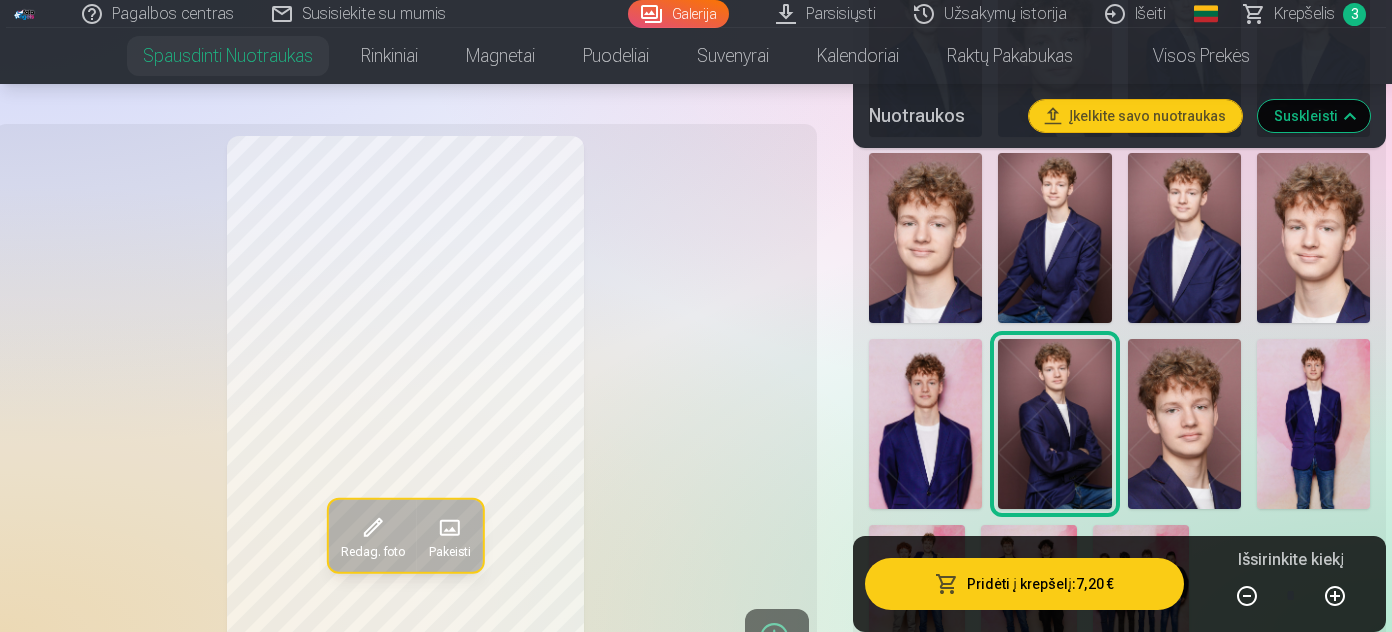 click on "Pridėti į krepšelį :  7,20 €" at bounding box center (1024, 584) 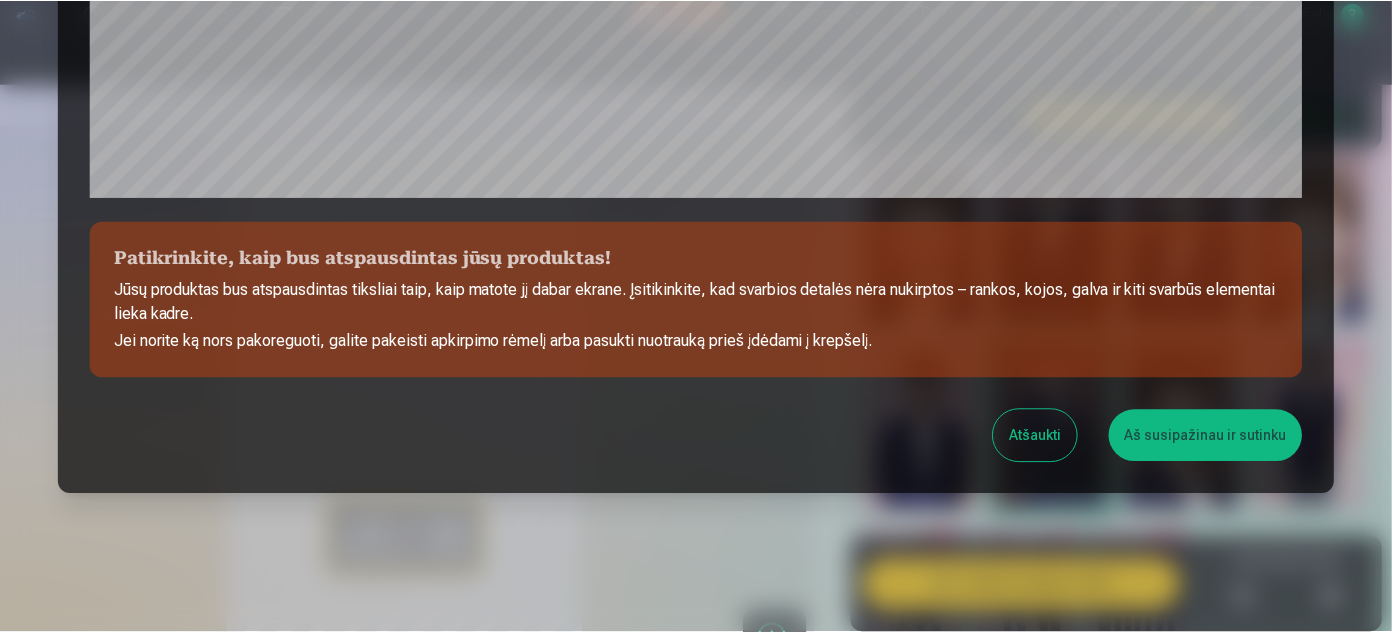 scroll, scrollTop: 808, scrollLeft: 0, axis: vertical 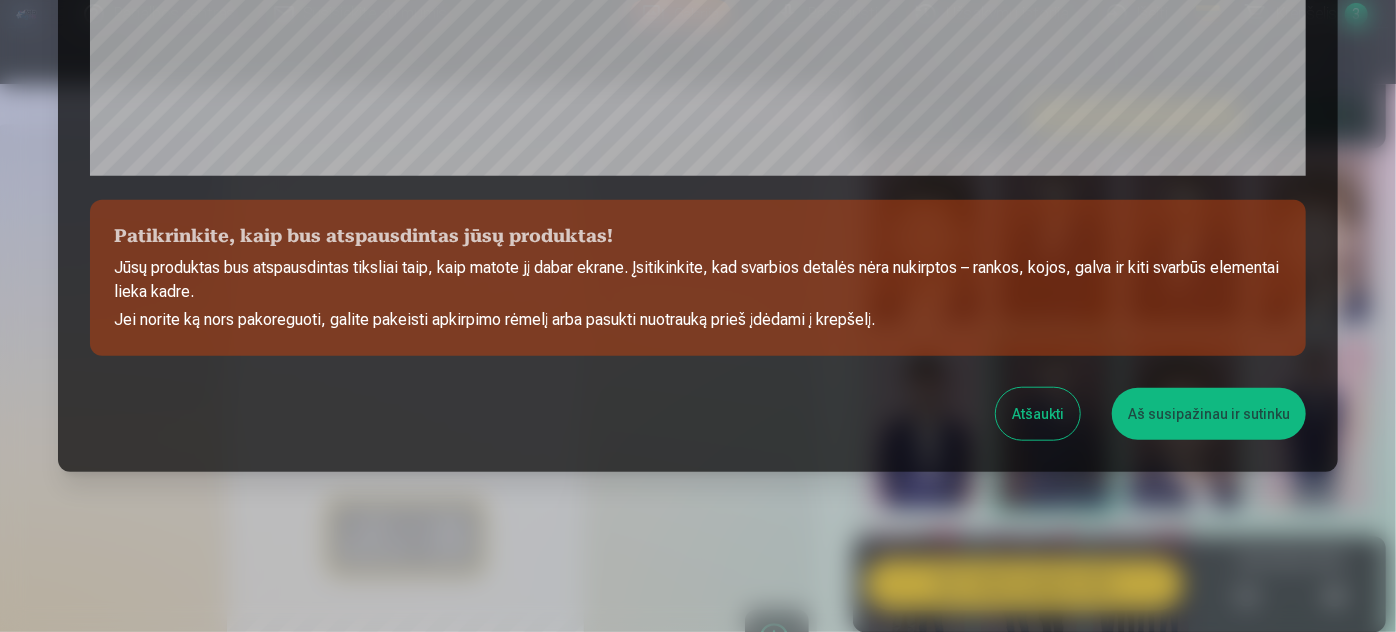 click on "Aš susipažinau ir sutinku" at bounding box center [1209, 414] 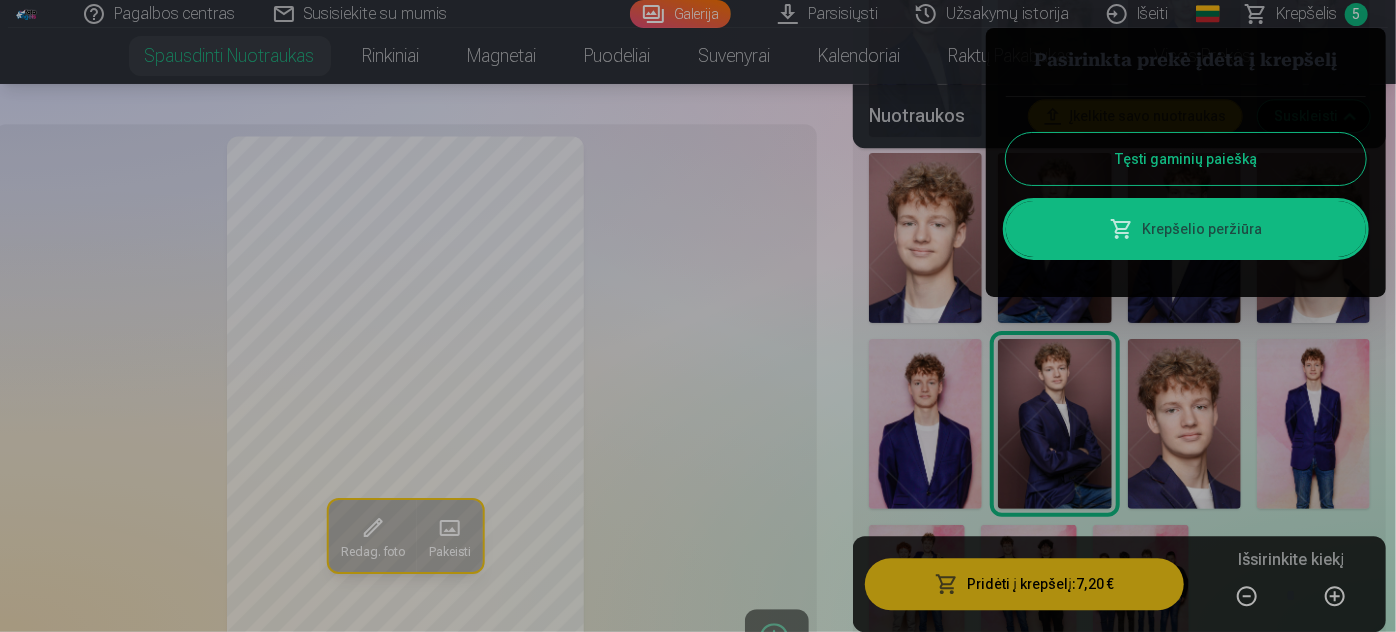 click at bounding box center (698, 316) 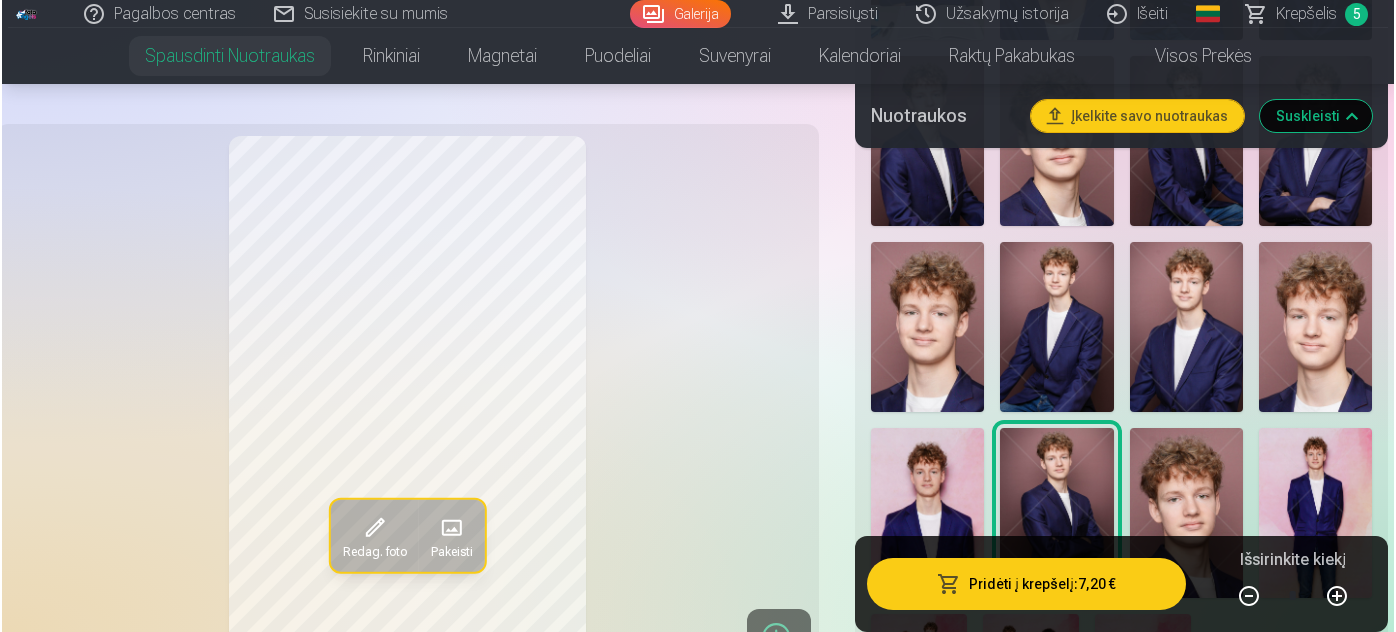 scroll, scrollTop: 2363, scrollLeft: 0, axis: vertical 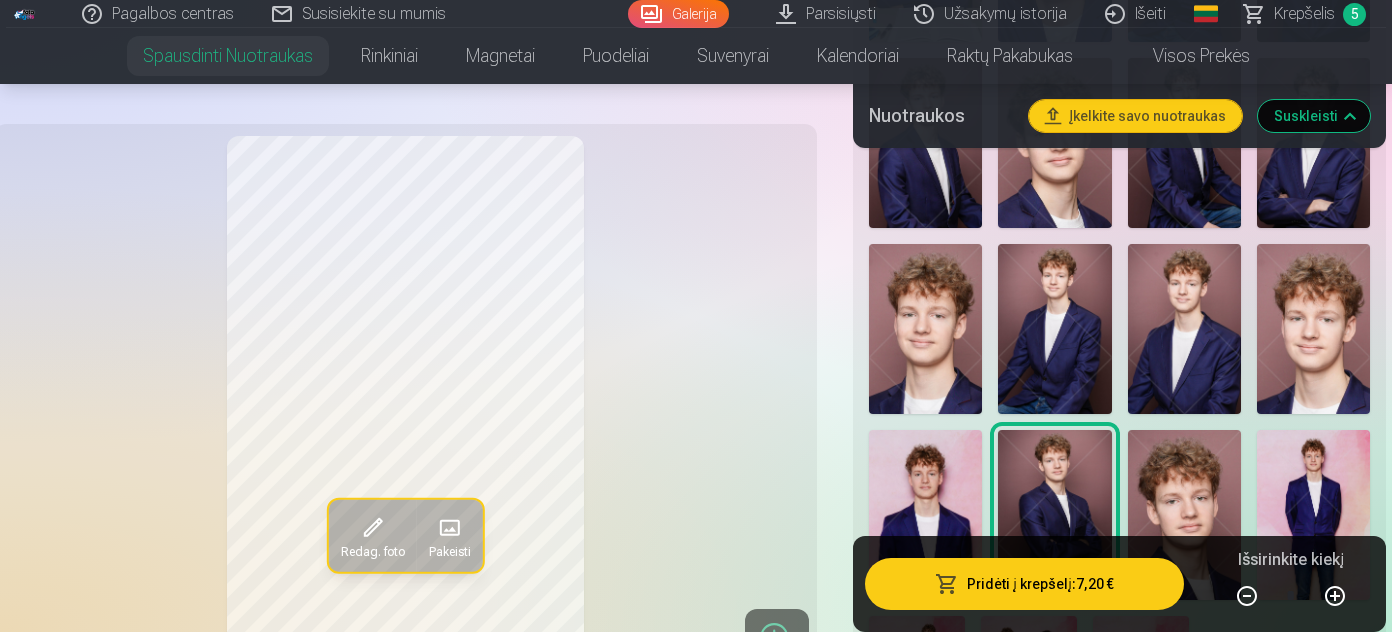 click at bounding box center (1313, 329) 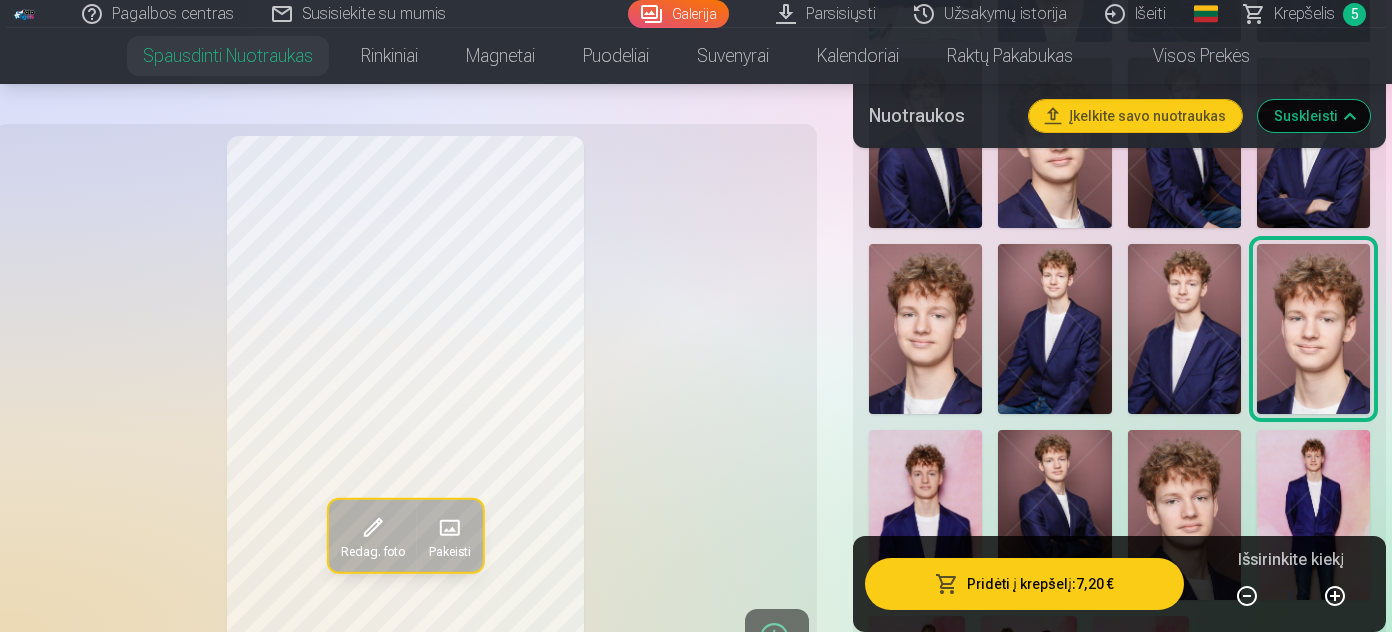 click on "Pridėti į krepšelį :  7,20 €" at bounding box center (1024, 584) 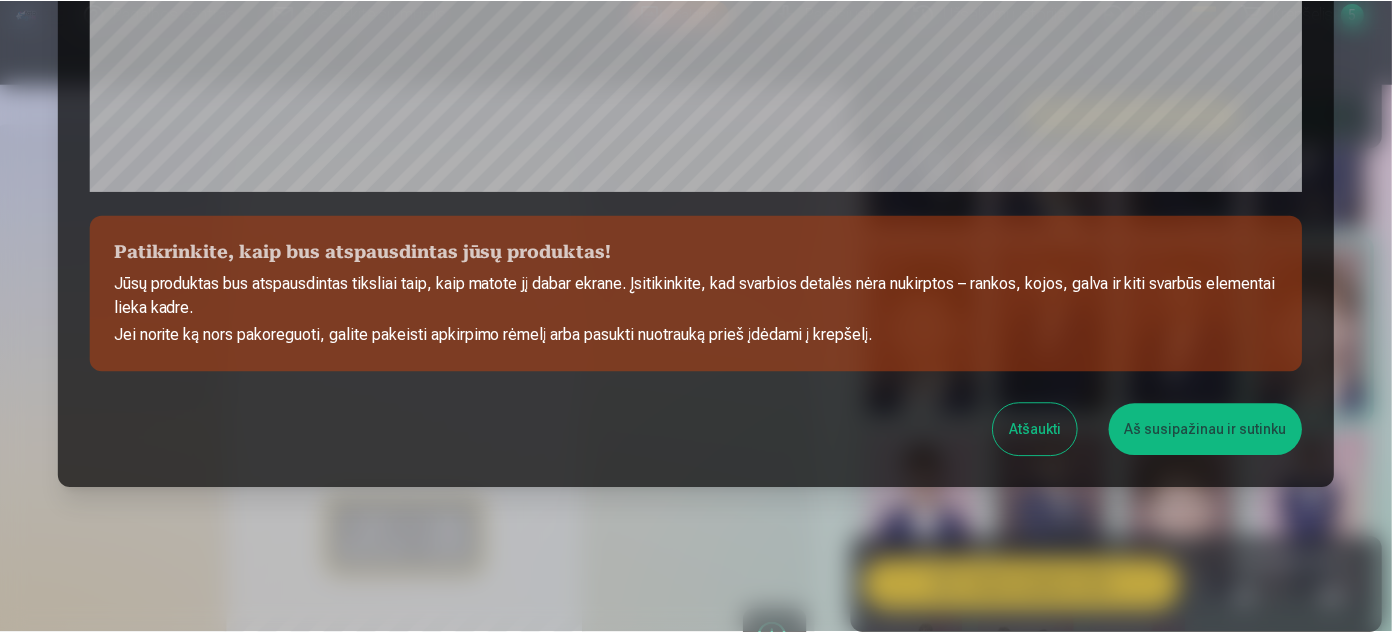 scroll, scrollTop: 808, scrollLeft: 0, axis: vertical 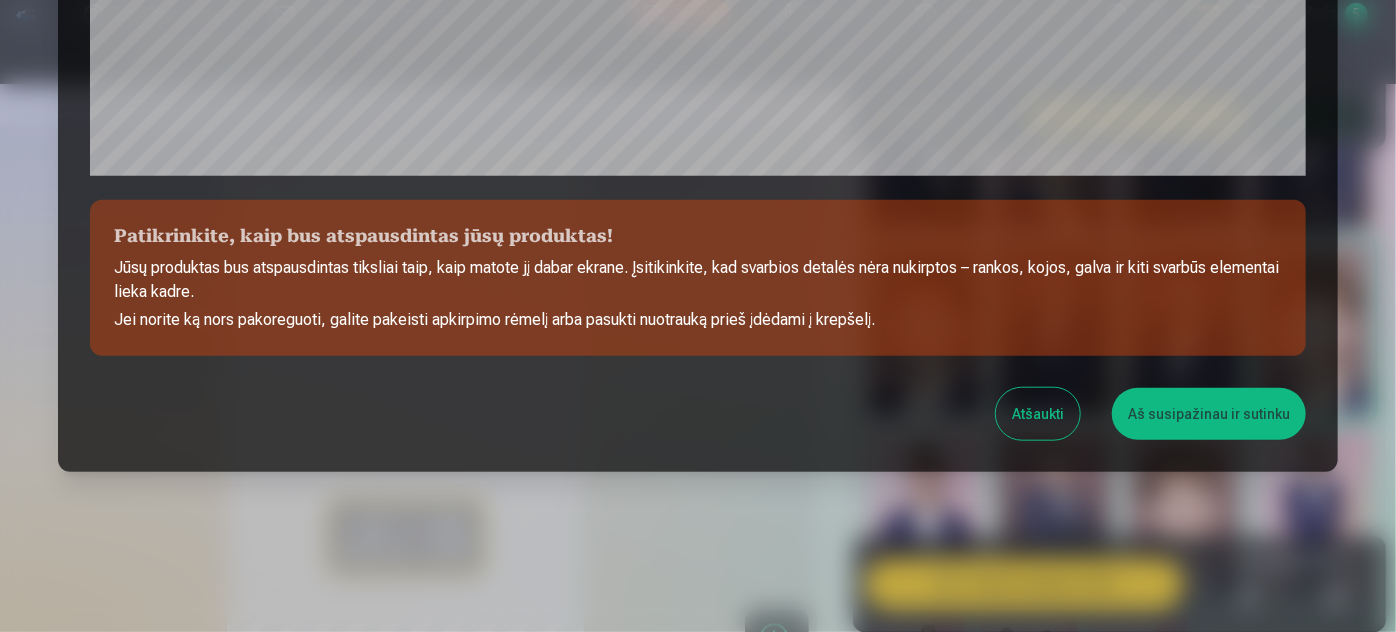 click on "Aš susipažinau ir sutinku" at bounding box center [1209, 414] 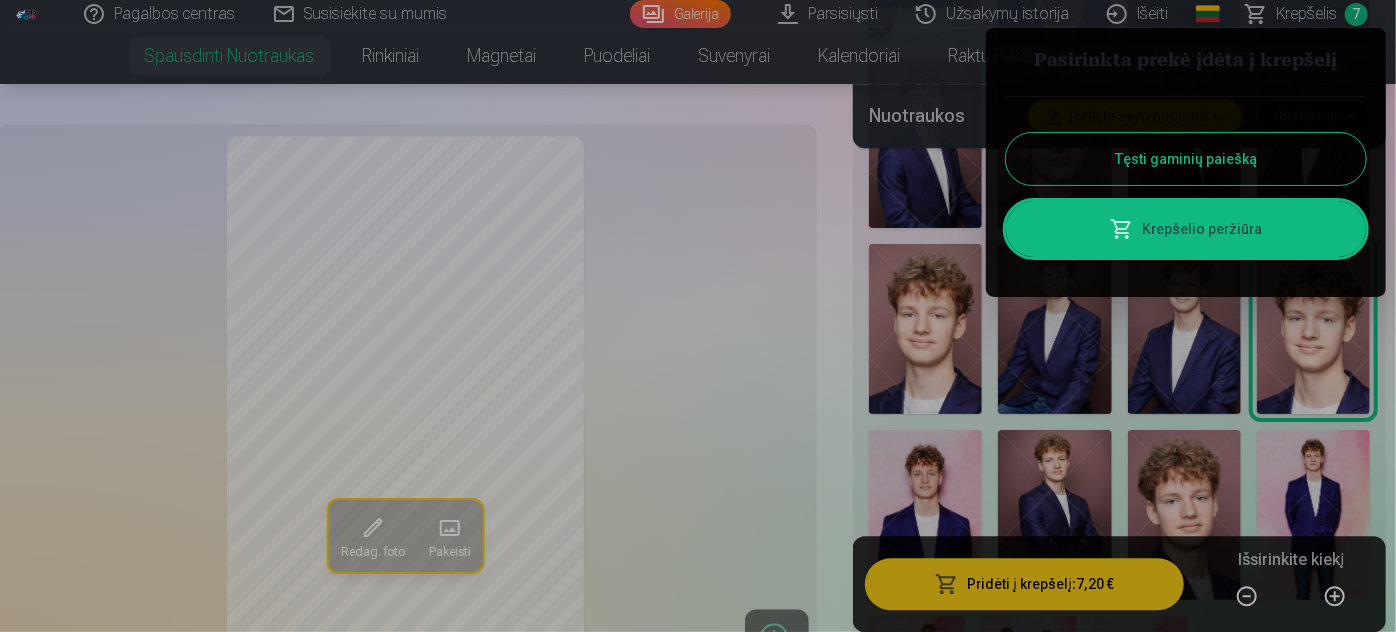 click at bounding box center (698, 316) 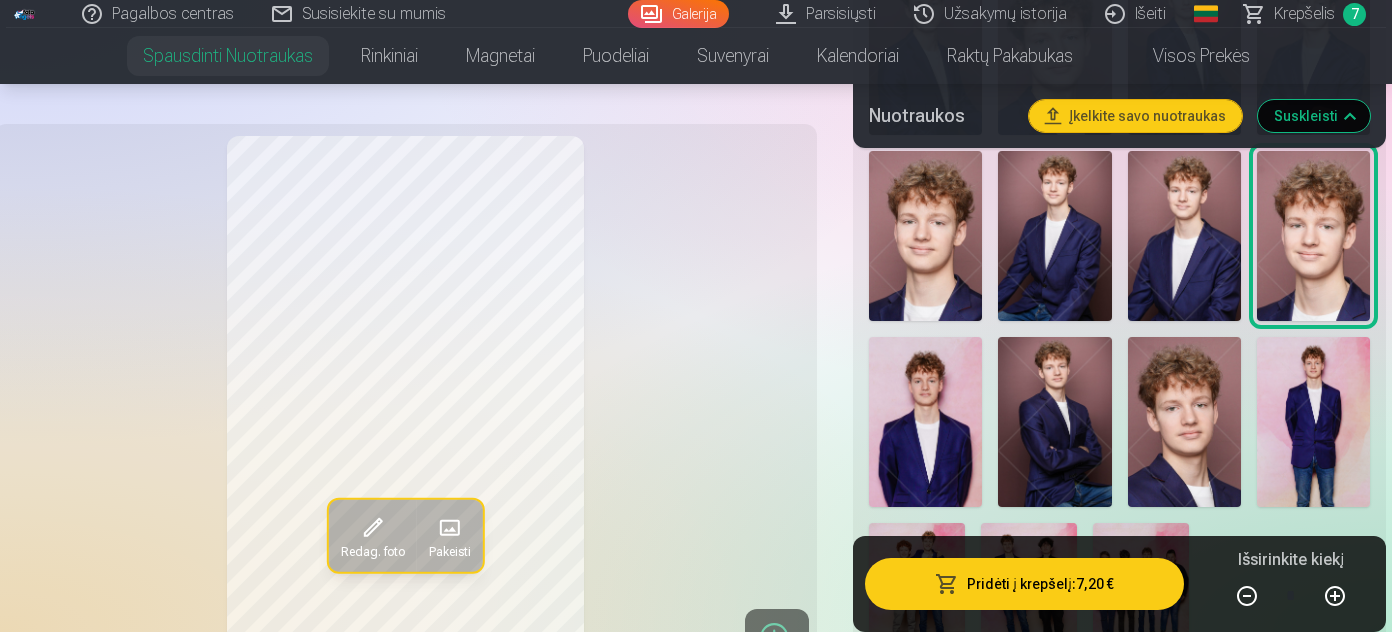 scroll, scrollTop: 2454, scrollLeft: 0, axis: vertical 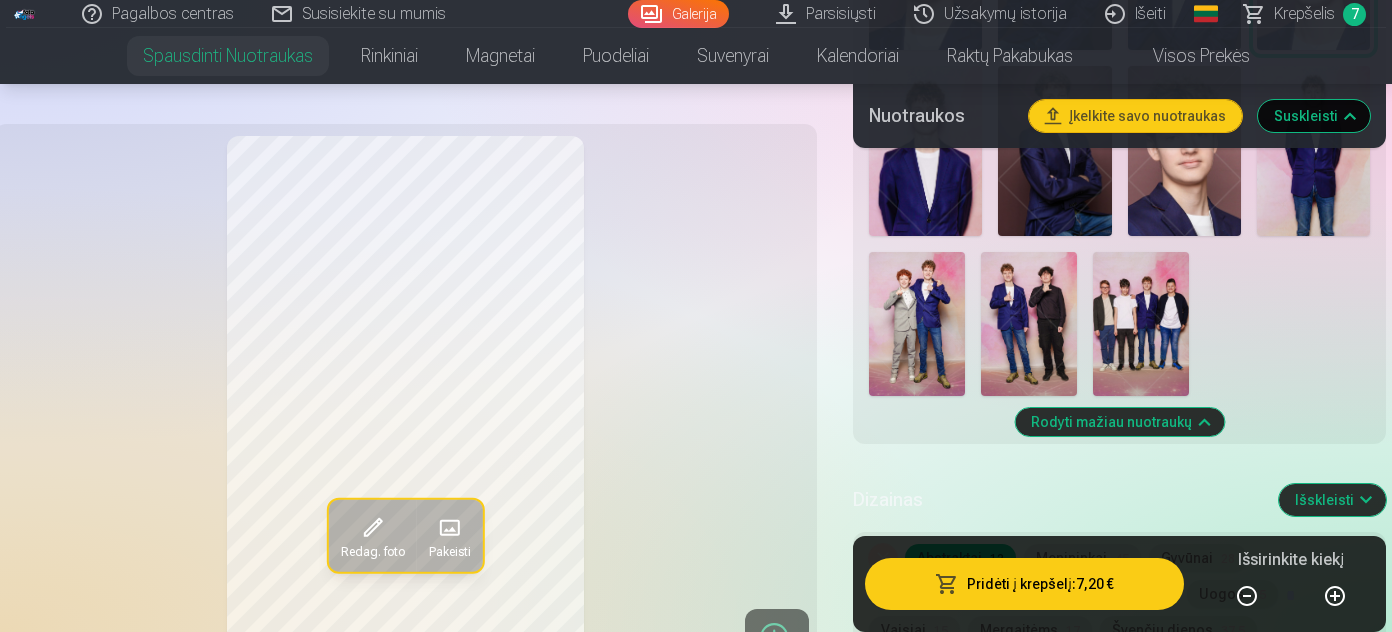 click at bounding box center [917, 324] 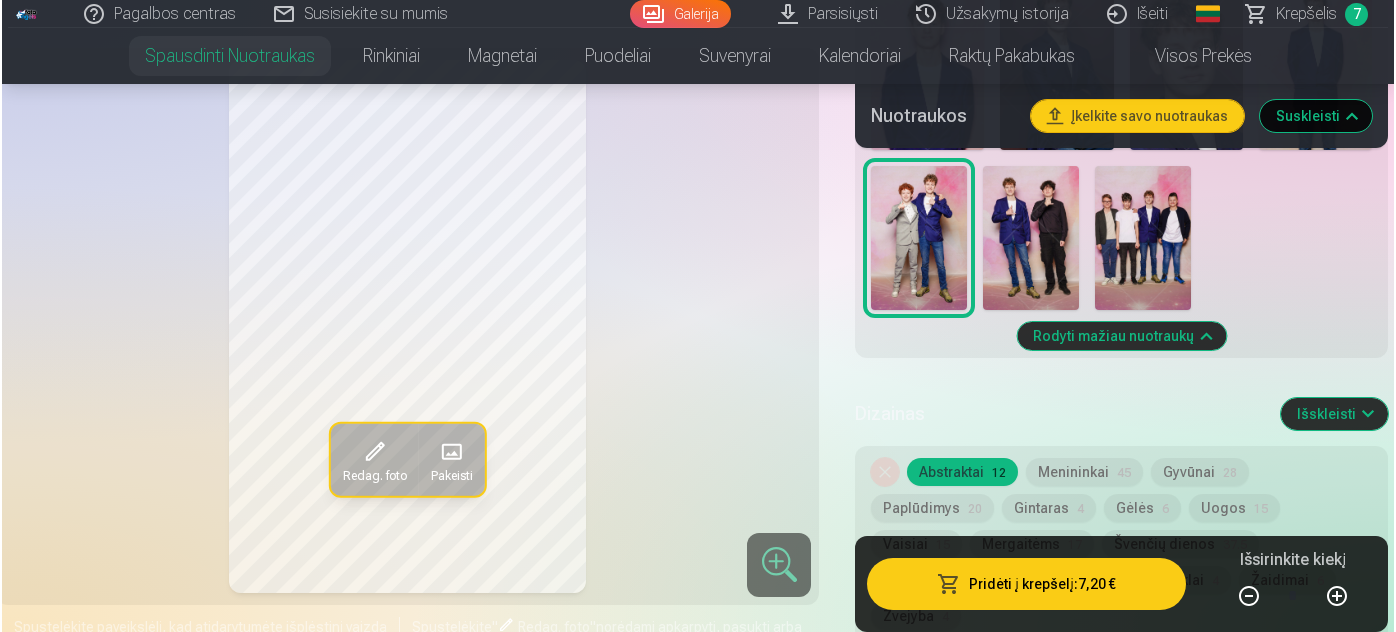 scroll, scrollTop: 2818, scrollLeft: 0, axis: vertical 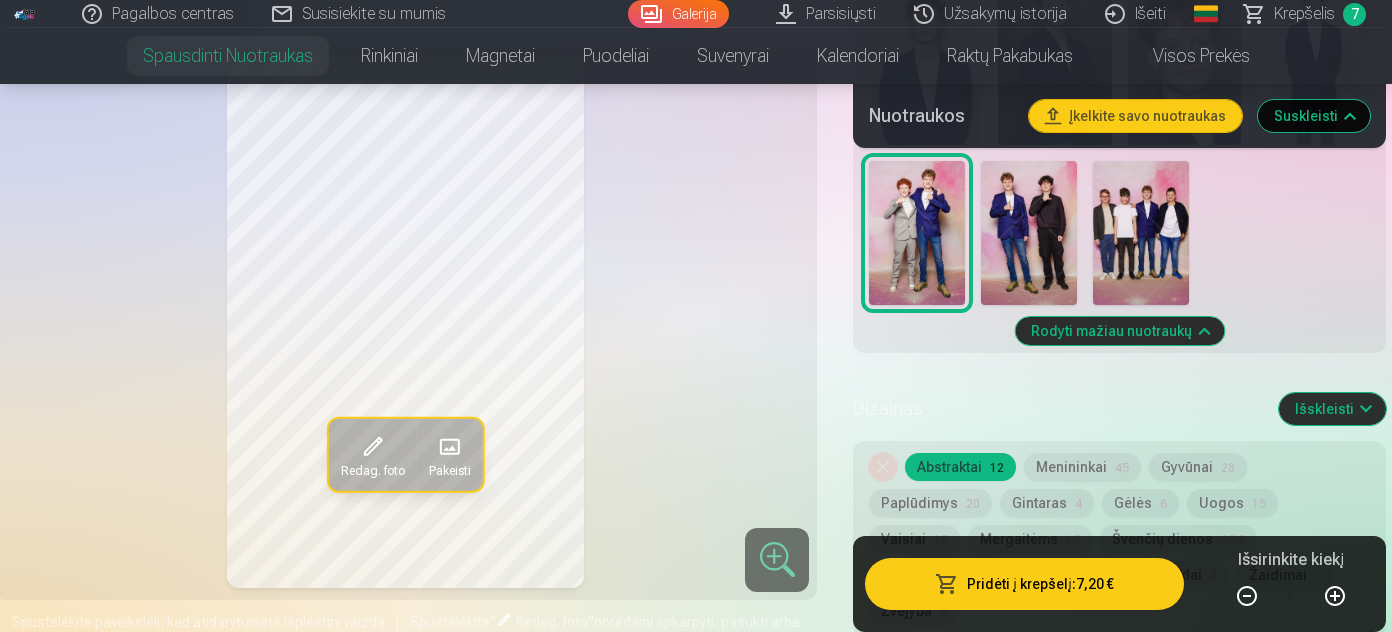 click on "Pridėti į krepšelį :  7,20 €" at bounding box center (1024, 584) 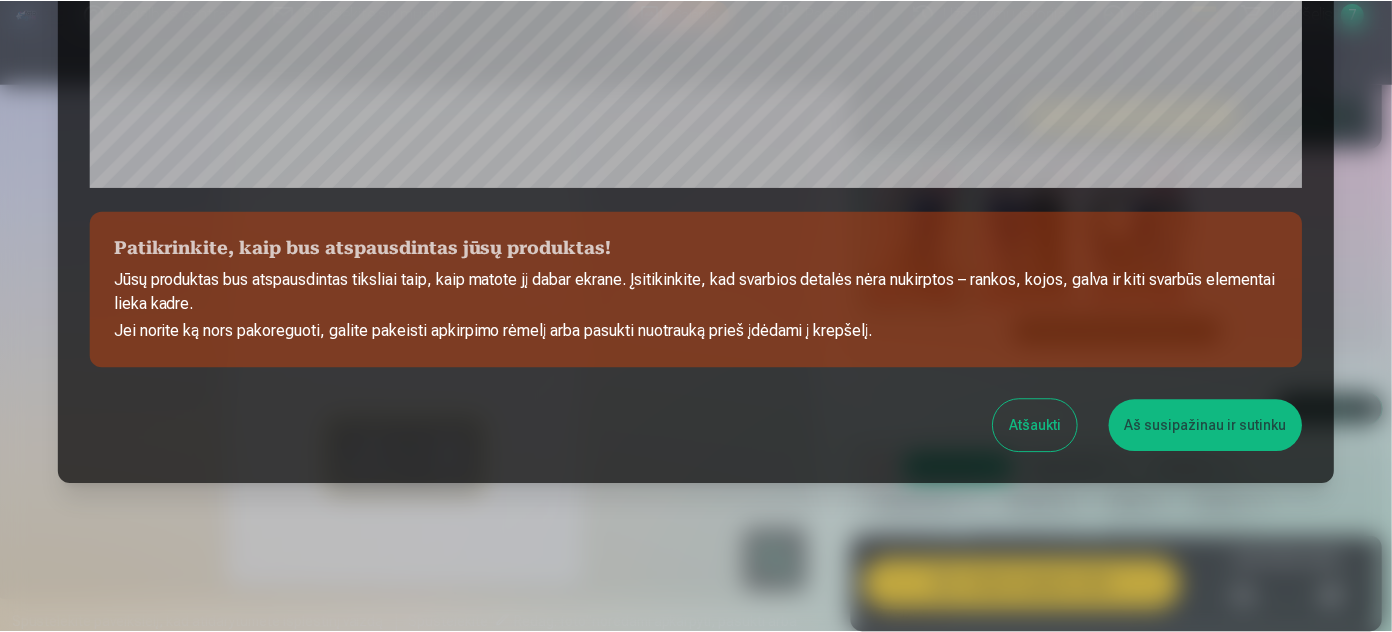 scroll, scrollTop: 808, scrollLeft: 0, axis: vertical 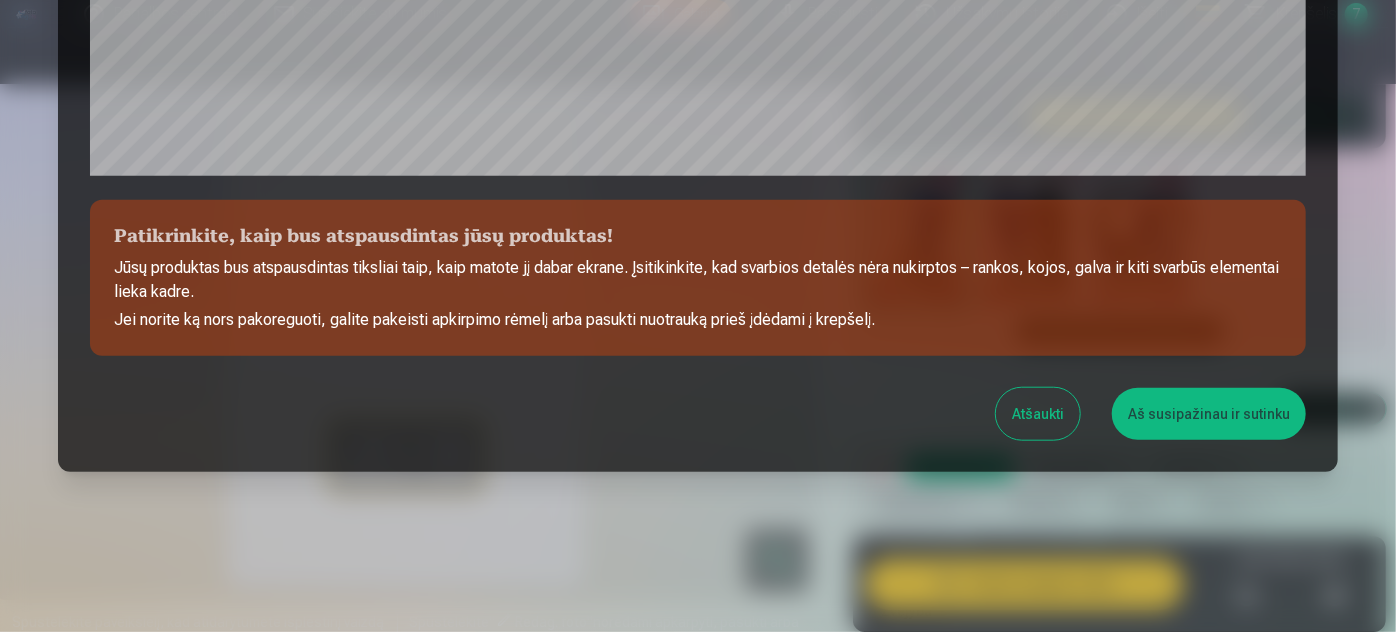 click on "Aš susipažinau ir sutinku" at bounding box center [1209, 414] 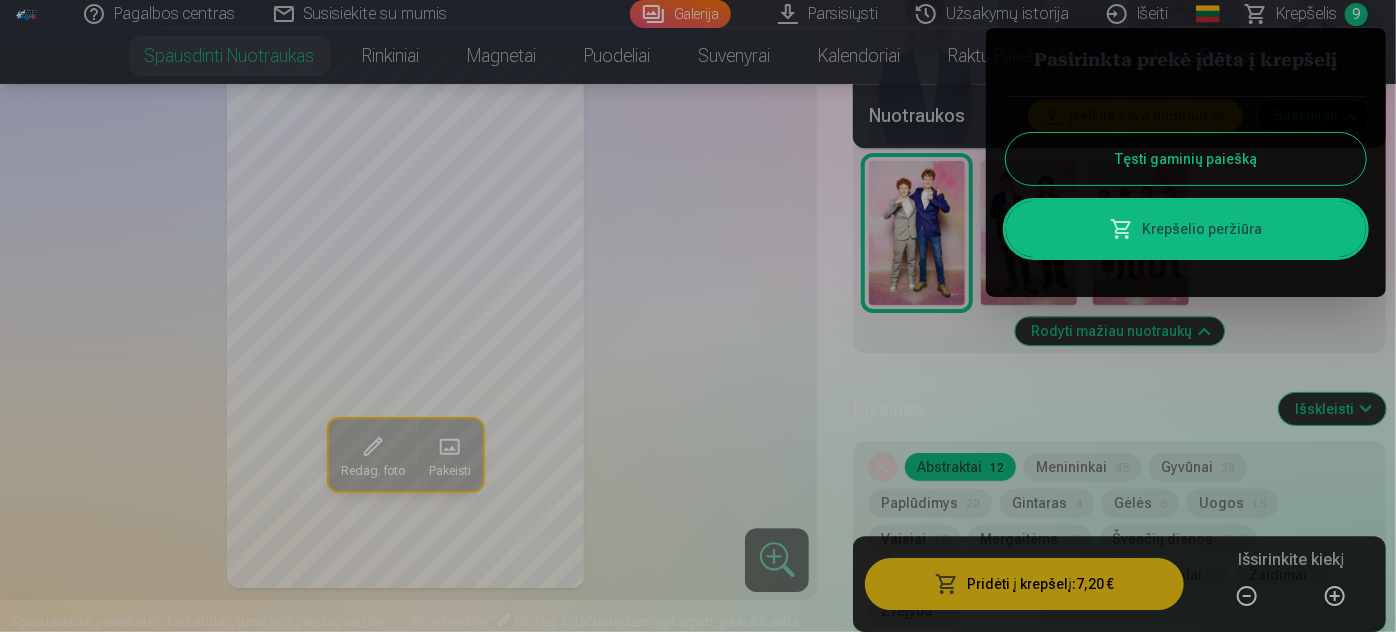 click at bounding box center (698, 316) 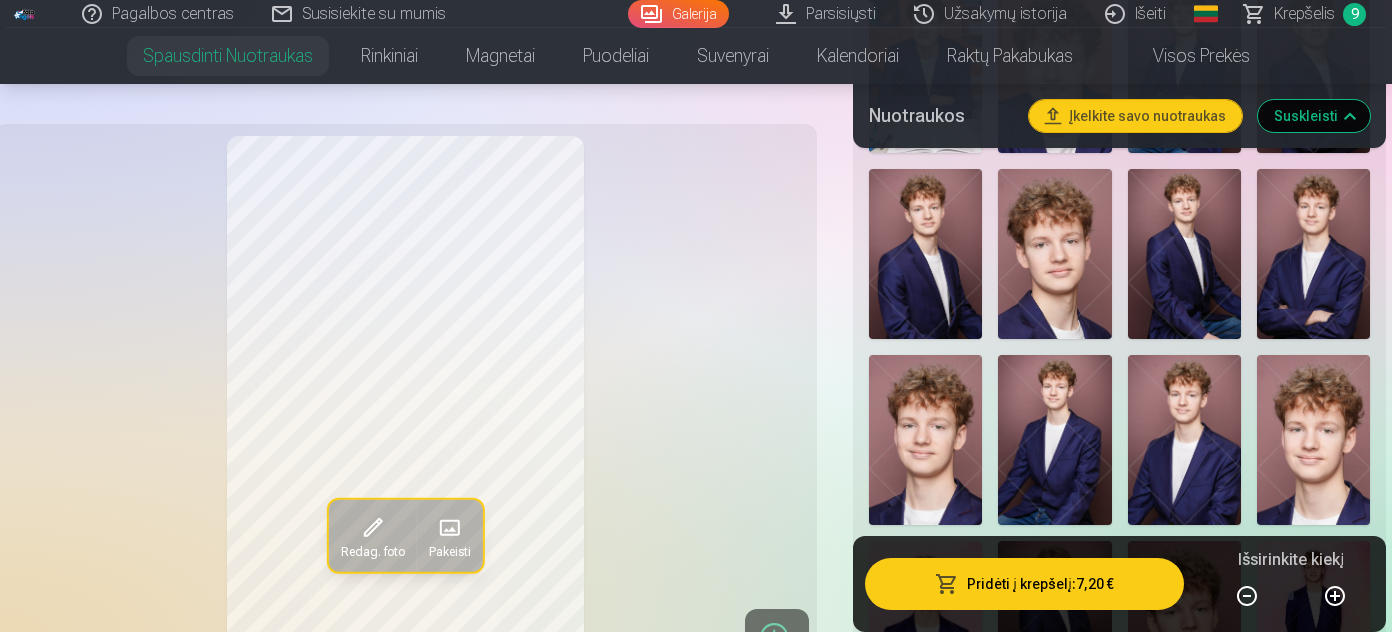 scroll, scrollTop: 2181, scrollLeft: 0, axis: vertical 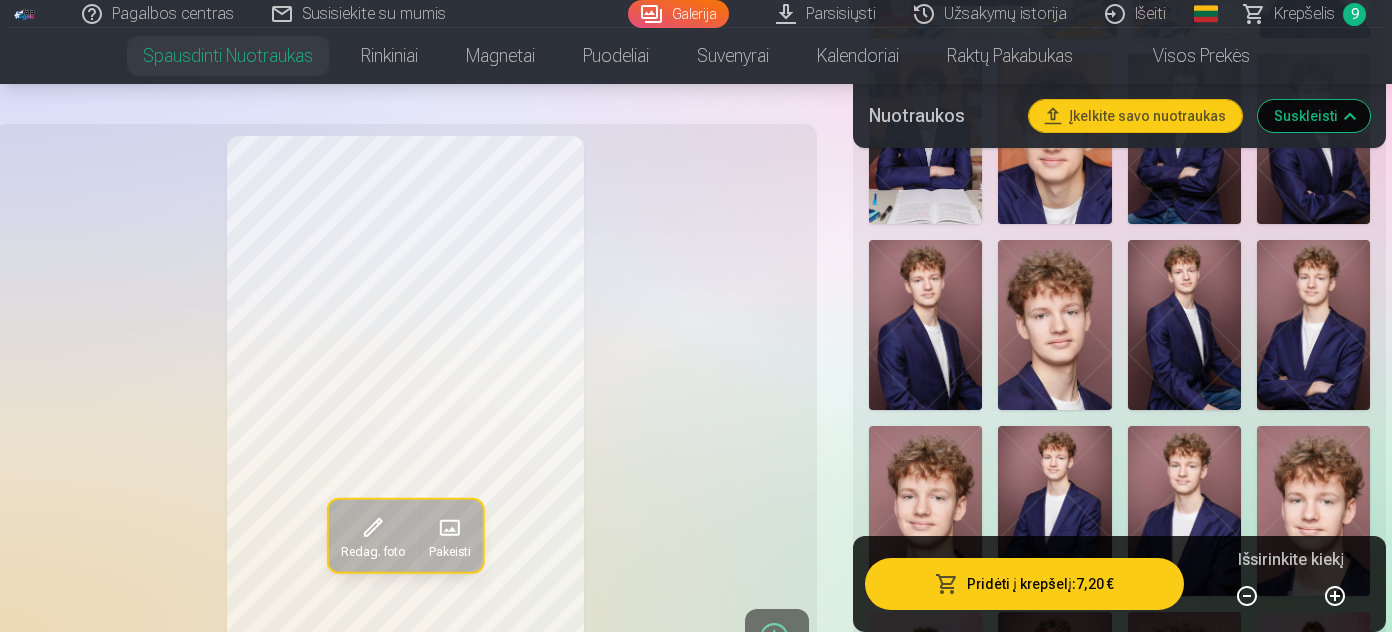click at bounding box center (1054, 325) 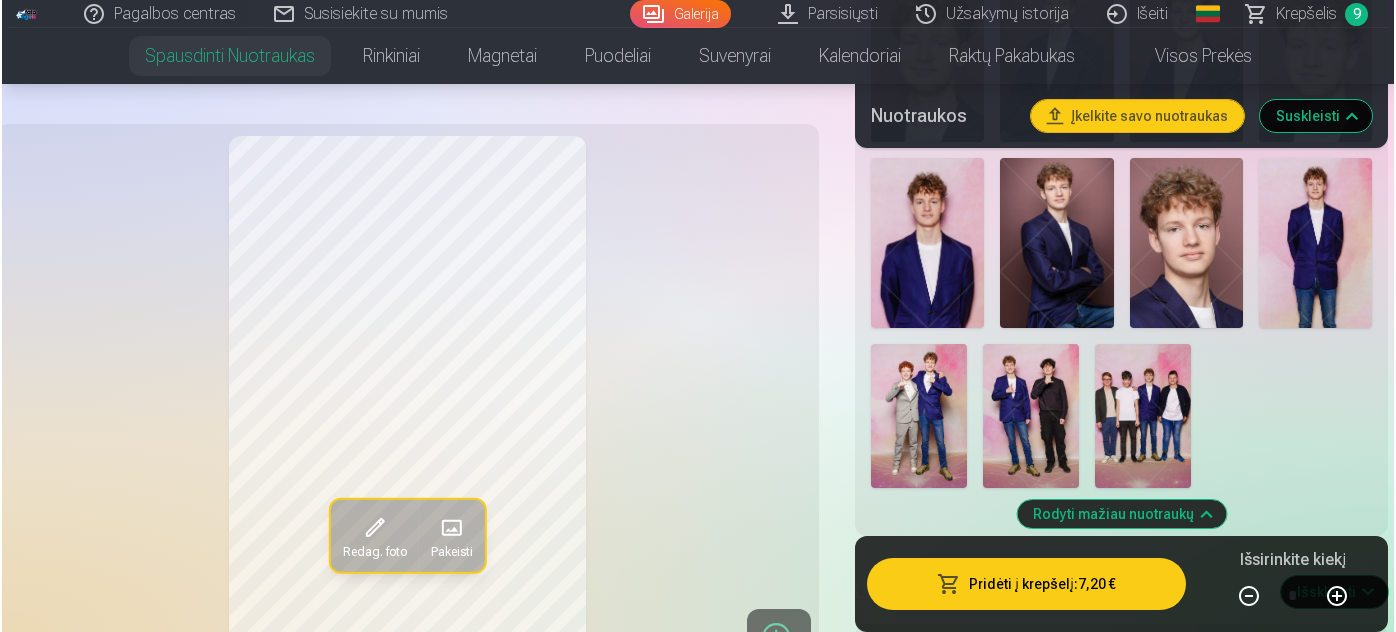 scroll, scrollTop: 2636, scrollLeft: 0, axis: vertical 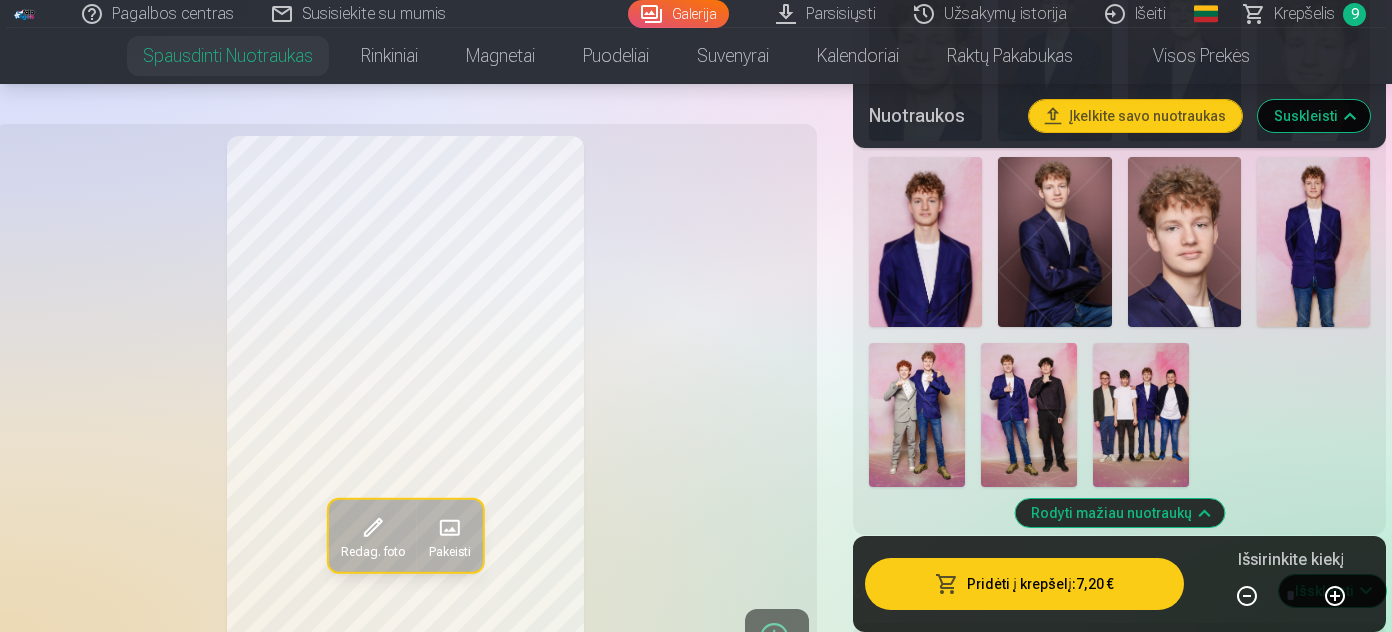 click at bounding box center (1029, 415) 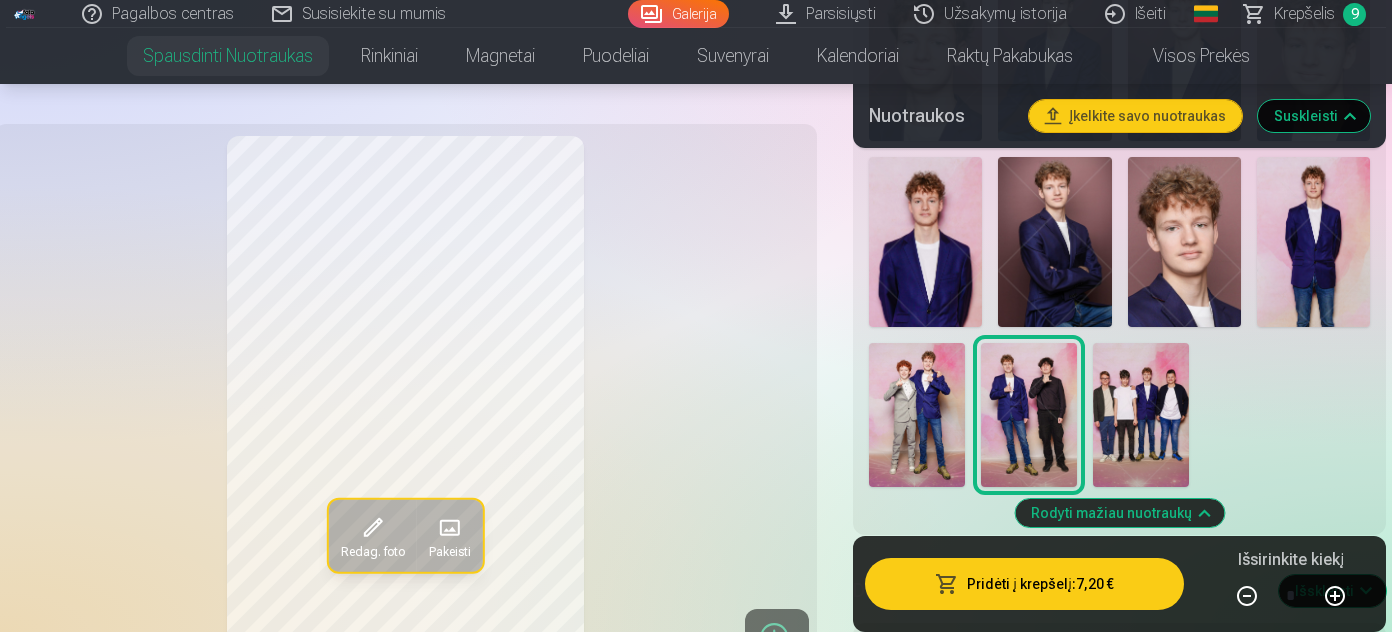 click at bounding box center [1141, 415] 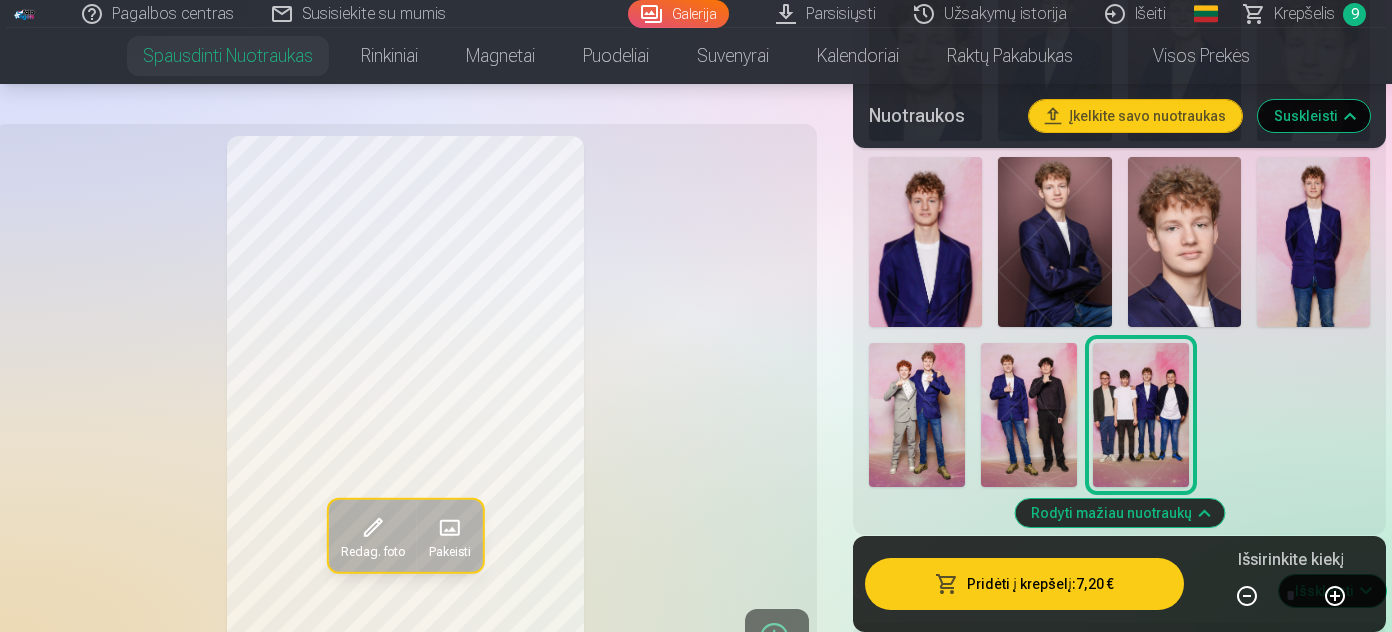 click at bounding box center [1184, 242] 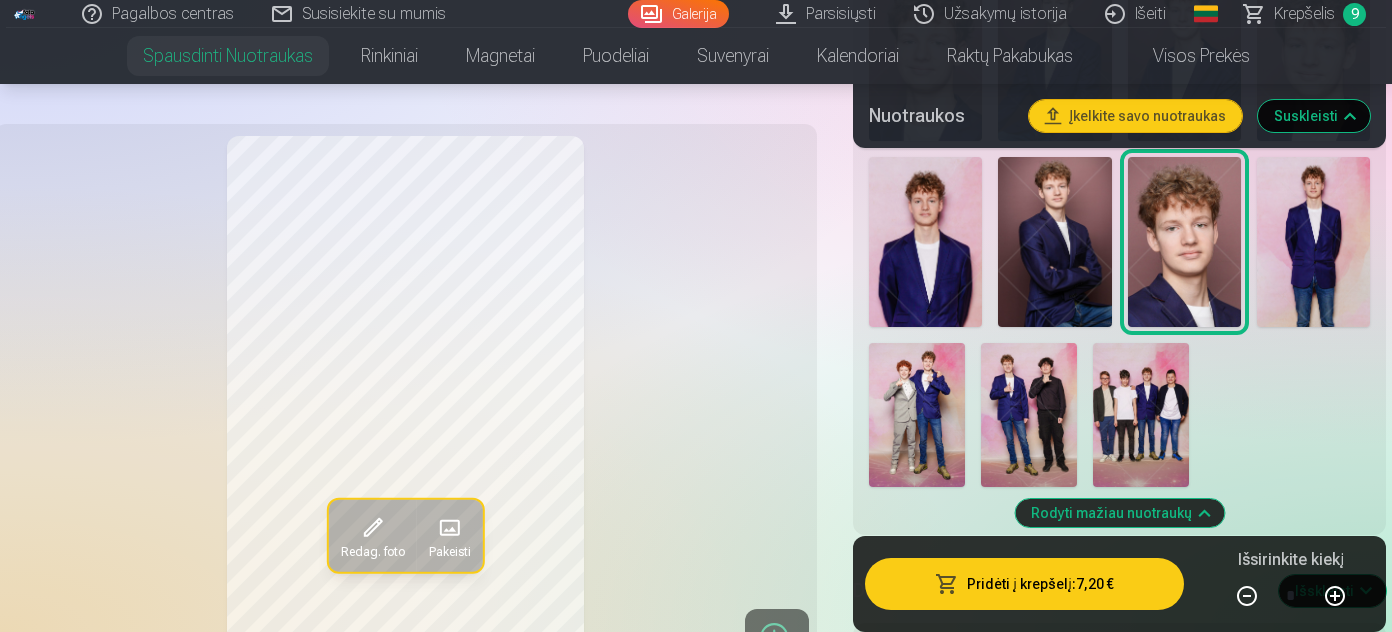 click at bounding box center (1029, 415) 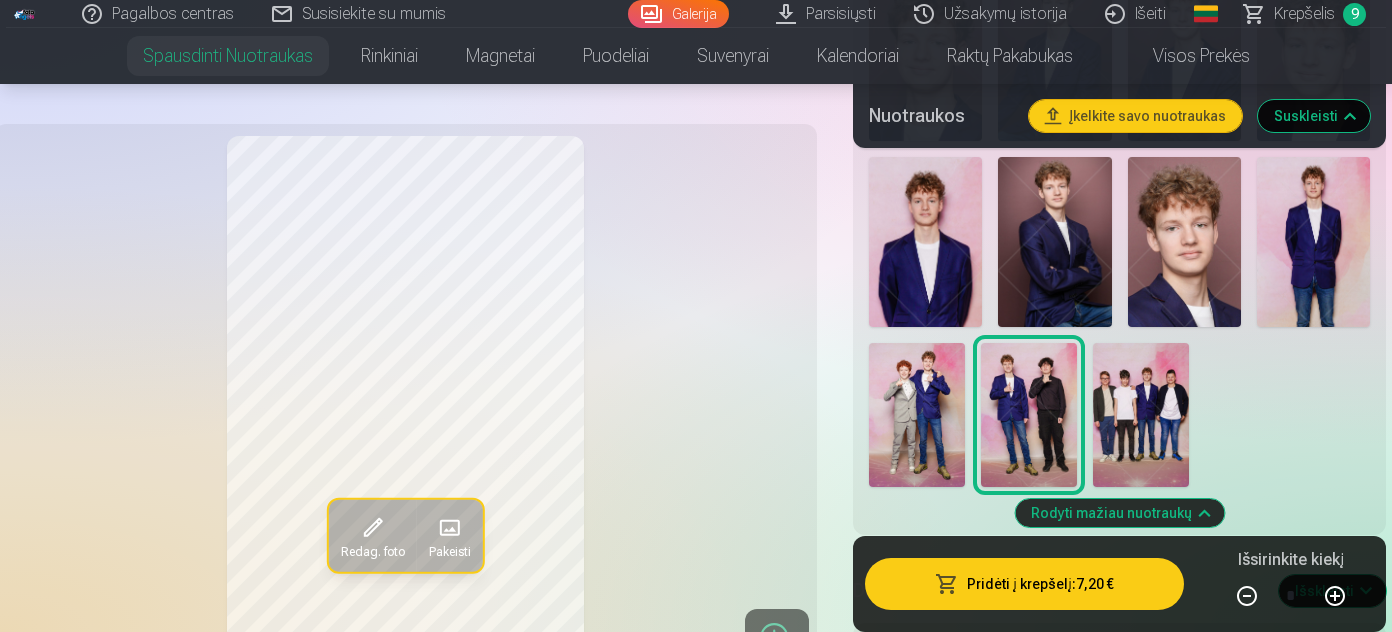 click on "Pridėti į krepšelį :  7,20 €" at bounding box center (1024, 584) 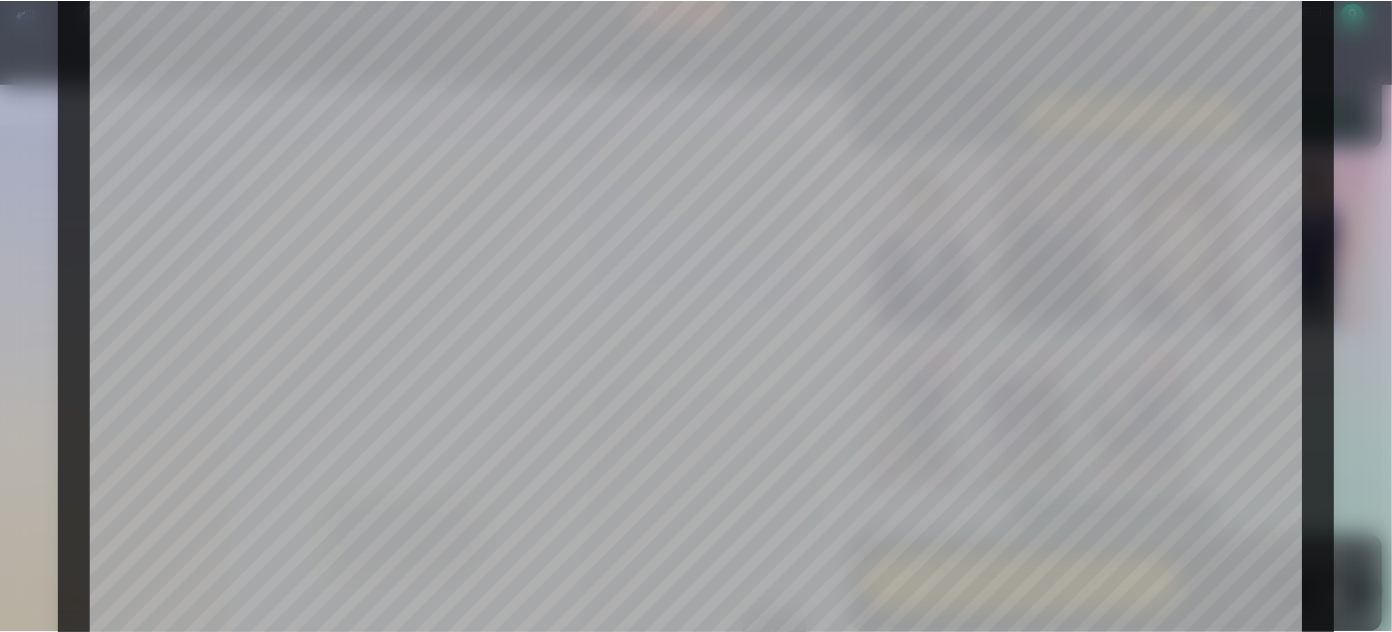 scroll, scrollTop: 80, scrollLeft: 0, axis: vertical 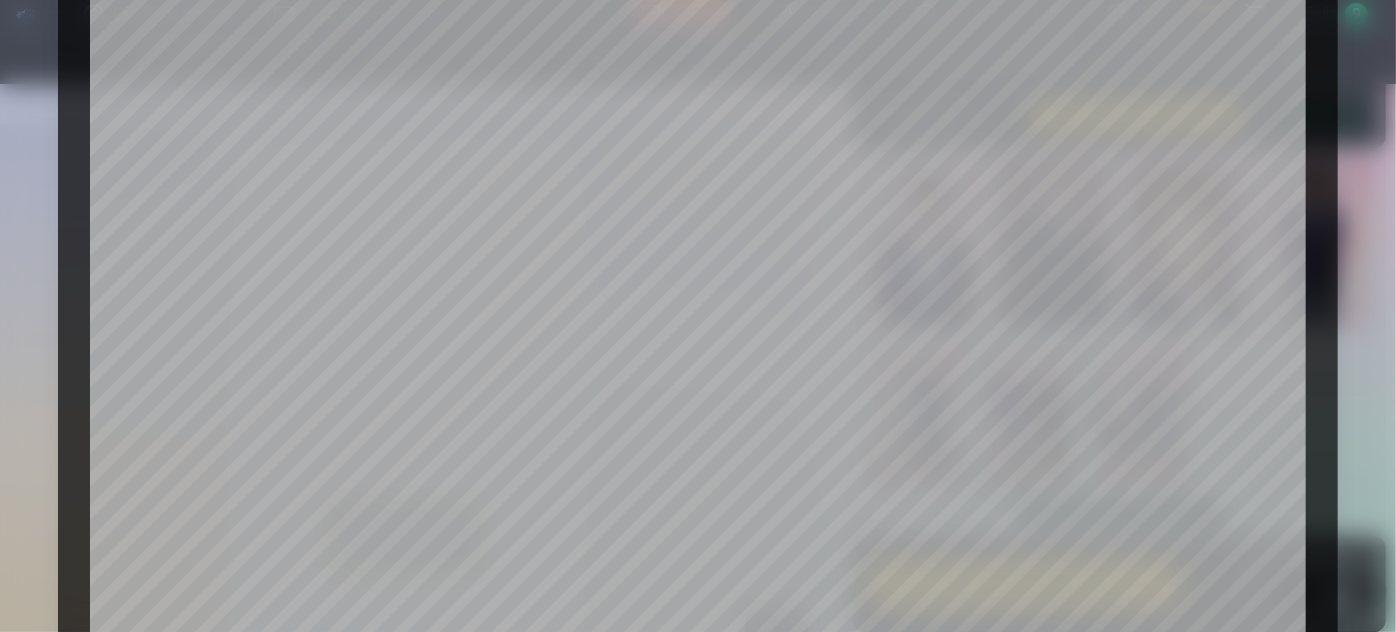 click at bounding box center [698, 316] 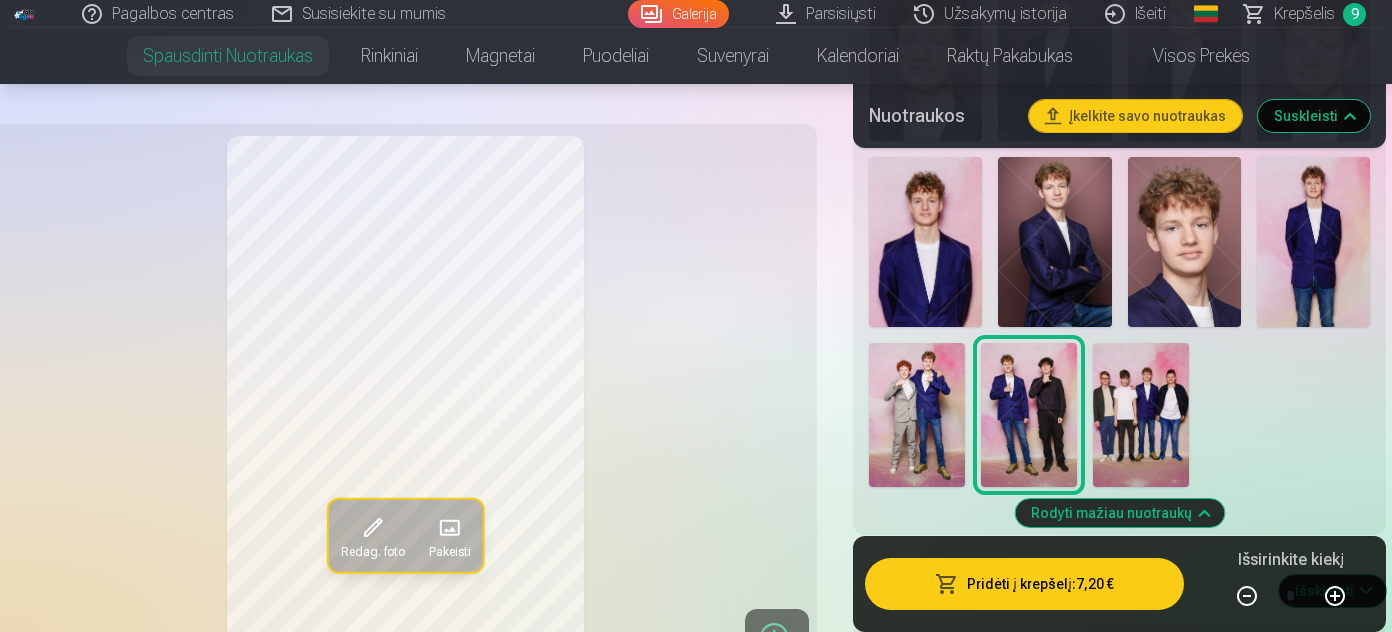click at bounding box center [1141, 415] 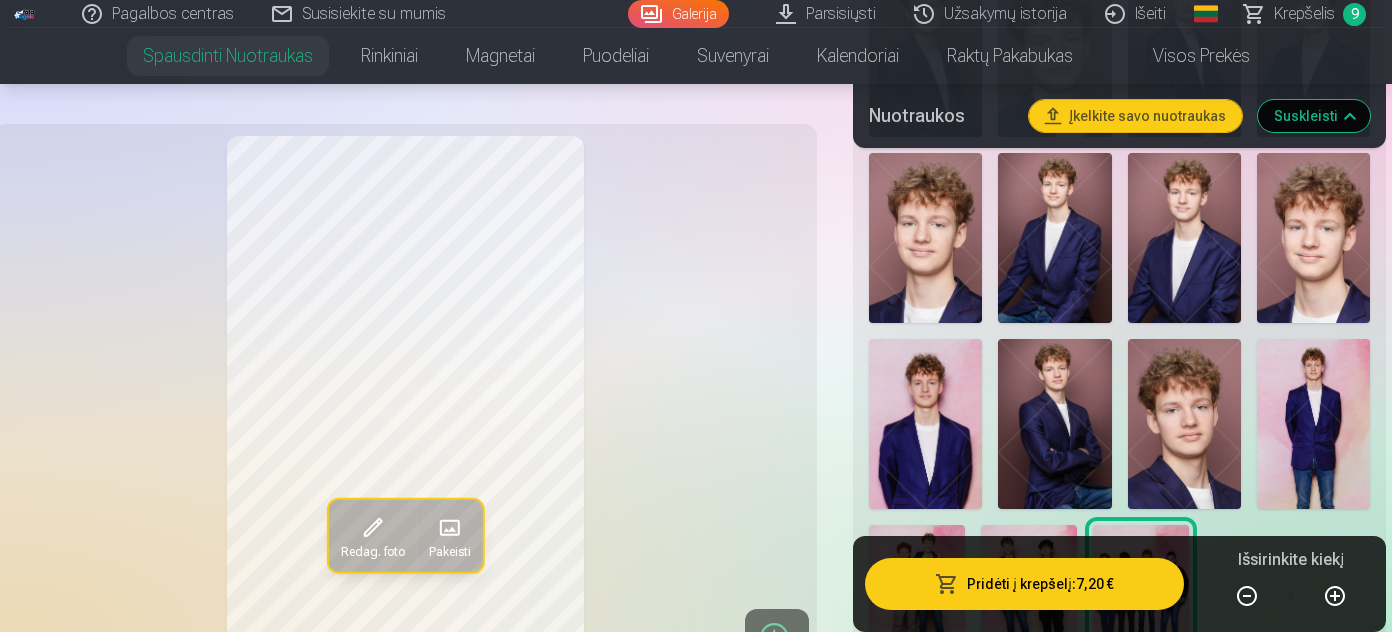 click at bounding box center (1184, 424) 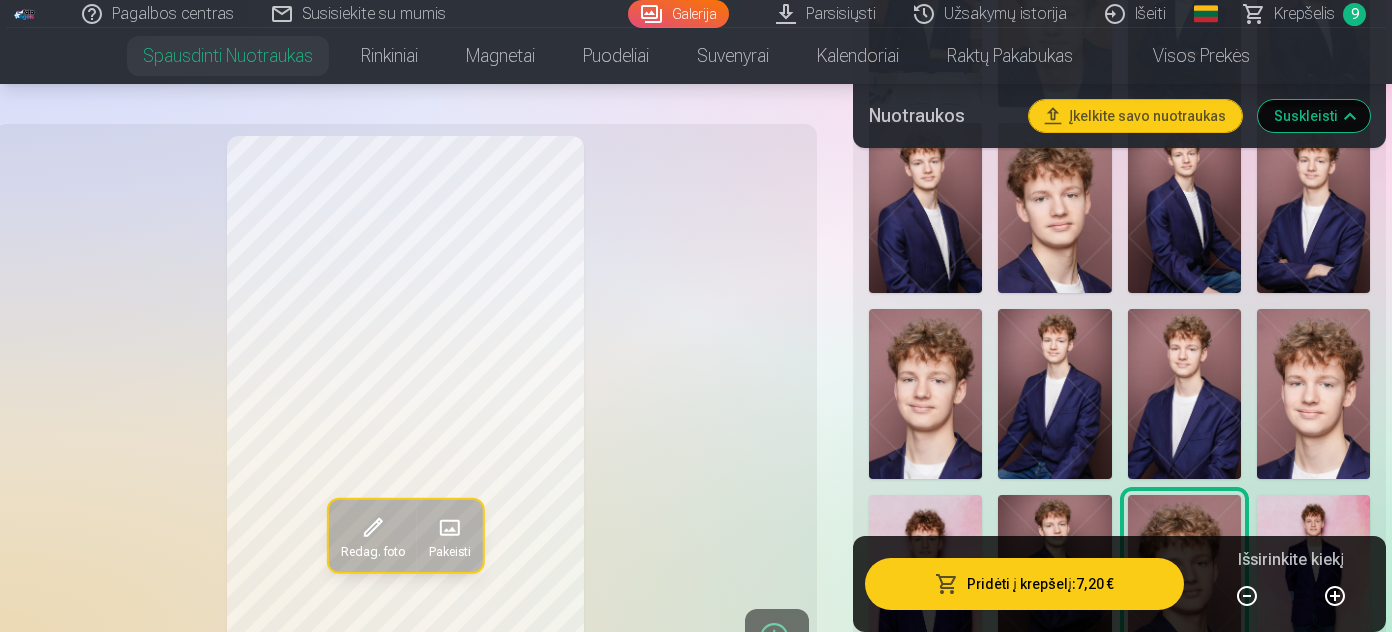 scroll, scrollTop: 2272, scrollLeft: 0, axis: vertical 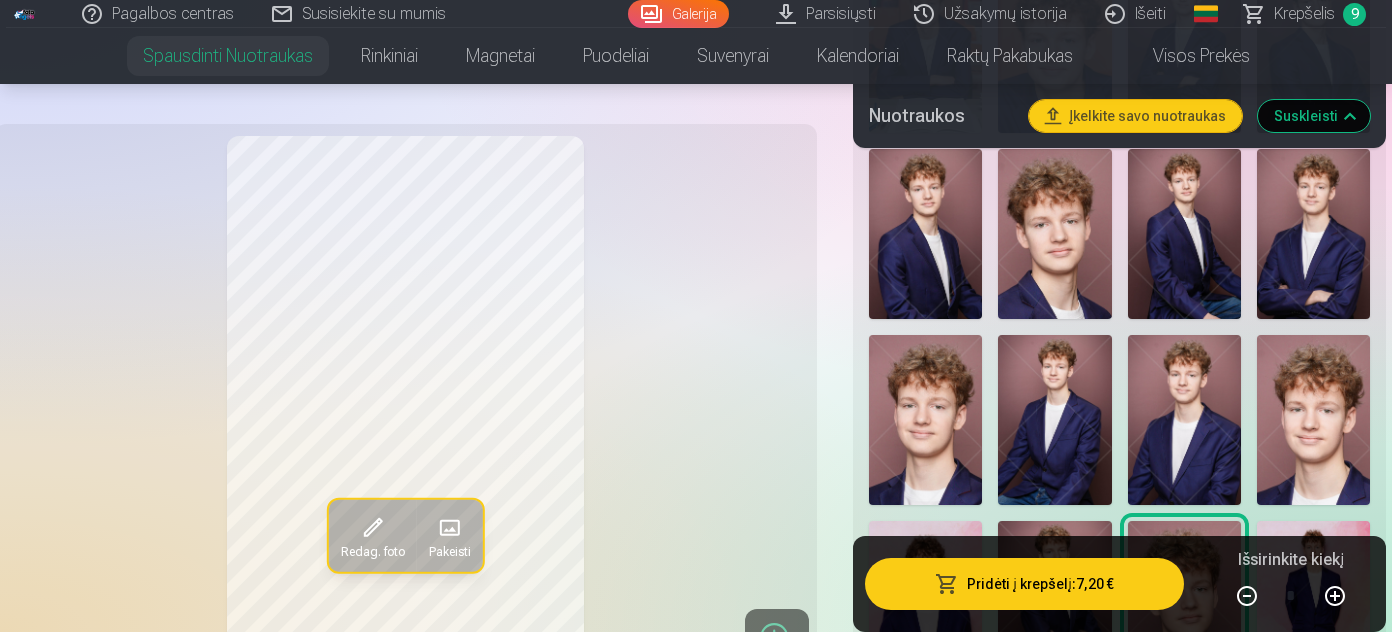 click on "Krepšelis 9" at bounding box center (1306, 14) 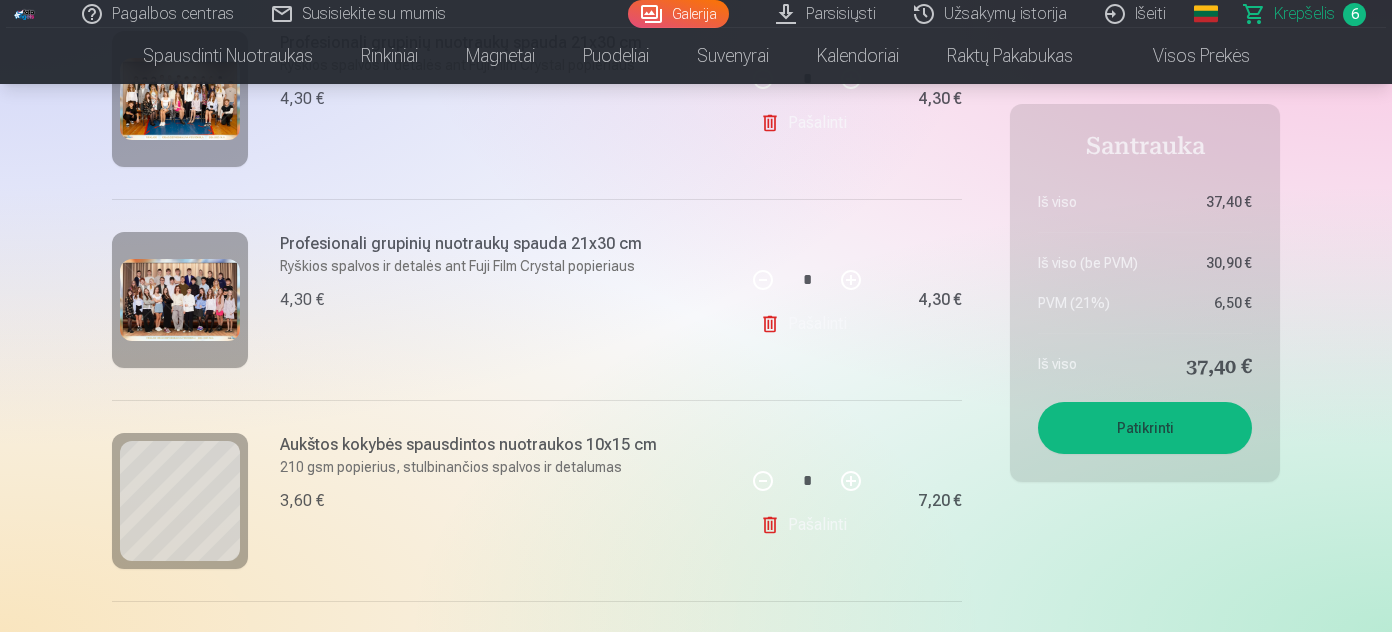 scroll, scrollTop: 454, scrollLeft: 0, axis: vertical 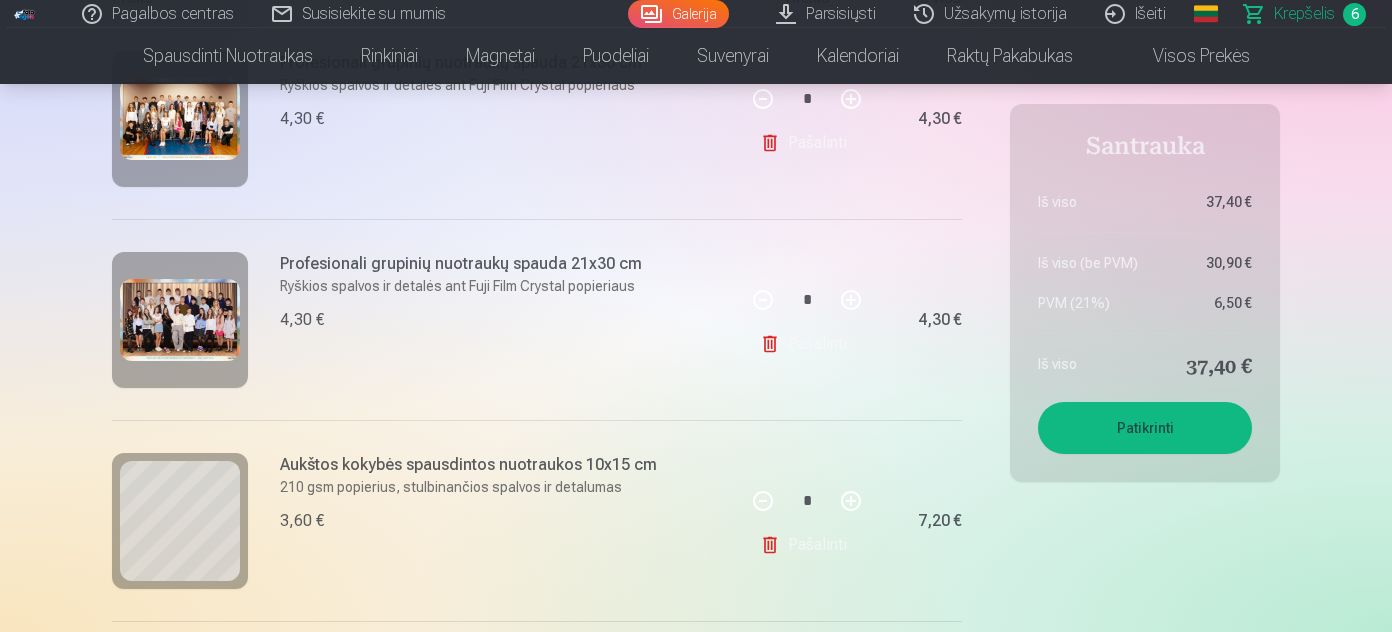 click on "Pašalinti" at bounding box center (807, 344) 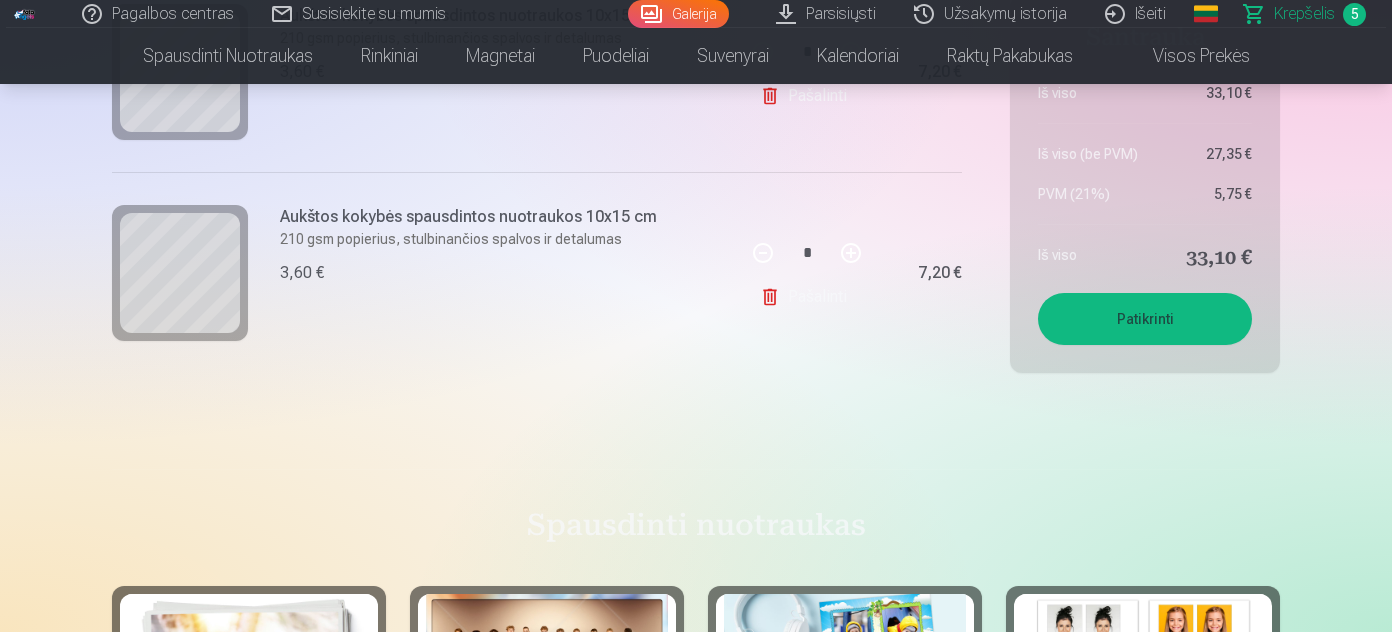 scroll, scrollTop: 1000, scrollLeft: 0, axis: vertical 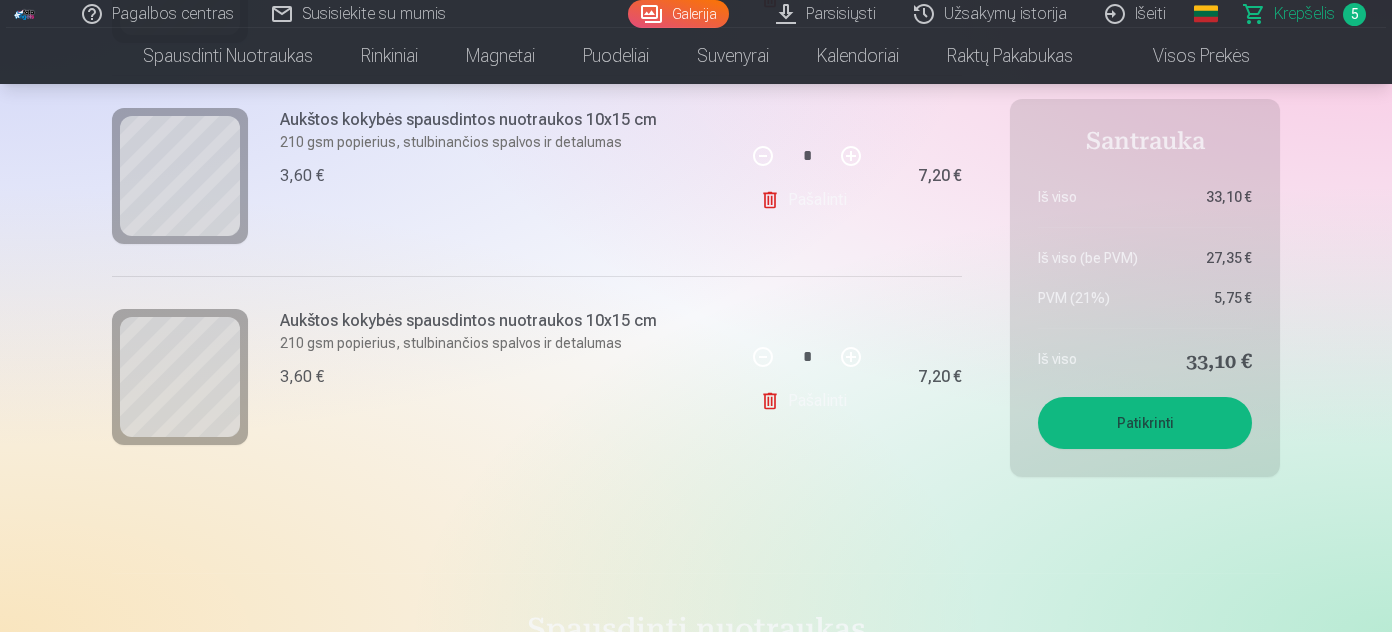 click at bounding box center [763, 357] 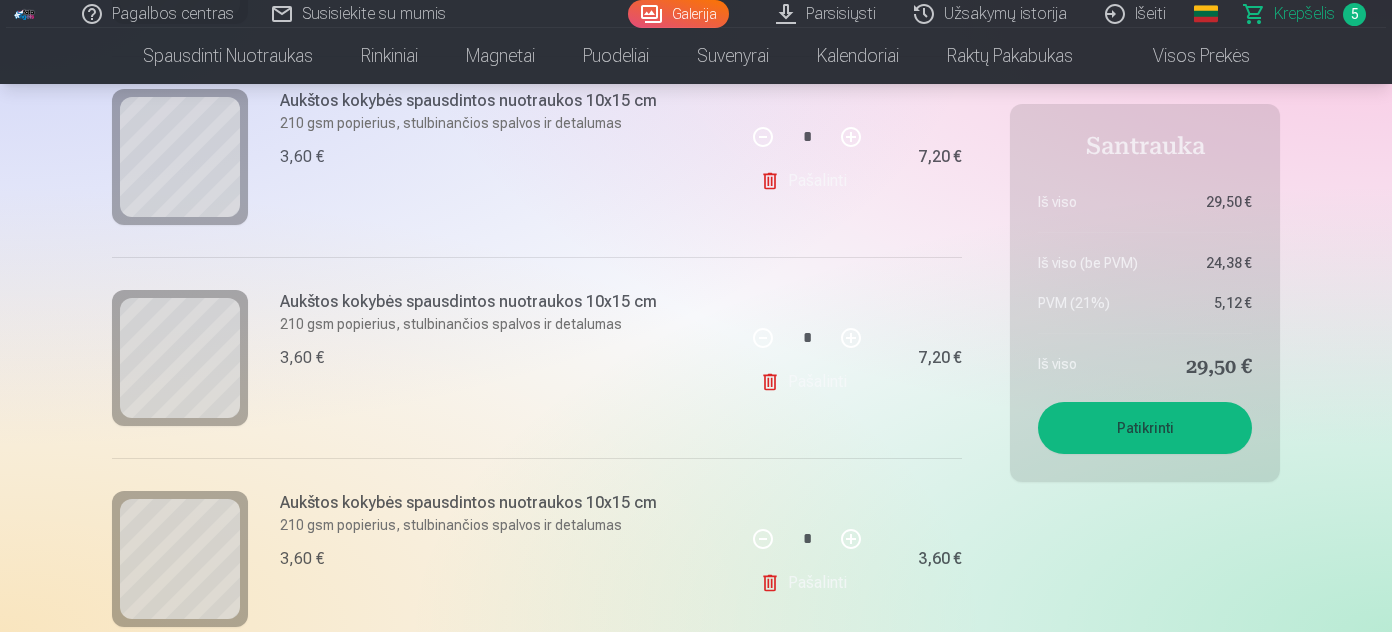 click at bounding box center (763, 338) 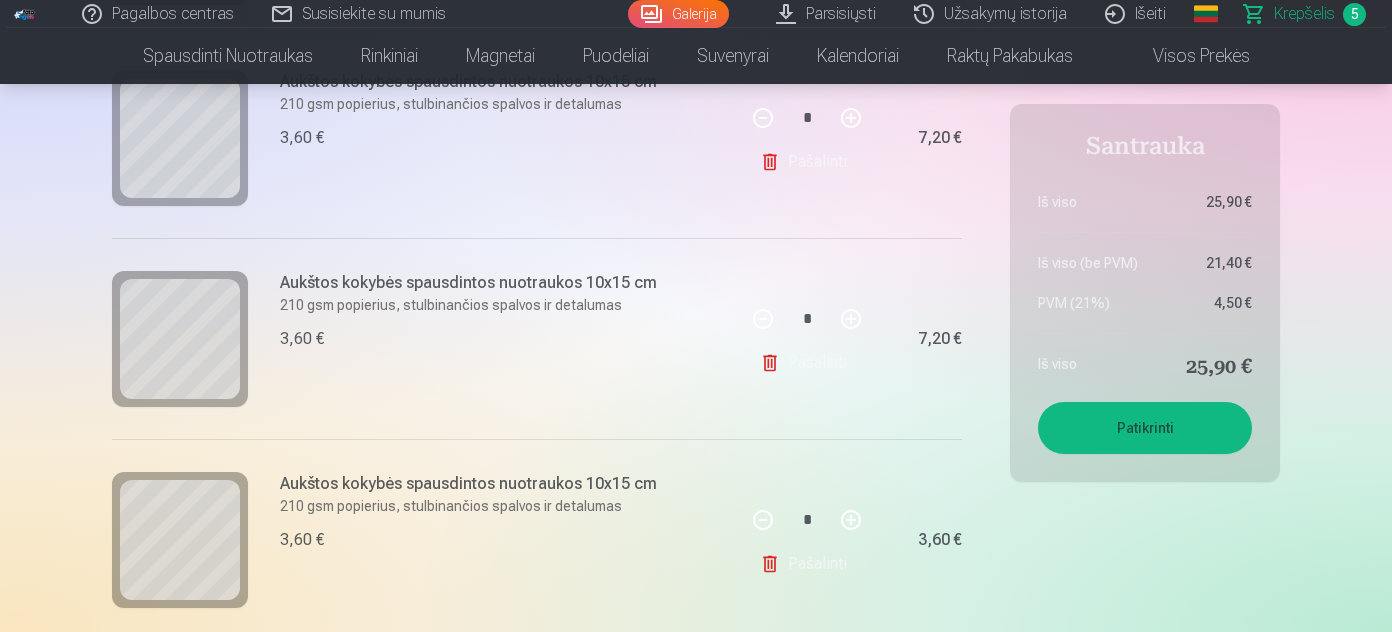 click at bounding box center [763, 319] 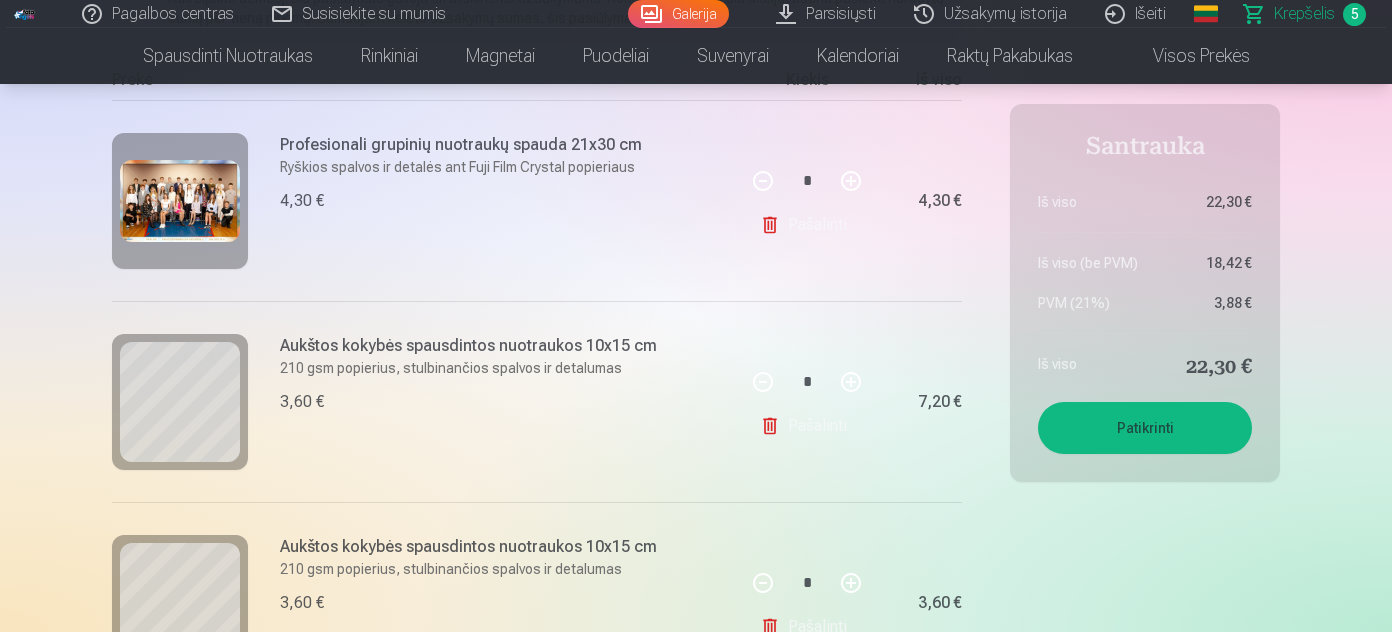scroll, scrollTop: 384, scrollLeft: 0, axis: vertical 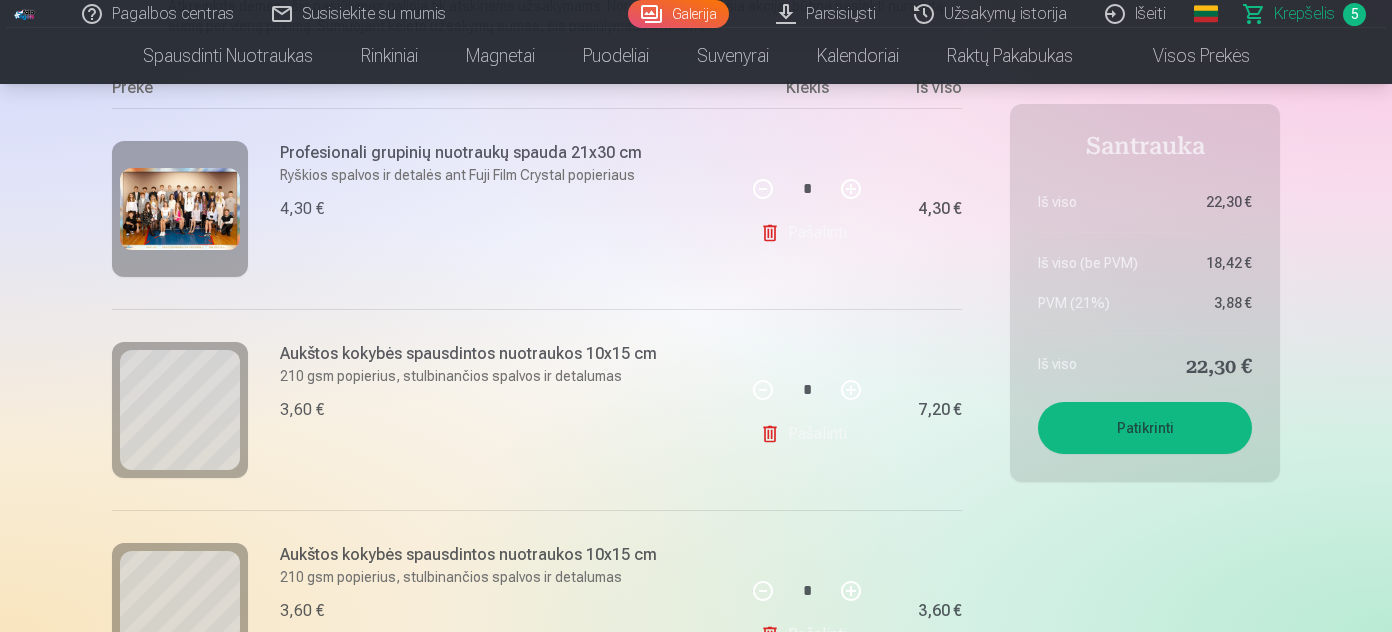 click at bounding box center (763, 390) 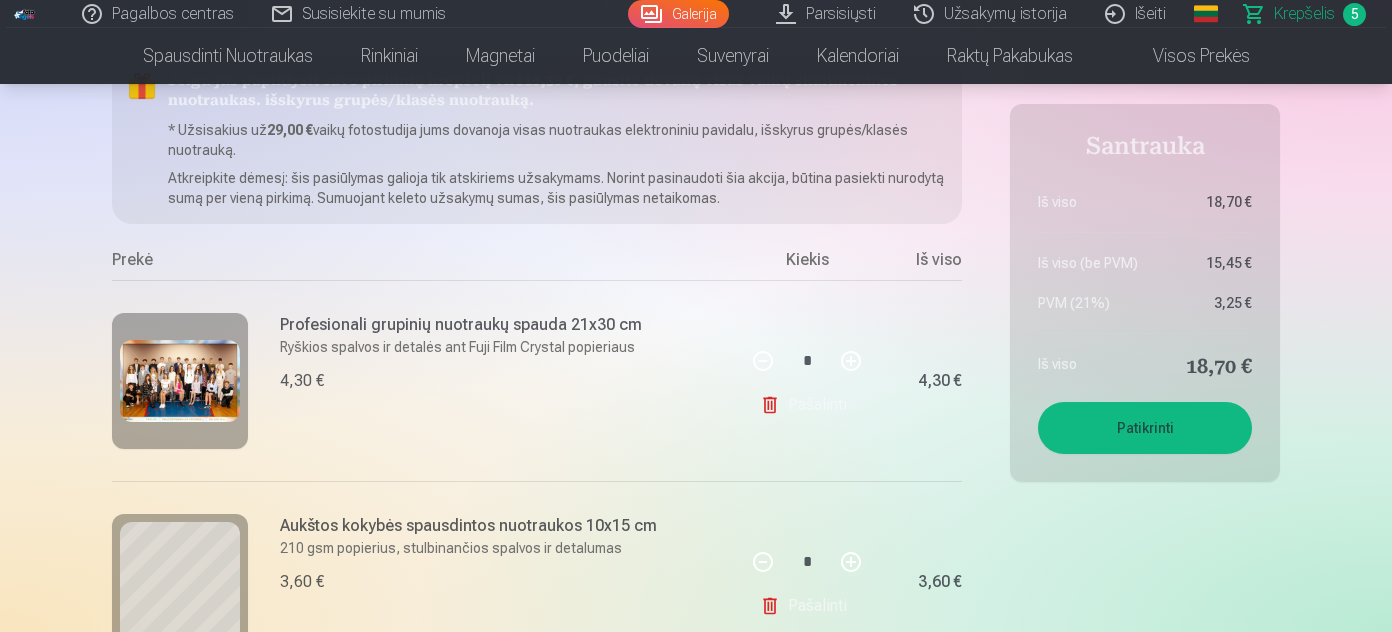 scroll, scrollTop: 202, scrollLeft: 0, axis: vertical 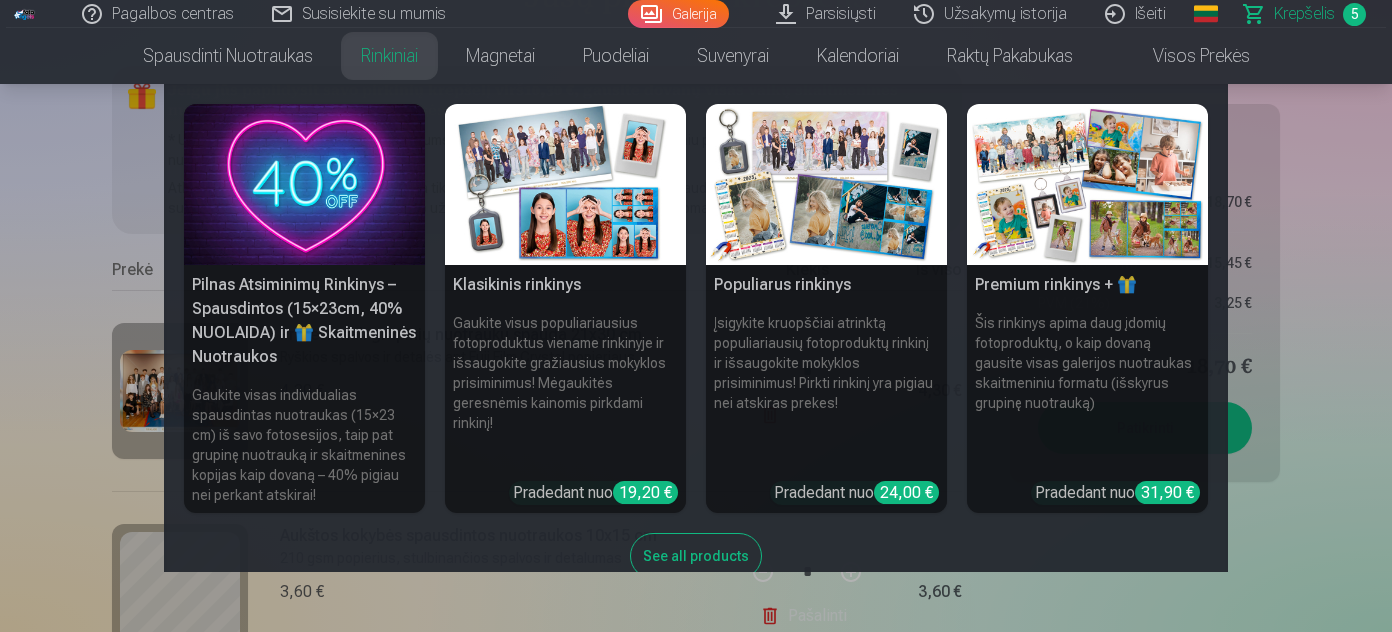 click on "Rinkiniai" at bounding box center [389, 56] 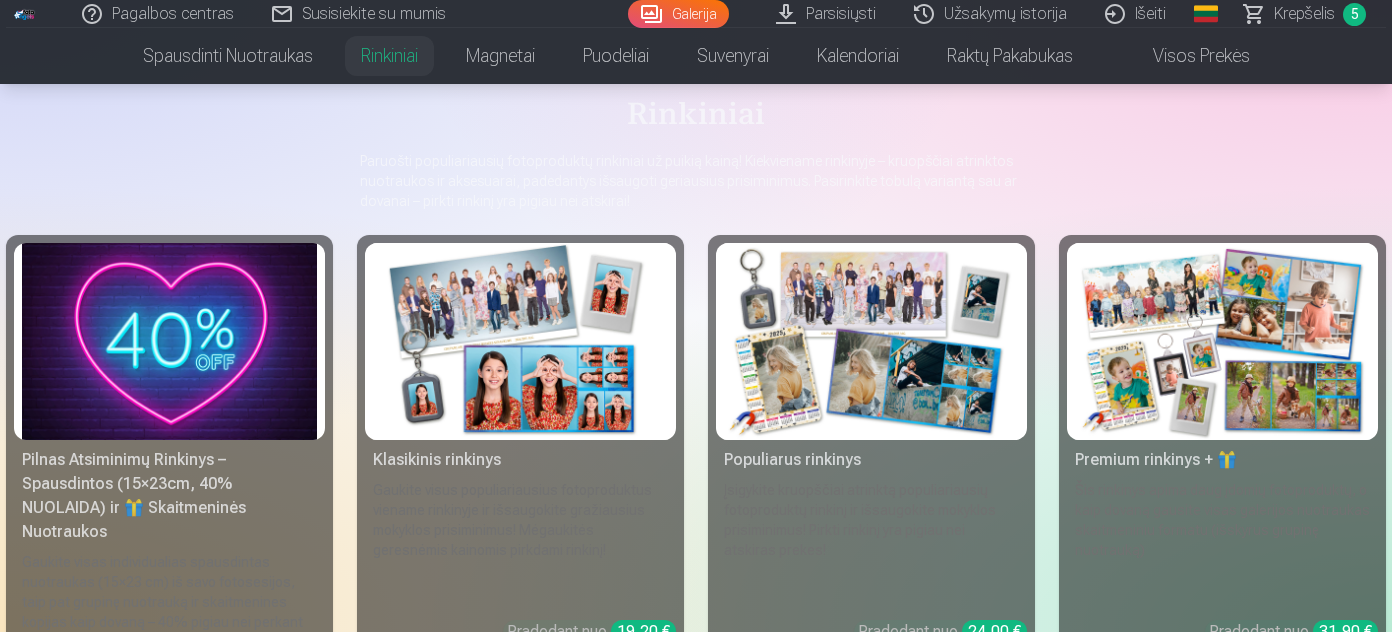 scroll, scrollTop: 90, scrollLeft: 0, axis: vertical 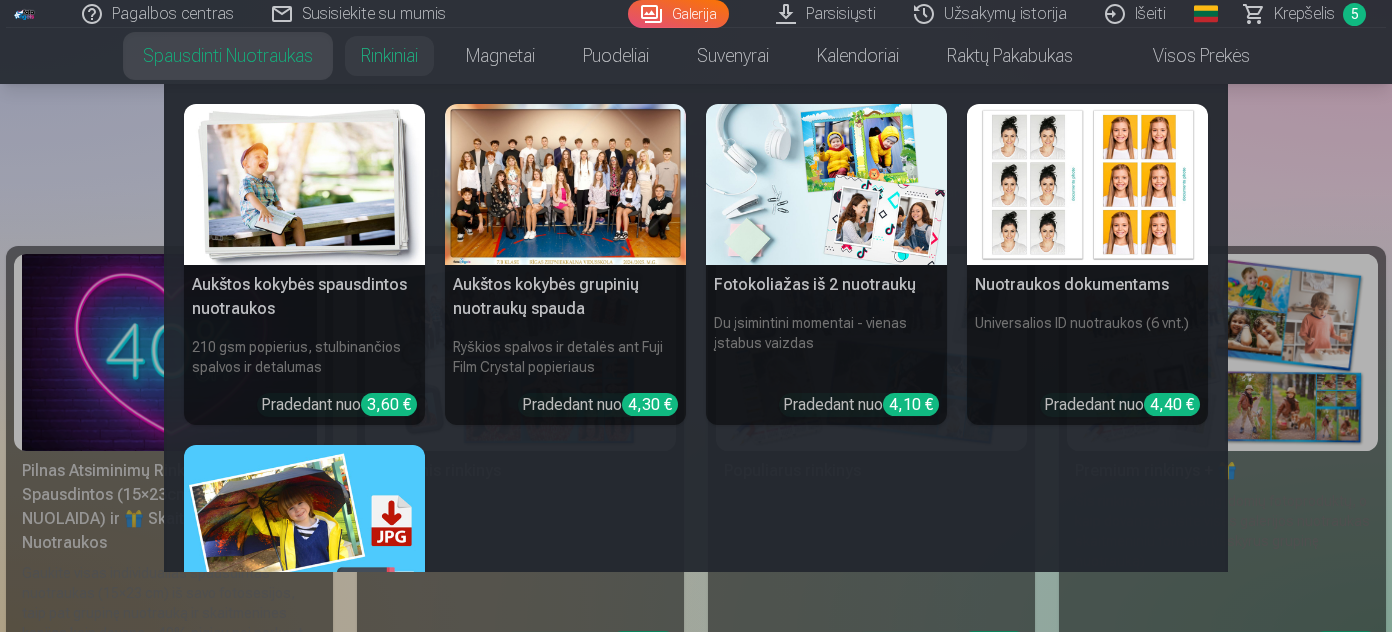 click on "Spausdinti nuotraukas" at bounding box center [228, 56] 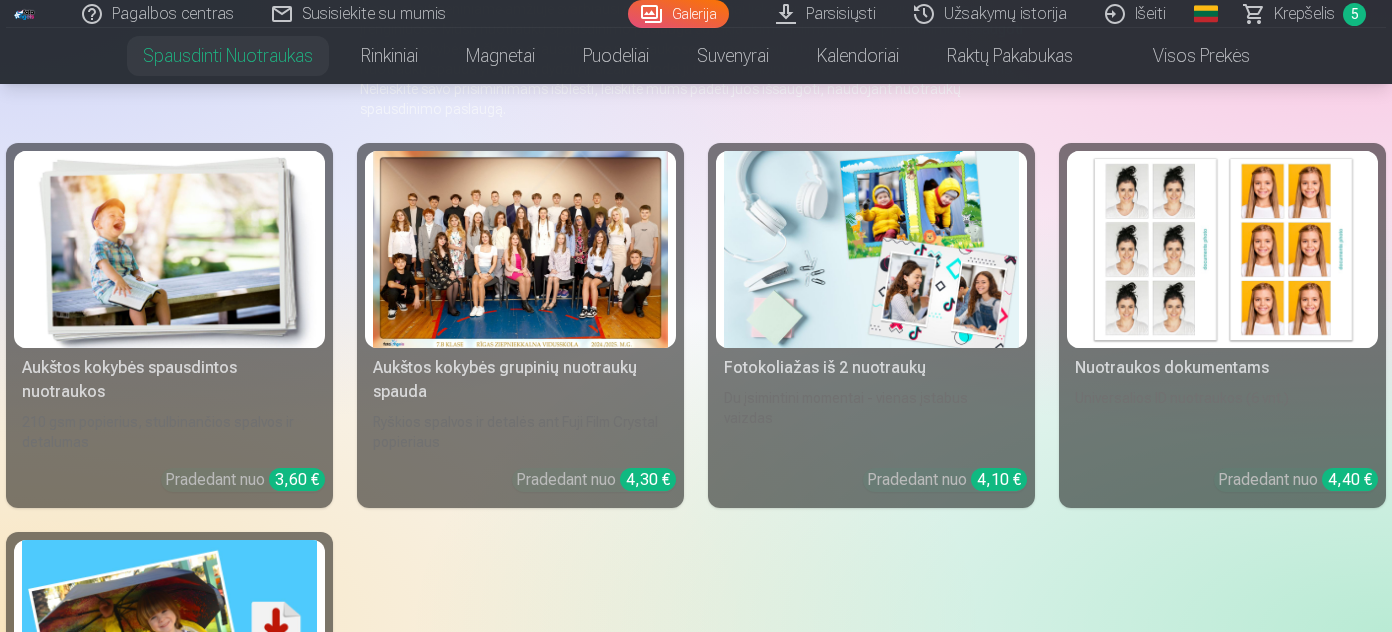 scroll, scrollTop: 272, scrollLeft: 0, axis: vertical 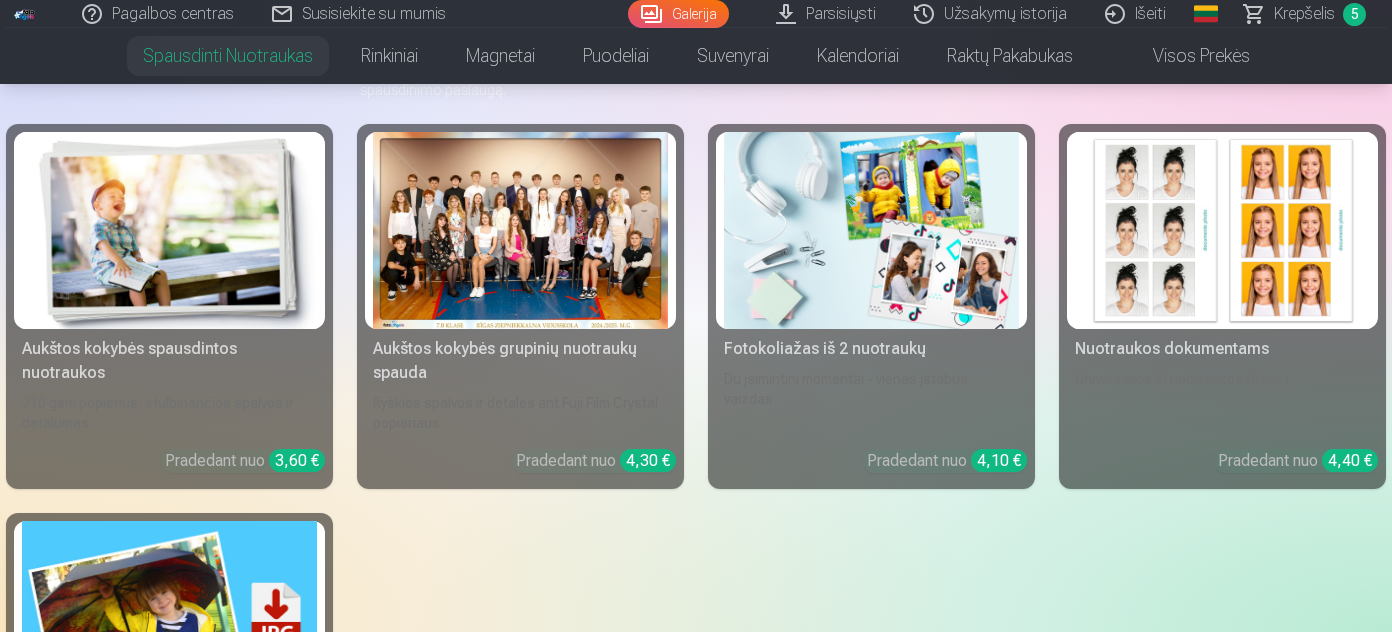click at bounding box center (520, 230) 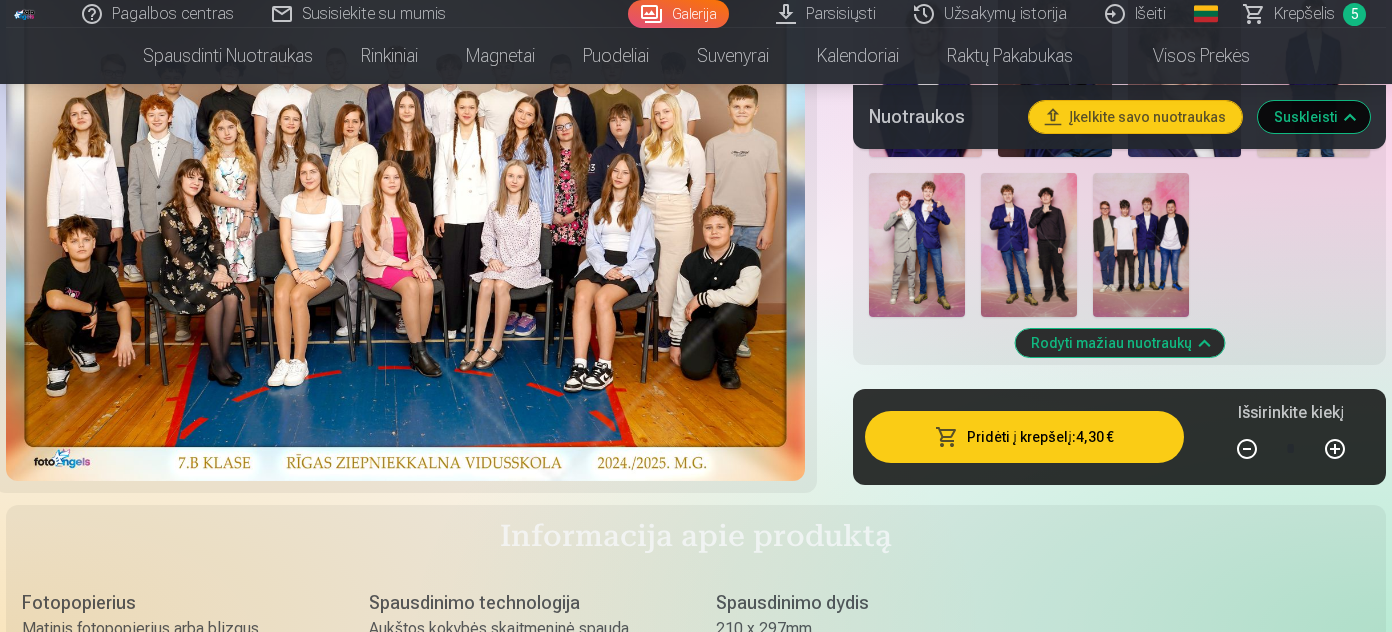 scroll, scrollTop: 2818, scrollLeft: 0, axis: vertical 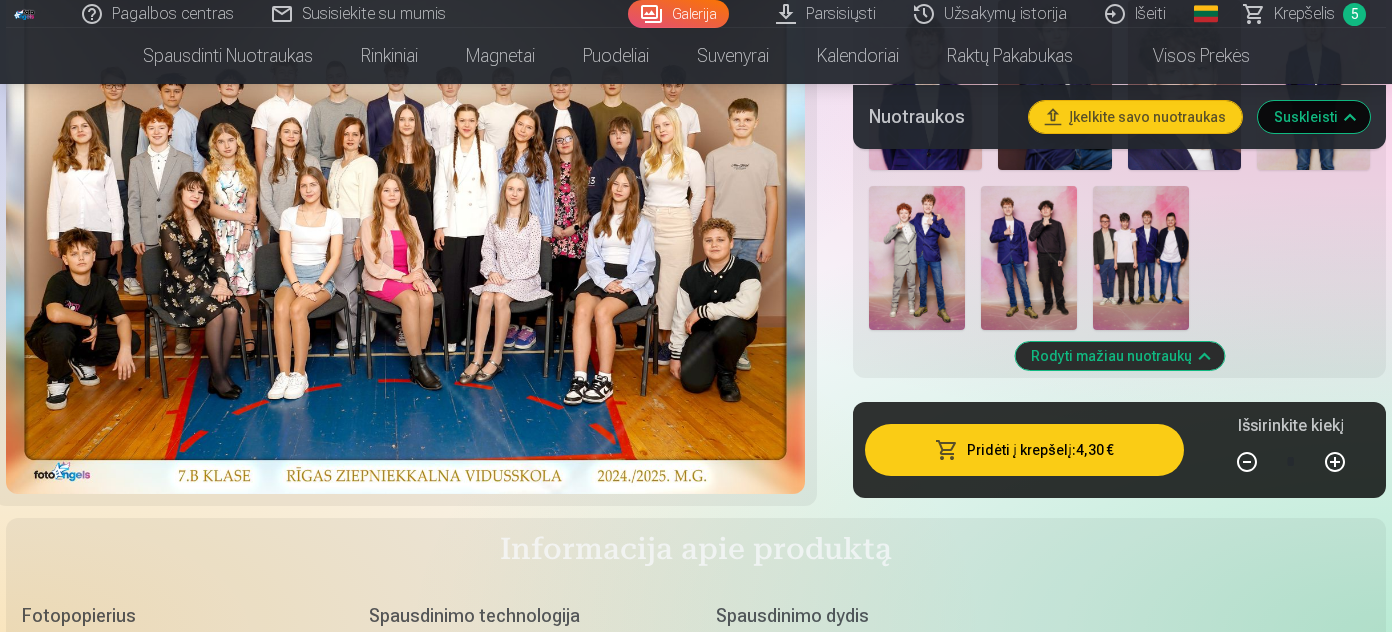 click at bounding box center [1141, 258] 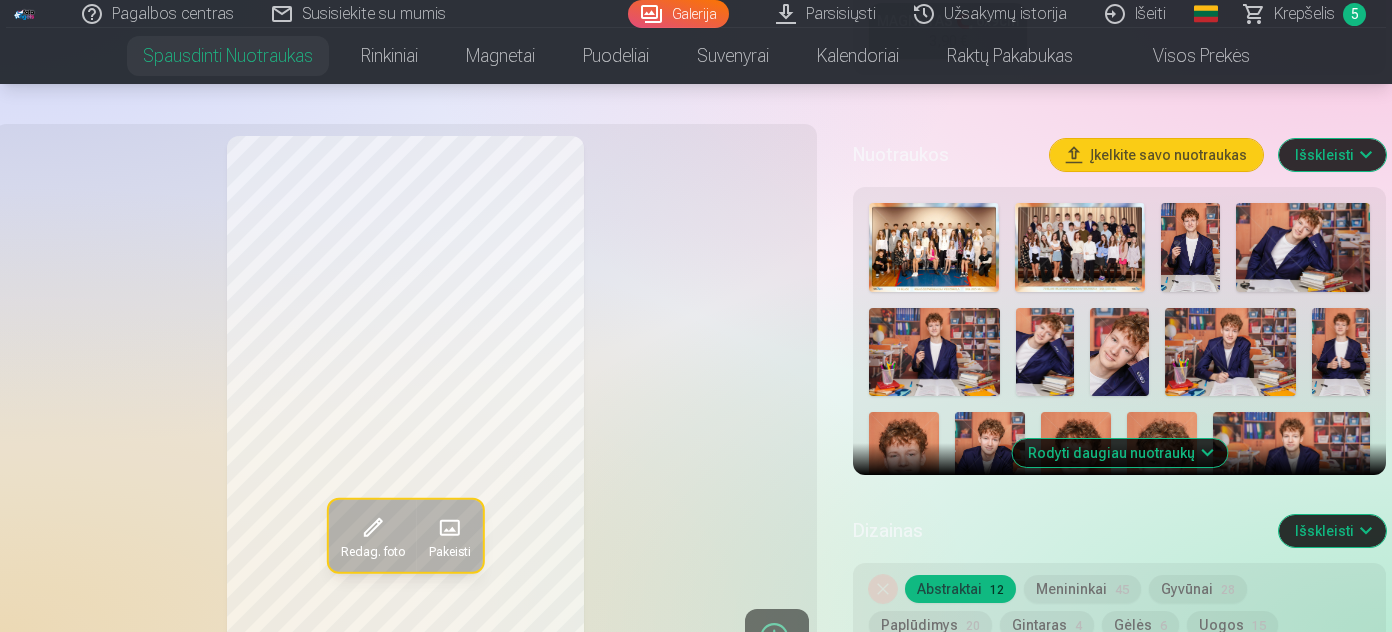 scroll, scrollTop: 636, scrollLeft: 0, axis: vertical 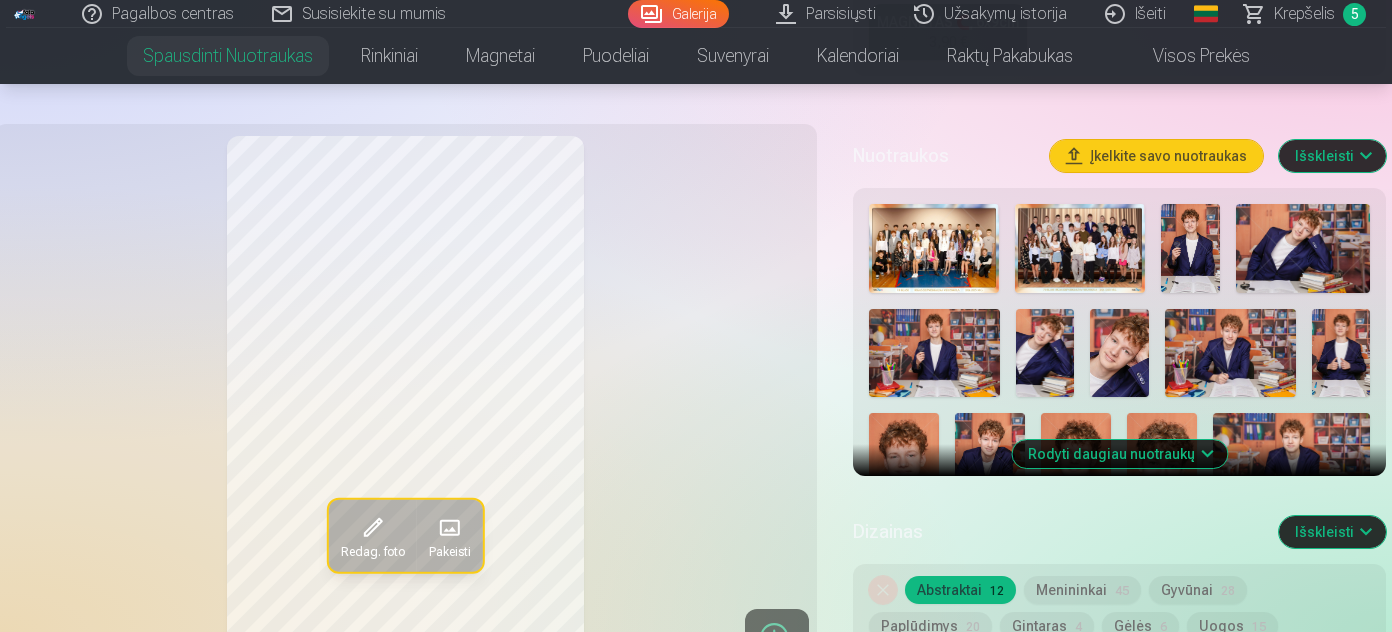 click on "Išskleisti" at bounding box center (1332, 532) 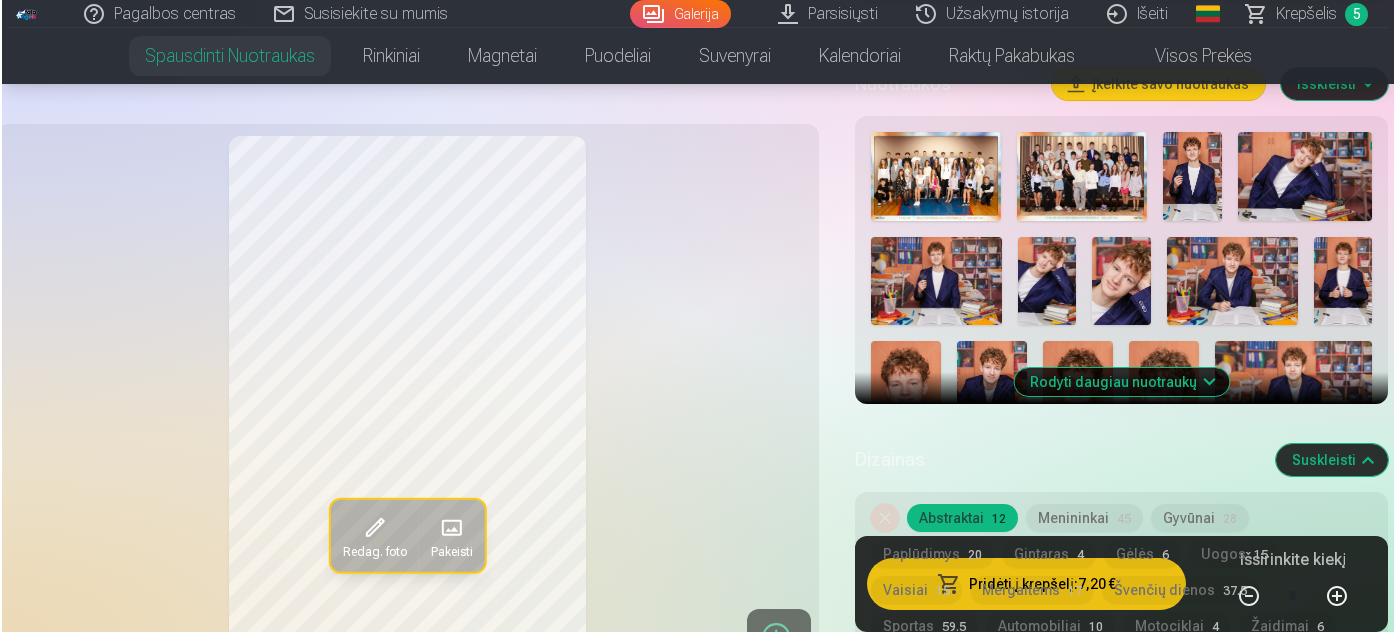 scroll, scrollTop: 909, scrollLeft: 0, axis: vertical 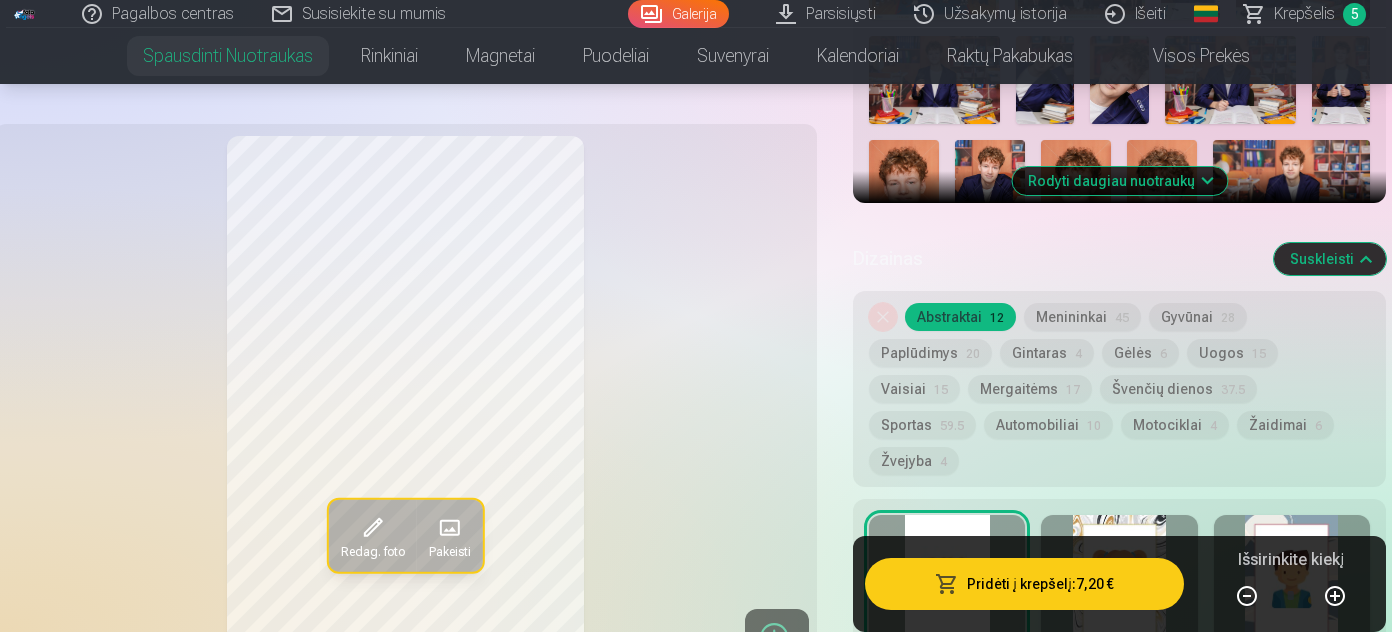 click on "Pridėti į krepšelį :  7,20 €" at bounding box center (1024, 584) 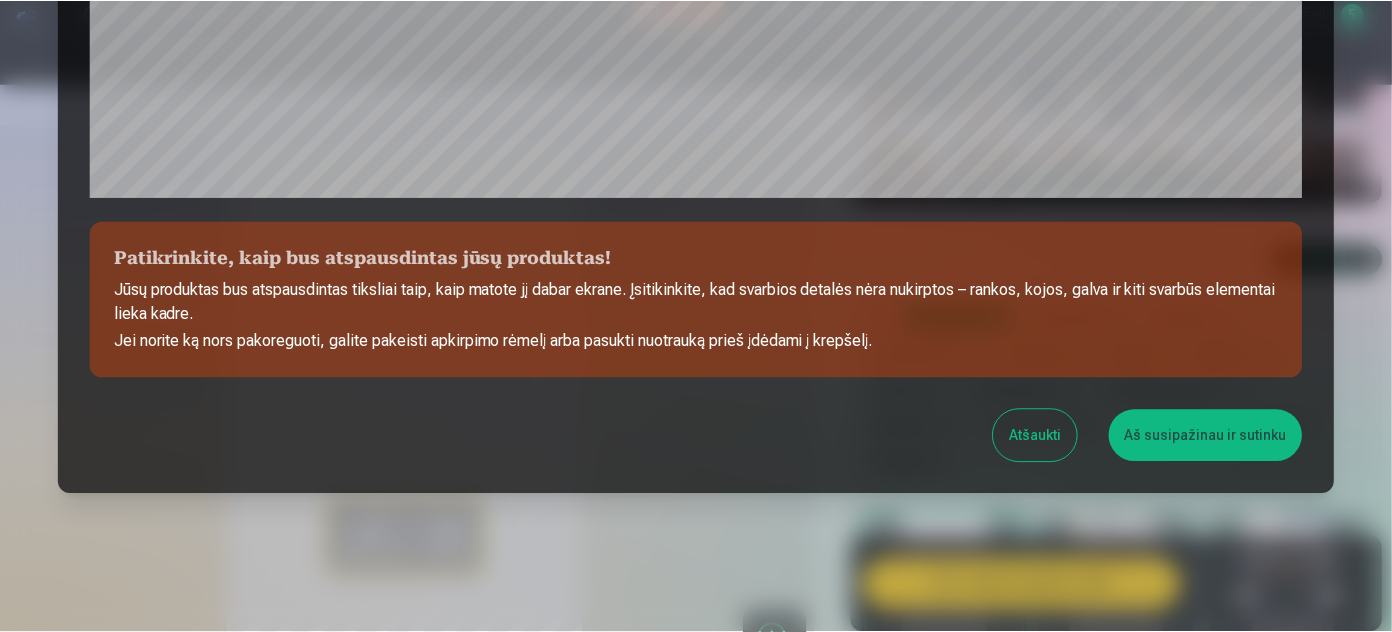 scroll, scrollTop: 808, scrollLeft: 0, axis: vertical 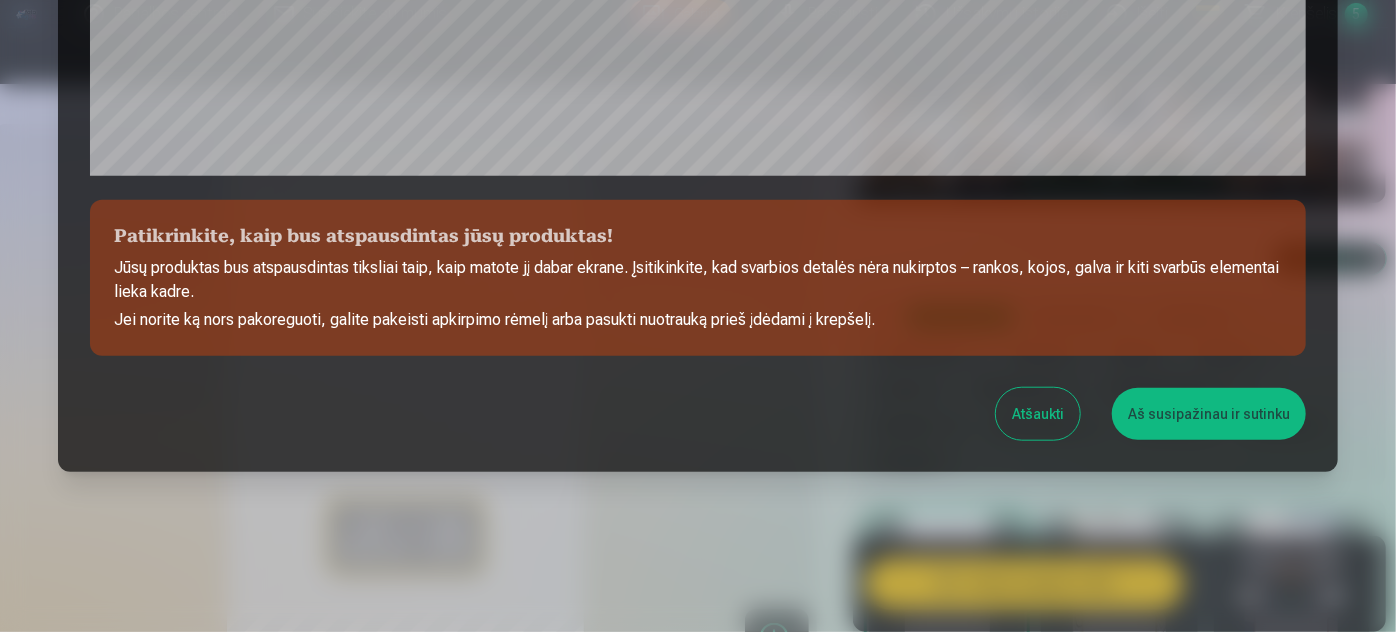 click on "Aš susipažinau ir sutinku" at bounding box center (1209, 414) 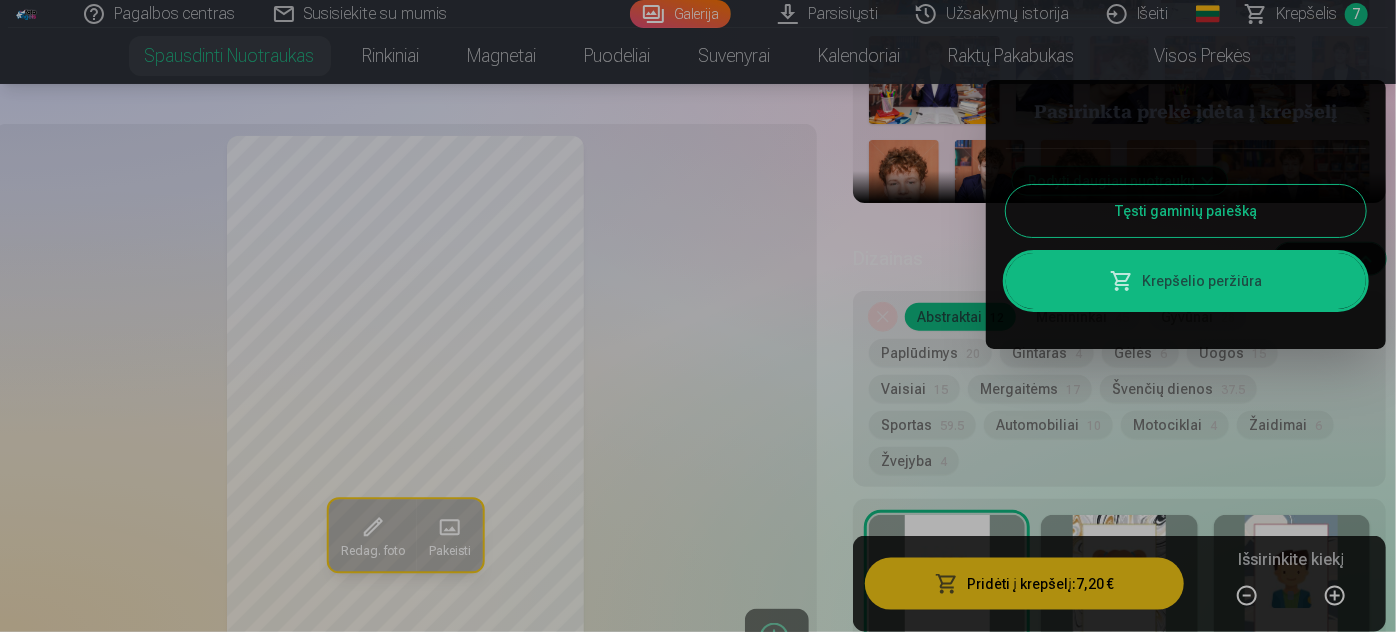 click at bounding box center (698, 316) 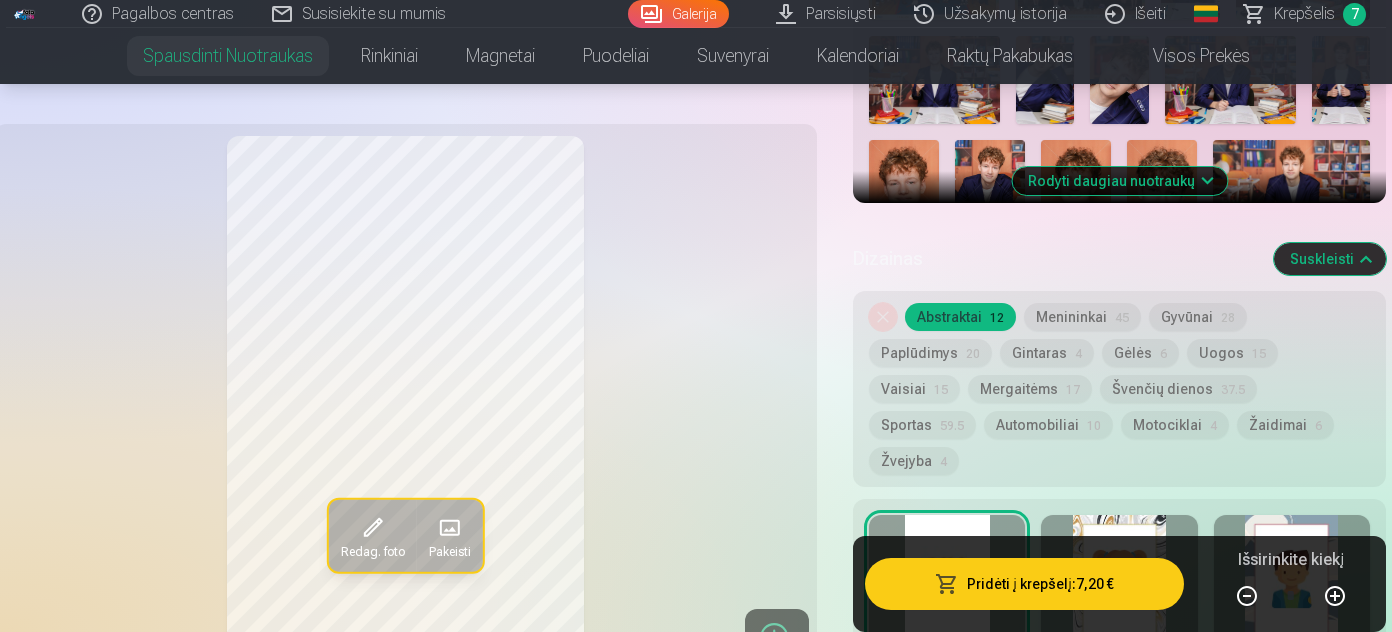 click on "Krepšelis" at bounding box center (1304, 14) 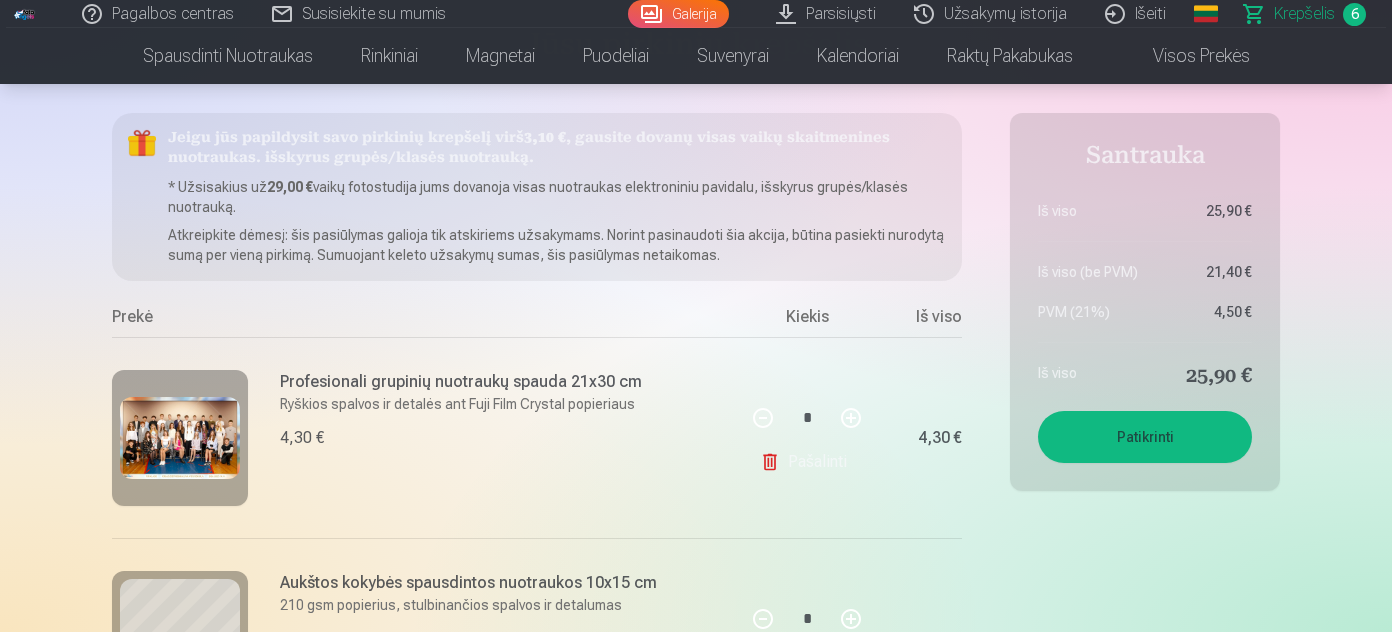 scroll, scrollTop: 0, scrollLeft: 0, axis: both 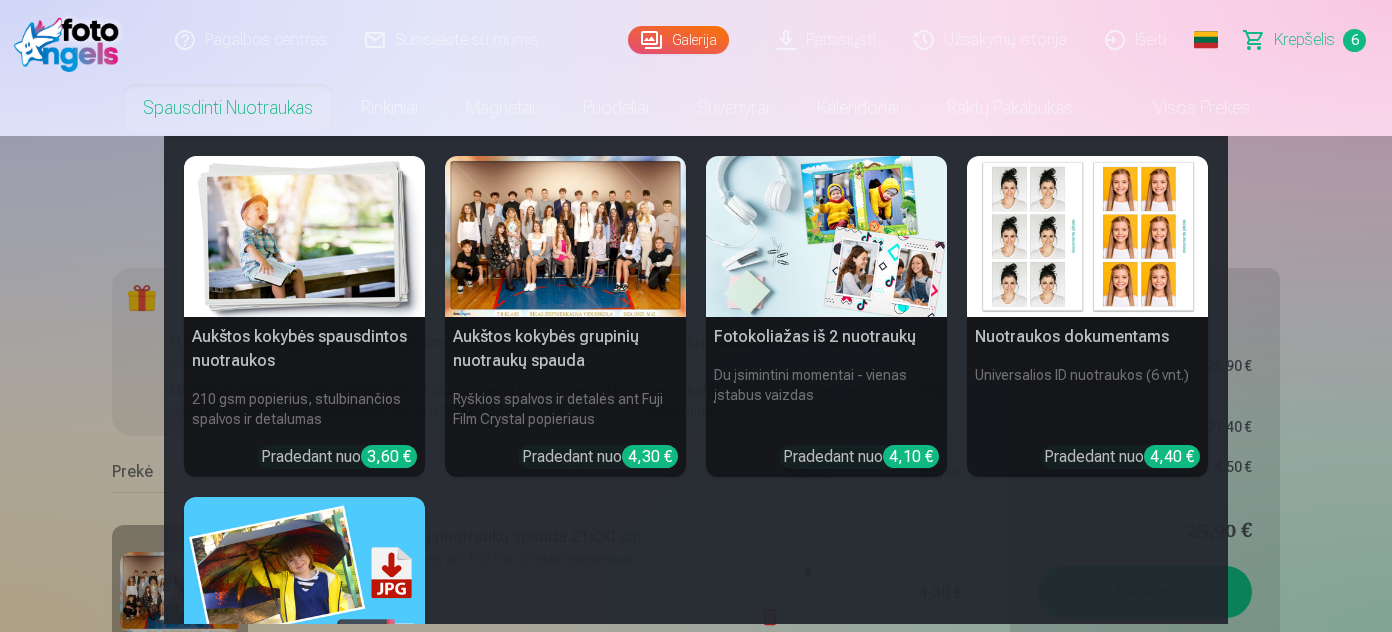 click on "Spausdinti nuotraukas" at bounding box center (228, 108) 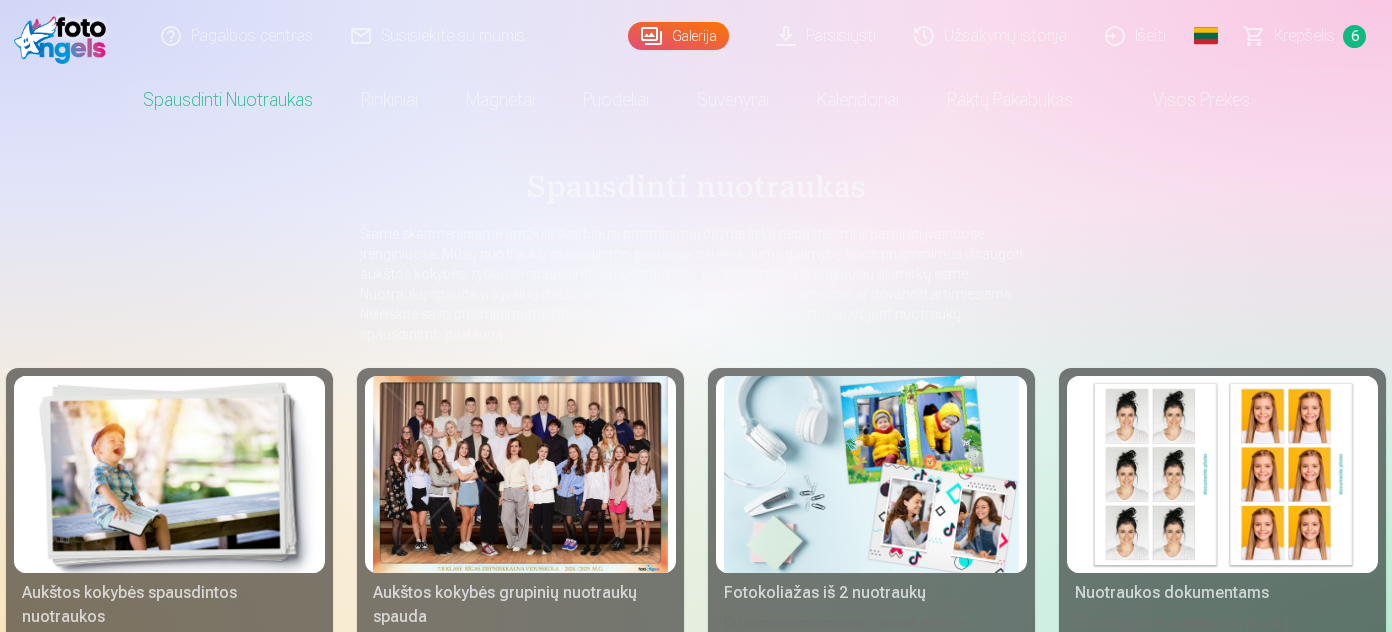scroll, scrollTop: 181, scrollLeft: 0, axis: vertical 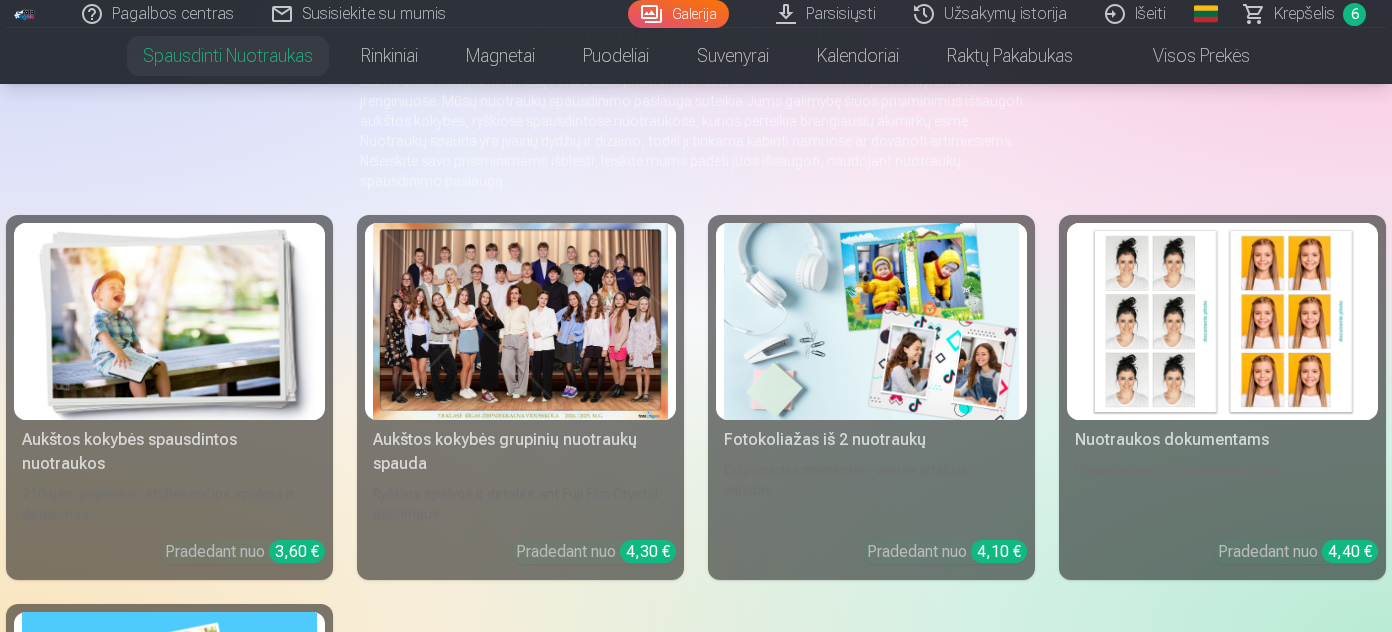 click at bounding box center (520, 321) 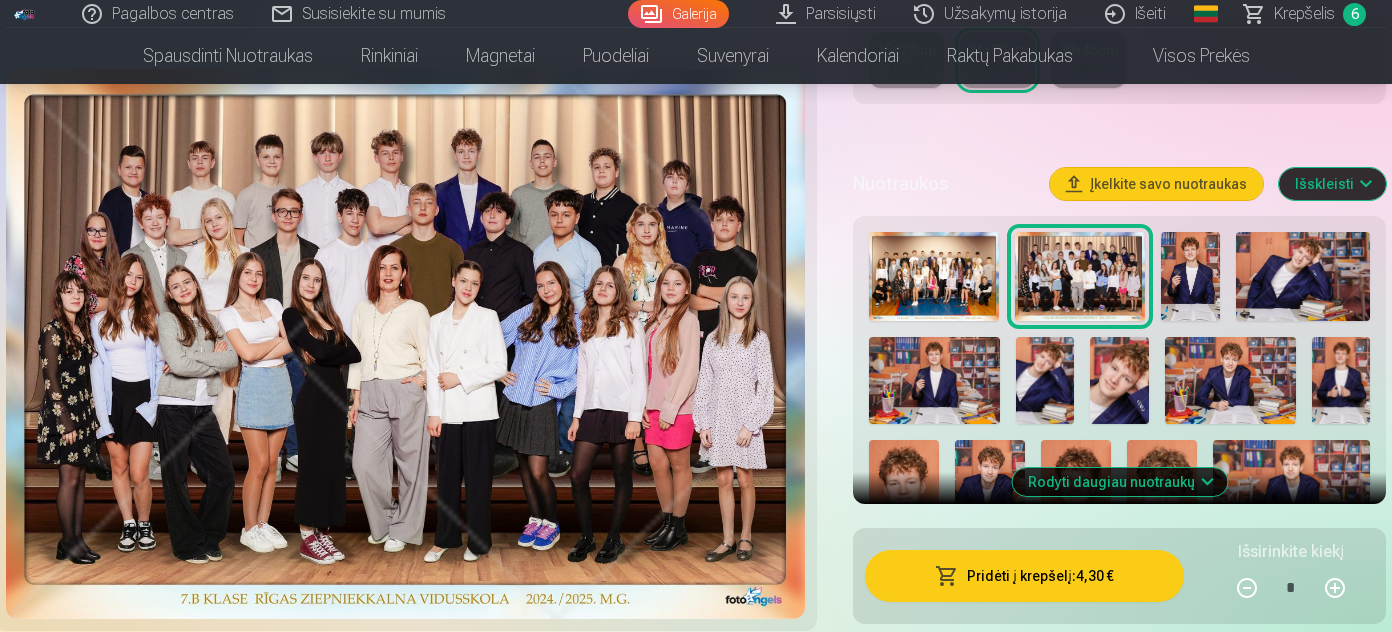 scroll, scrollTop: 636, scrollLeft: 0, axis: vertical 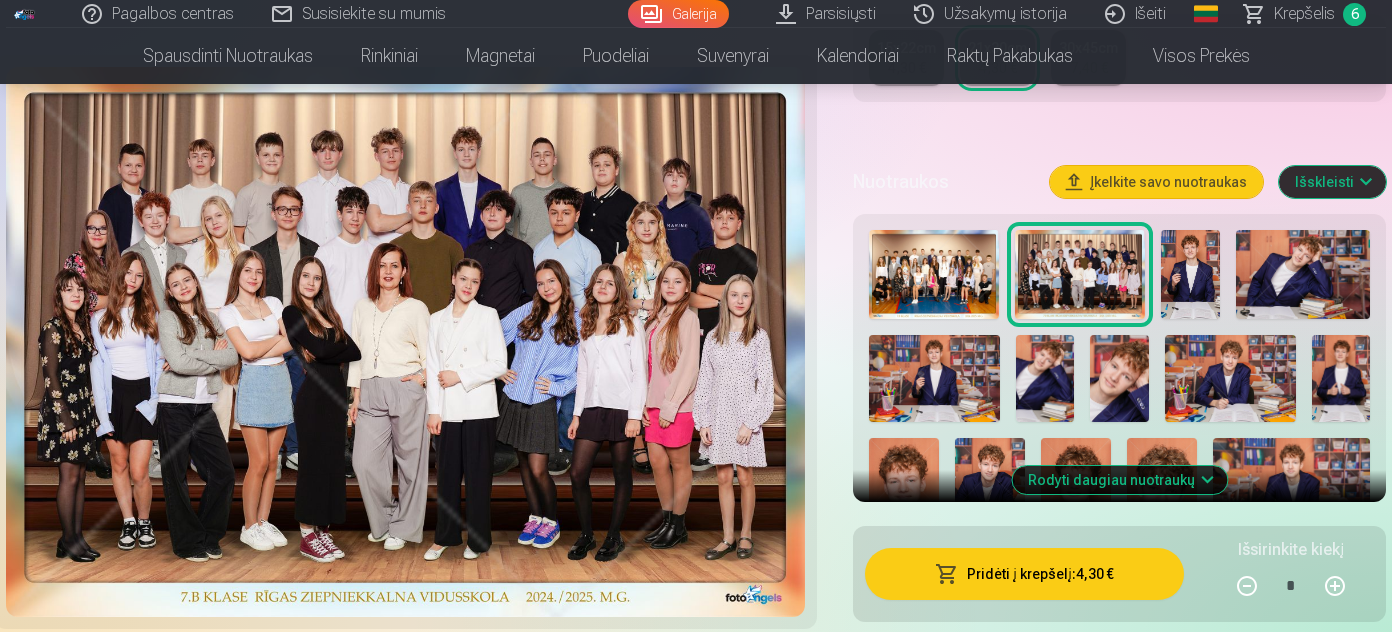 click at bounding box center [1191, 274] 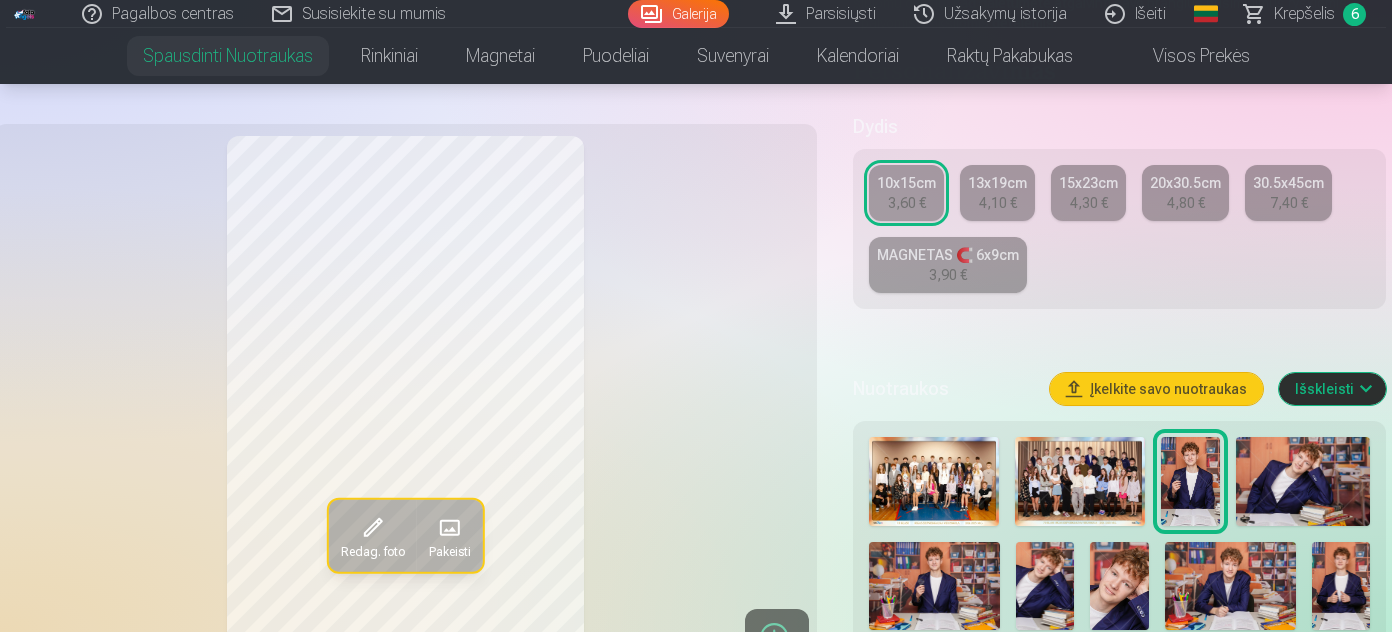 scroll, scrollTop: 454, scrollLeft: 0, axis: vertical 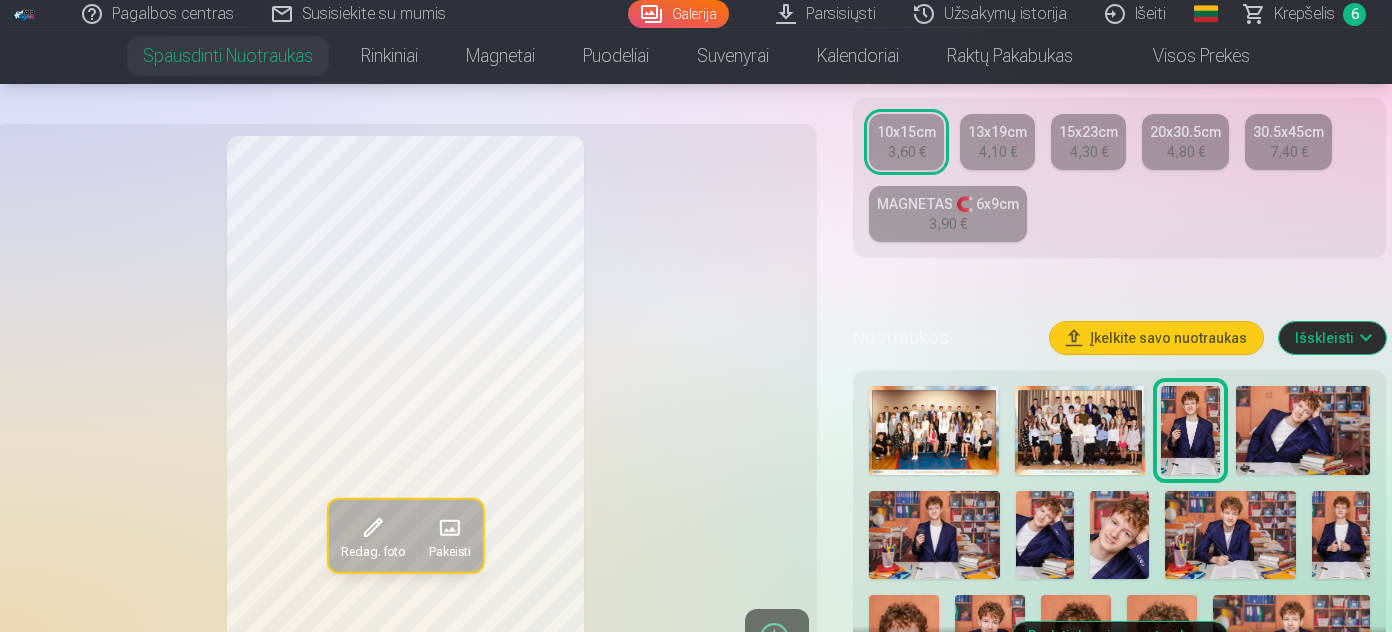click at bounding box center [1303, 430] 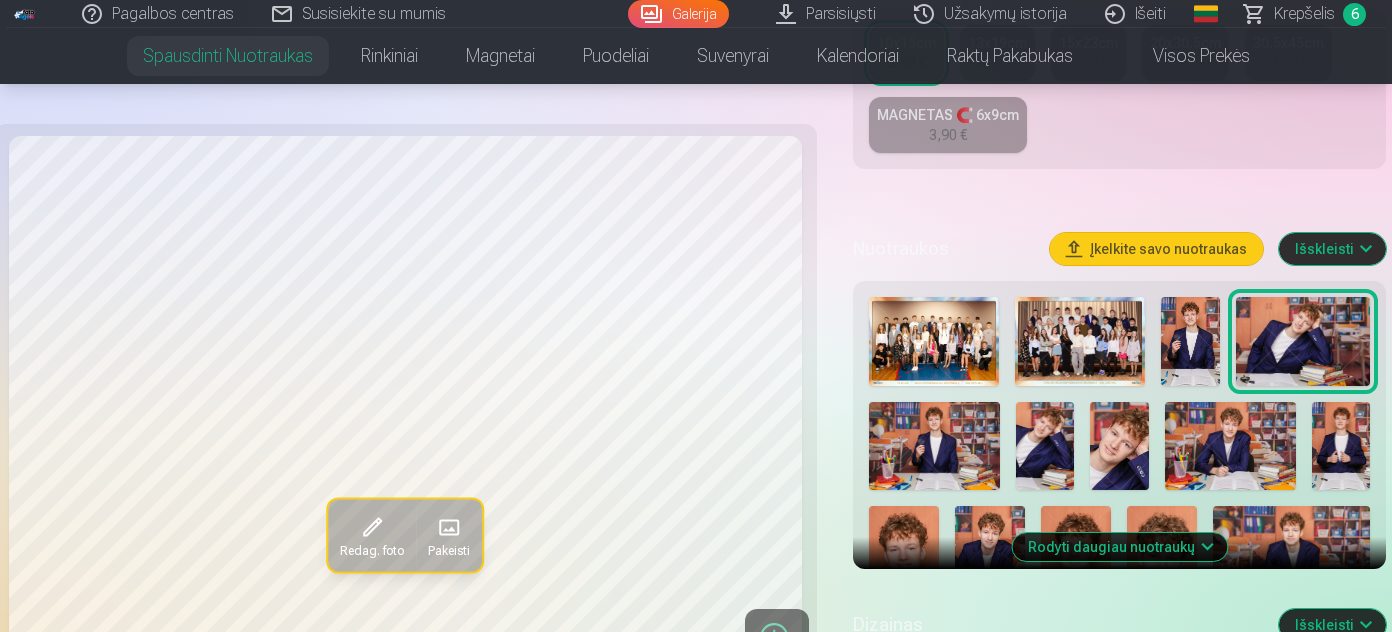scroll, scrollTop: 545, scrollLeft: 0, axis: vertical 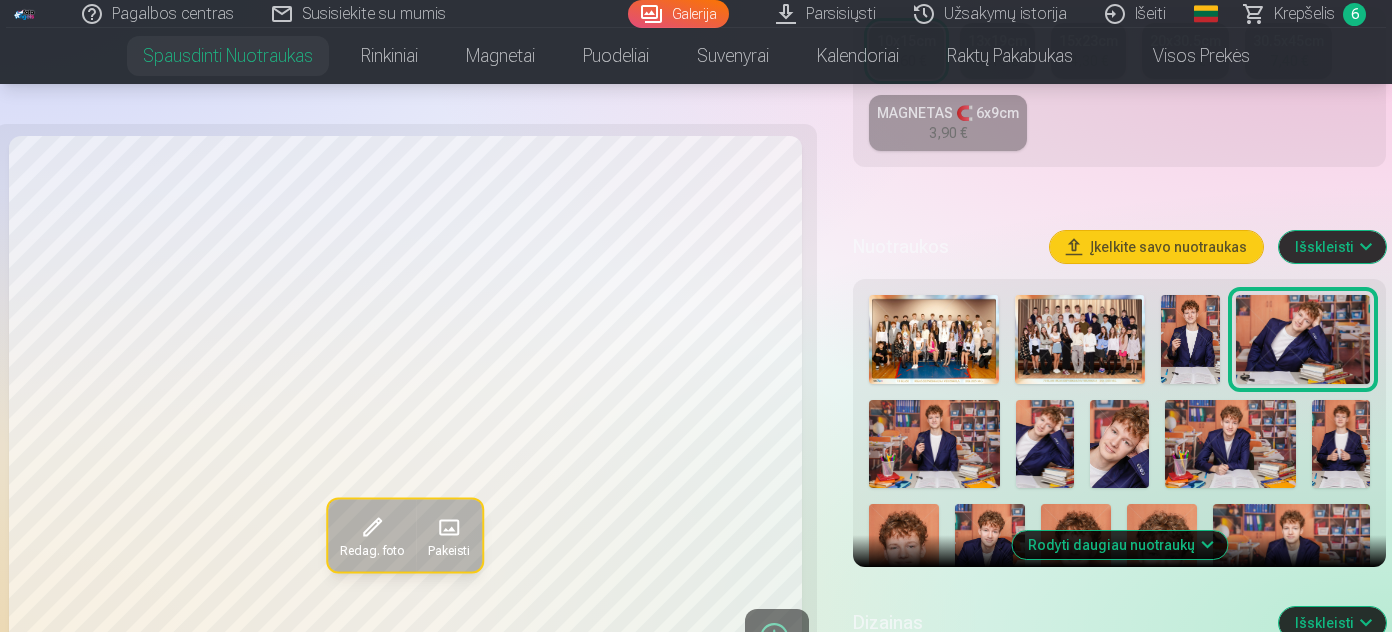 click at bounding box center [1045, 443] 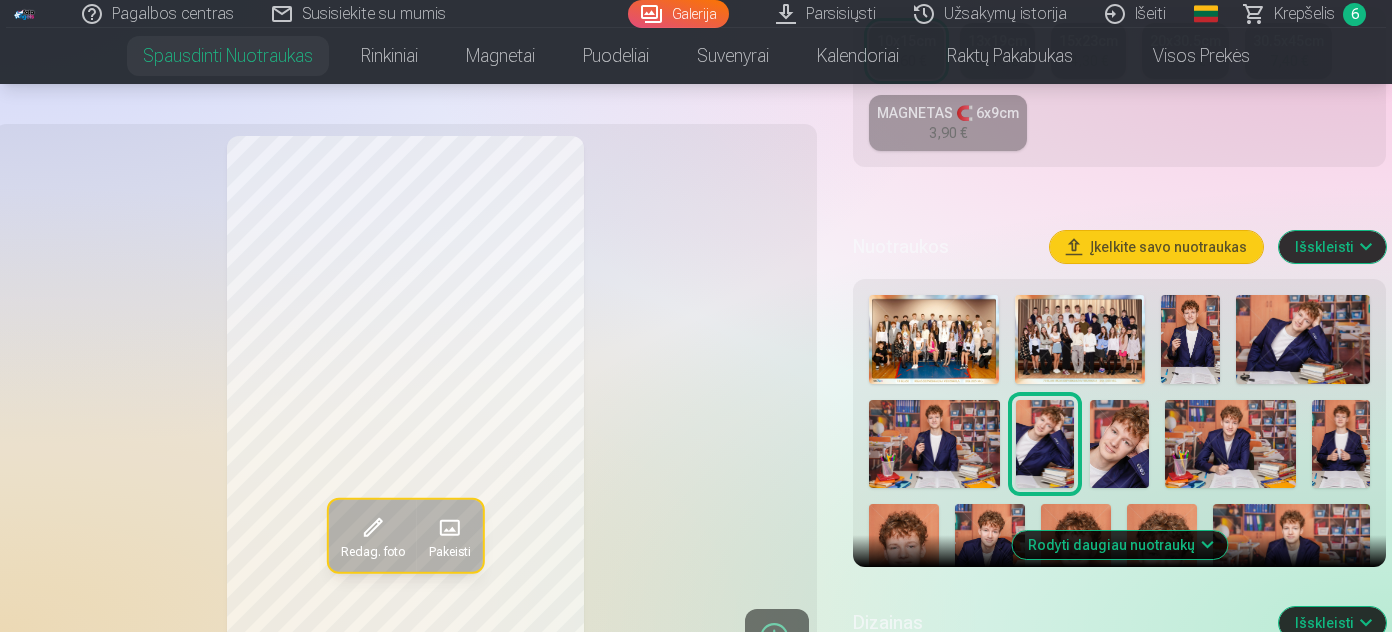 click at bounding box center (1119, 443) 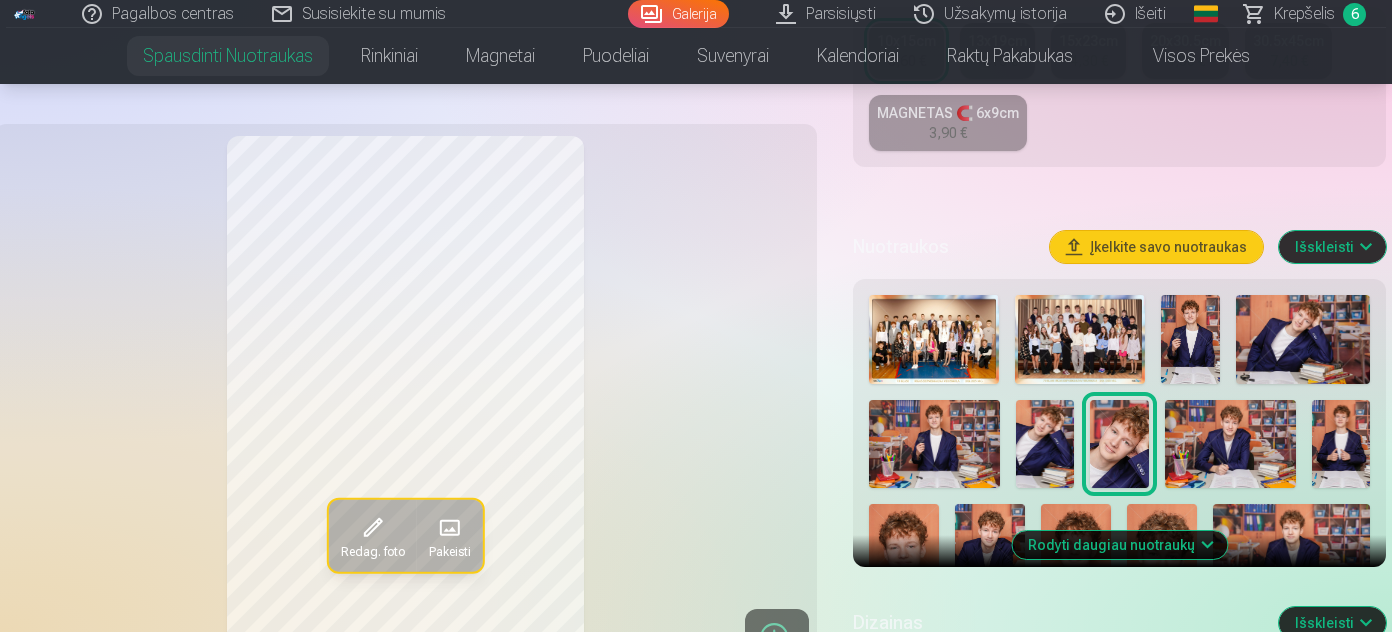click at bounding box center (1045, 443) 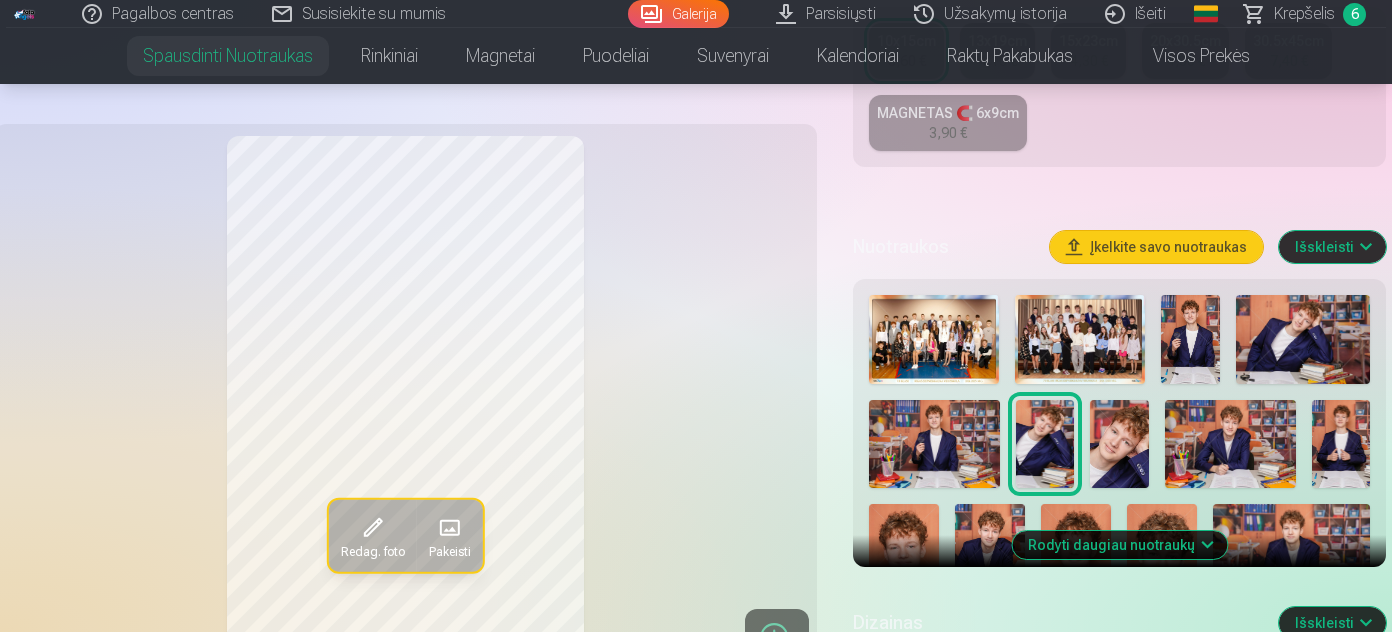click at bounding box center (1119, 443) 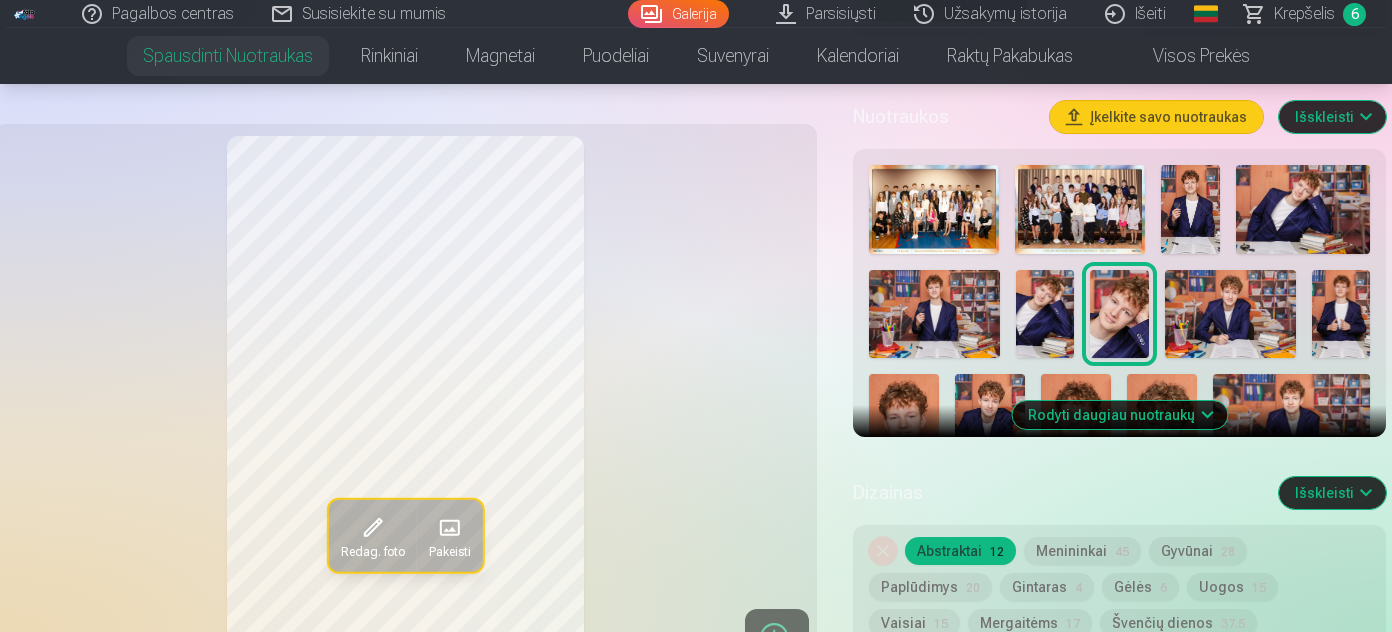 scroll, scrollTop: 727, scrollLeft: 0, axis: vertical 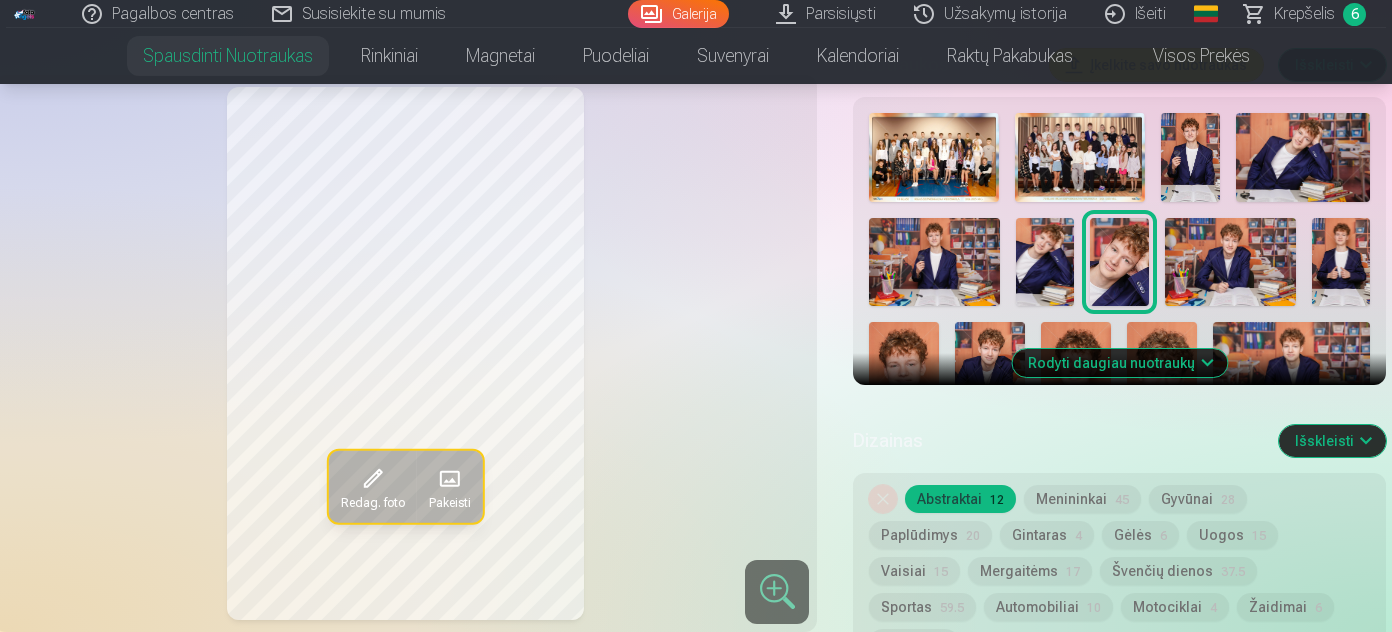 click on "Išskleisti" at bounding box center (1332, 441) 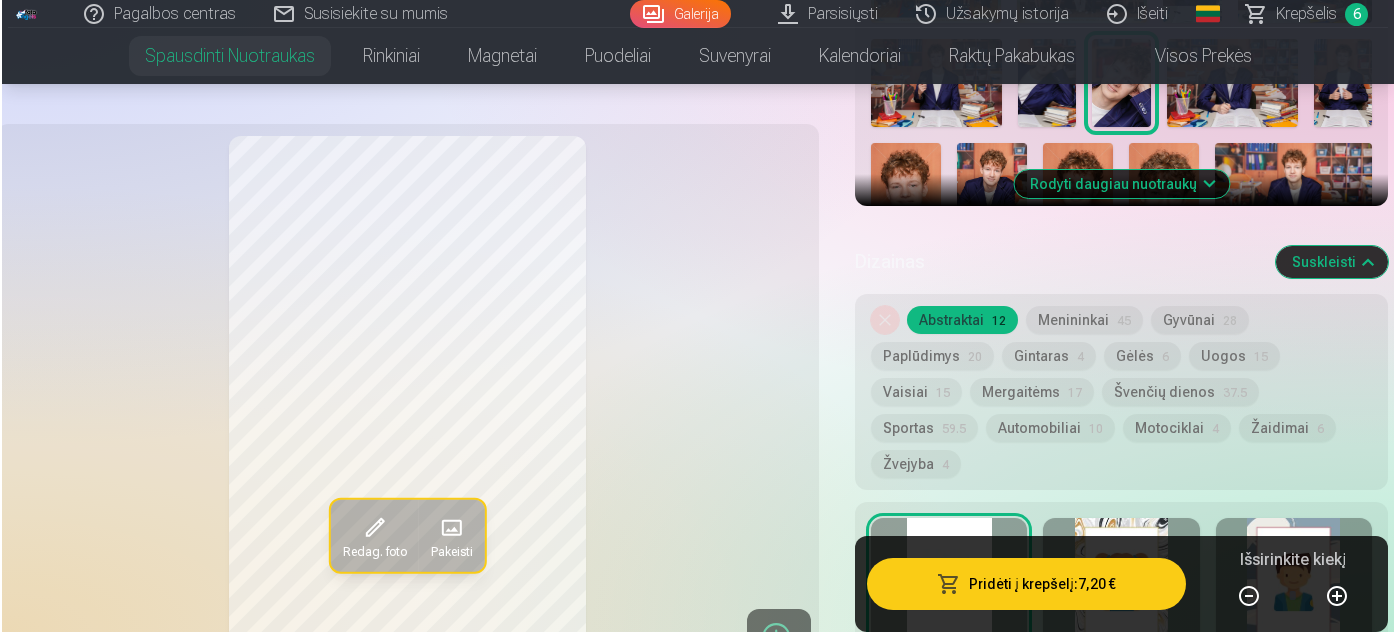 scroll, scrollTop: 909, scrollLeft: 0, axis: vertical 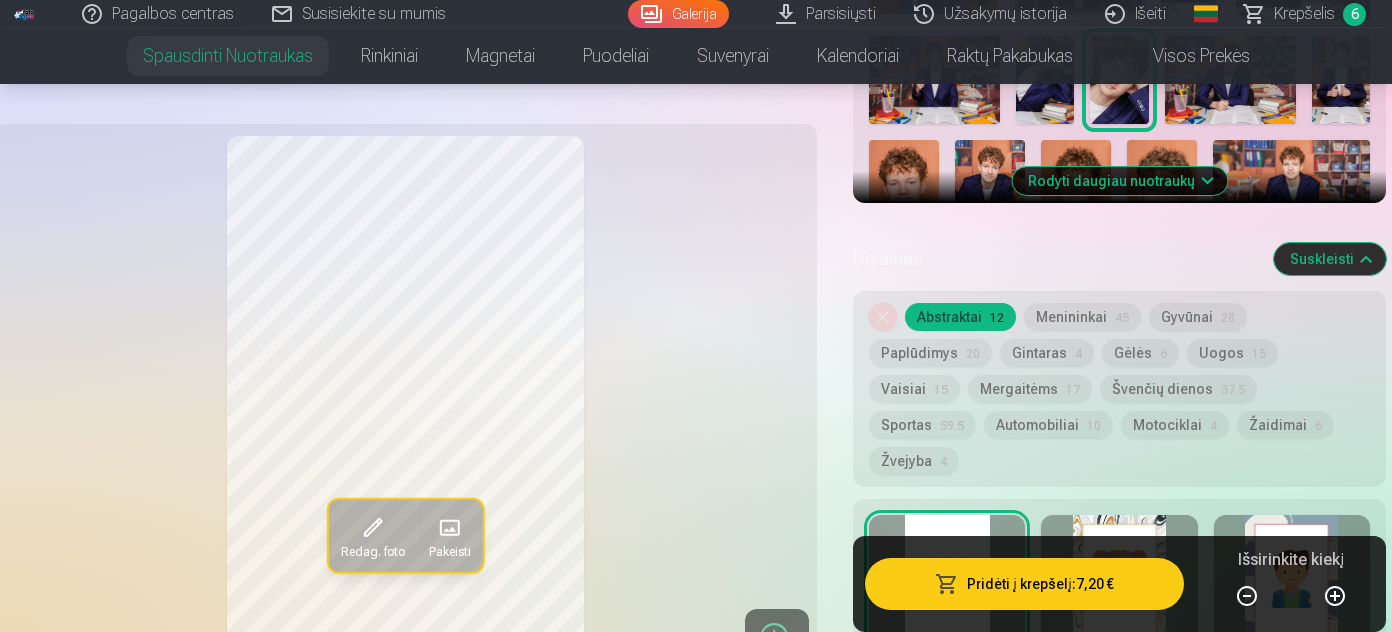 click on "Pridėti į krepšelį :  7,20 €" at bounding box center [1024, 584] 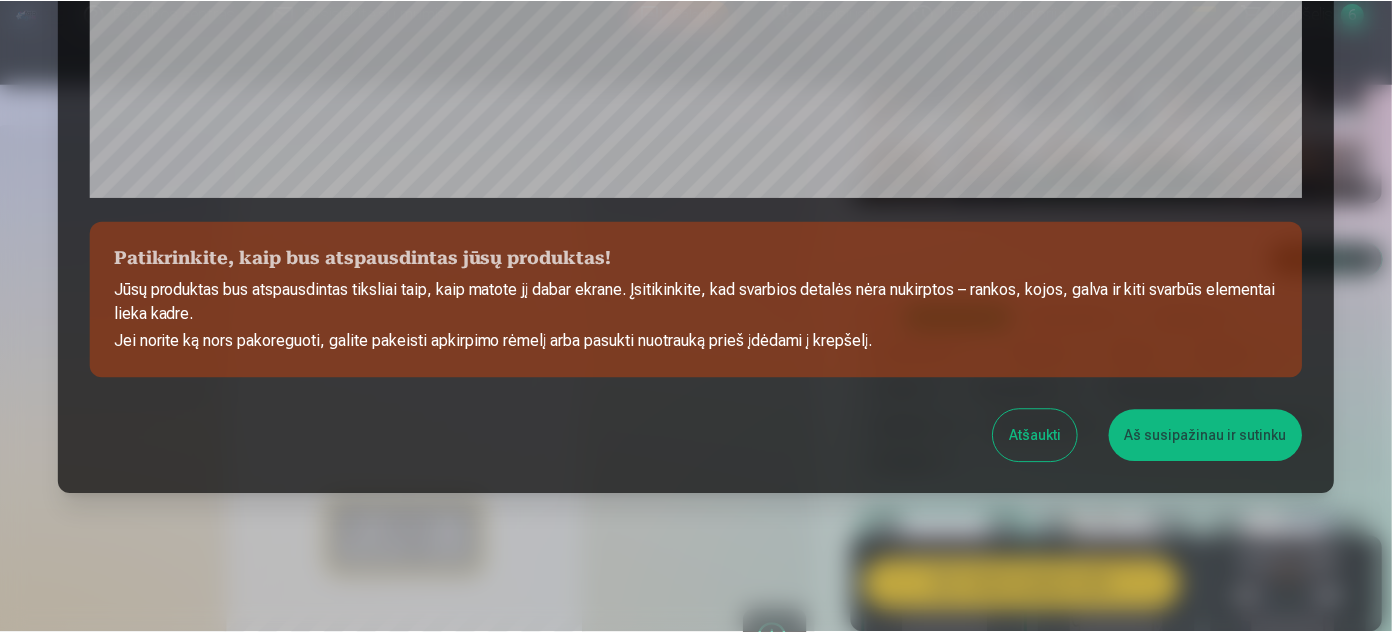scroll, scrollTop: 808, scrollLeft: 0, axis: vertical 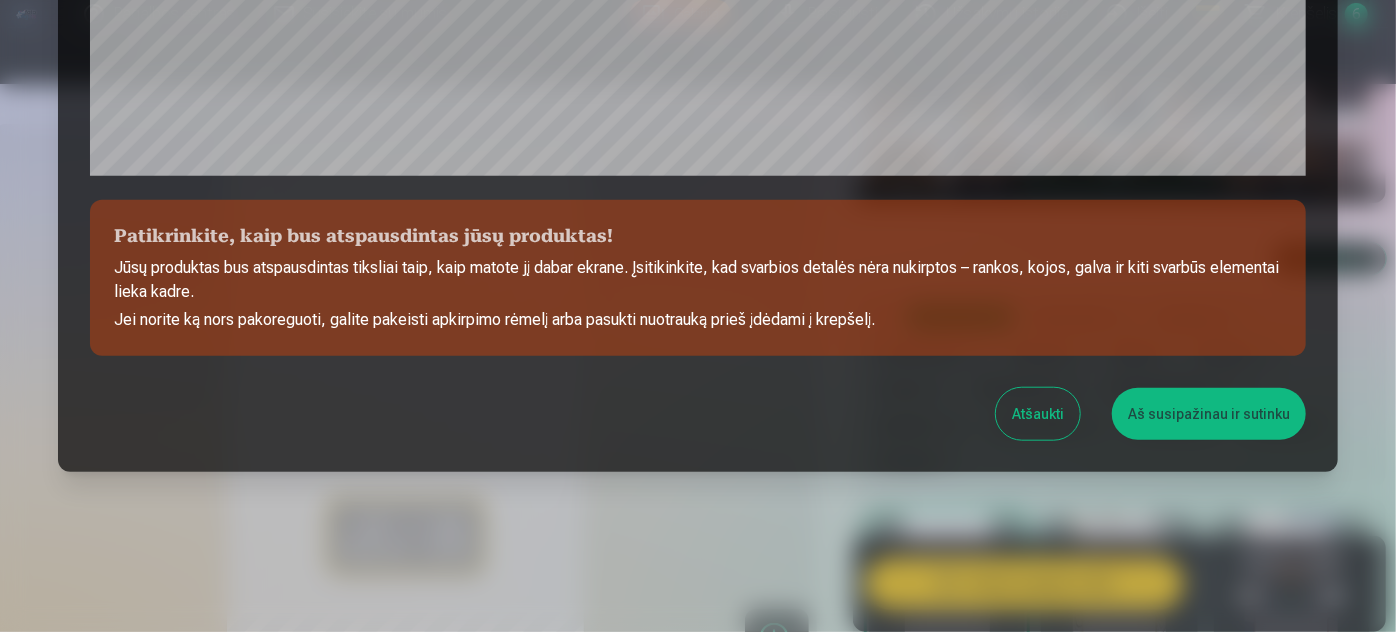 click on "Aš susipažinau ir sutinku" at bounding box center [1209, 414] 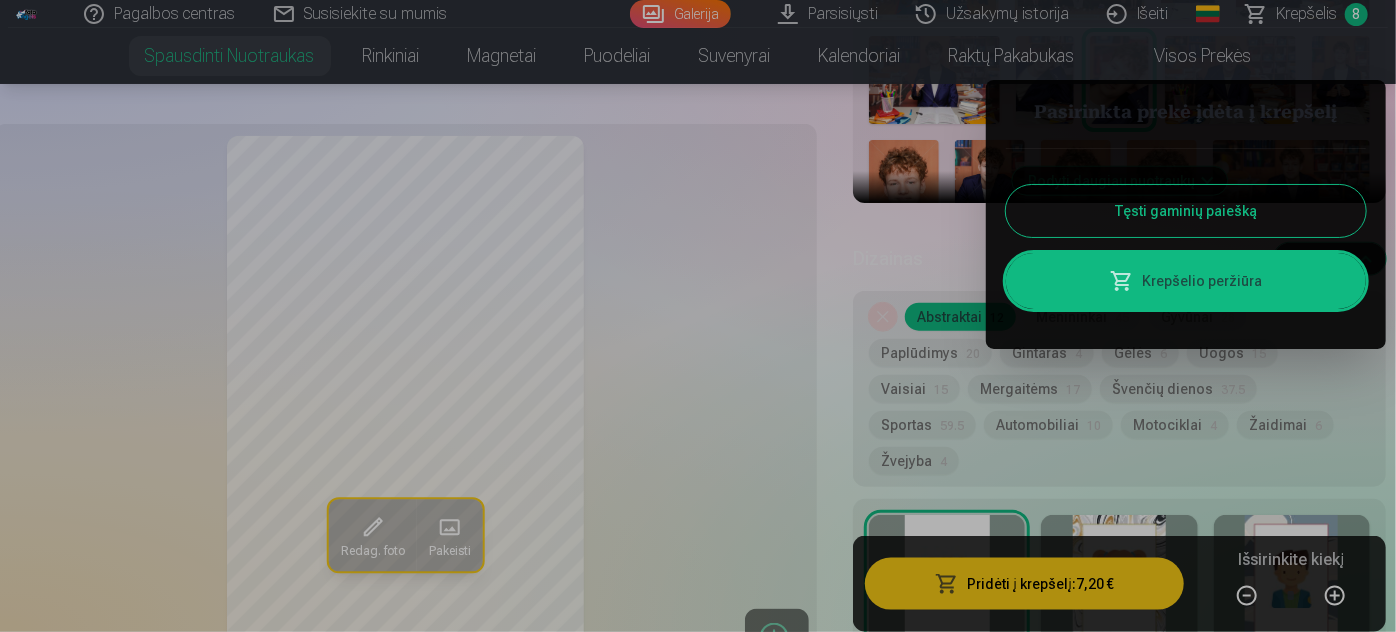 click on "Tęsti gaminių paiešką" at bounding box center (1186, 211) 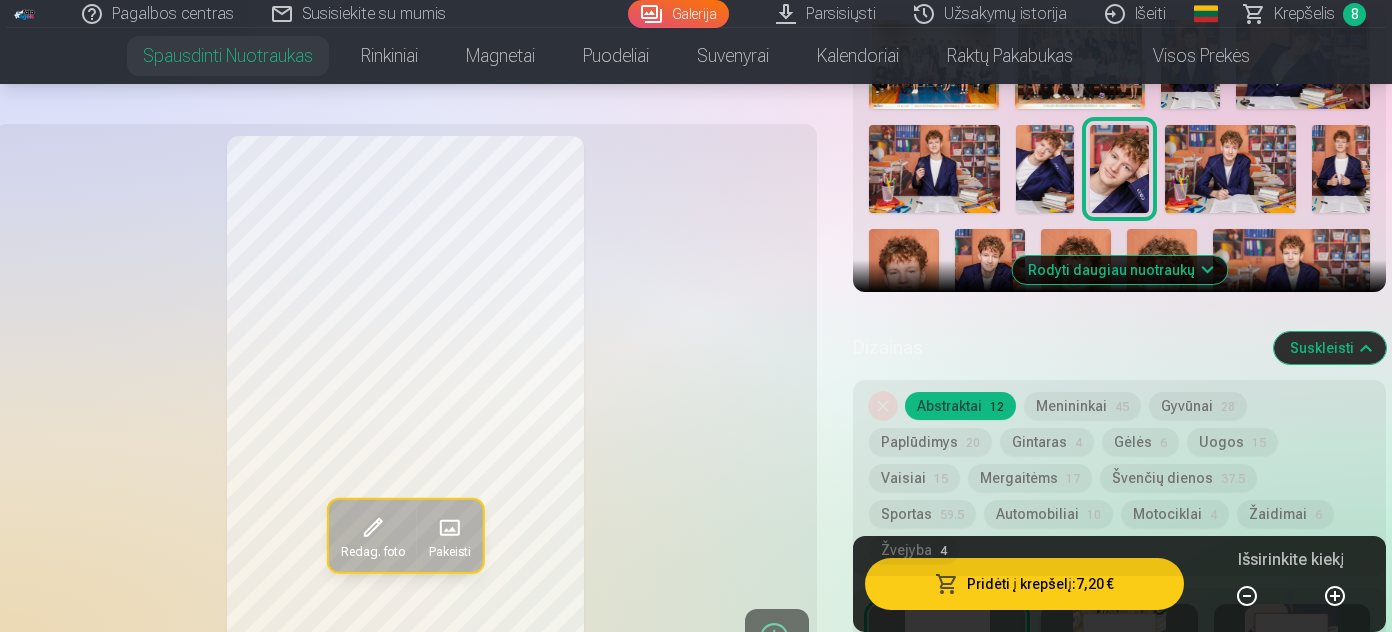 scroll, scrollTop: 818, scrollLeft: 0, axis: vertical 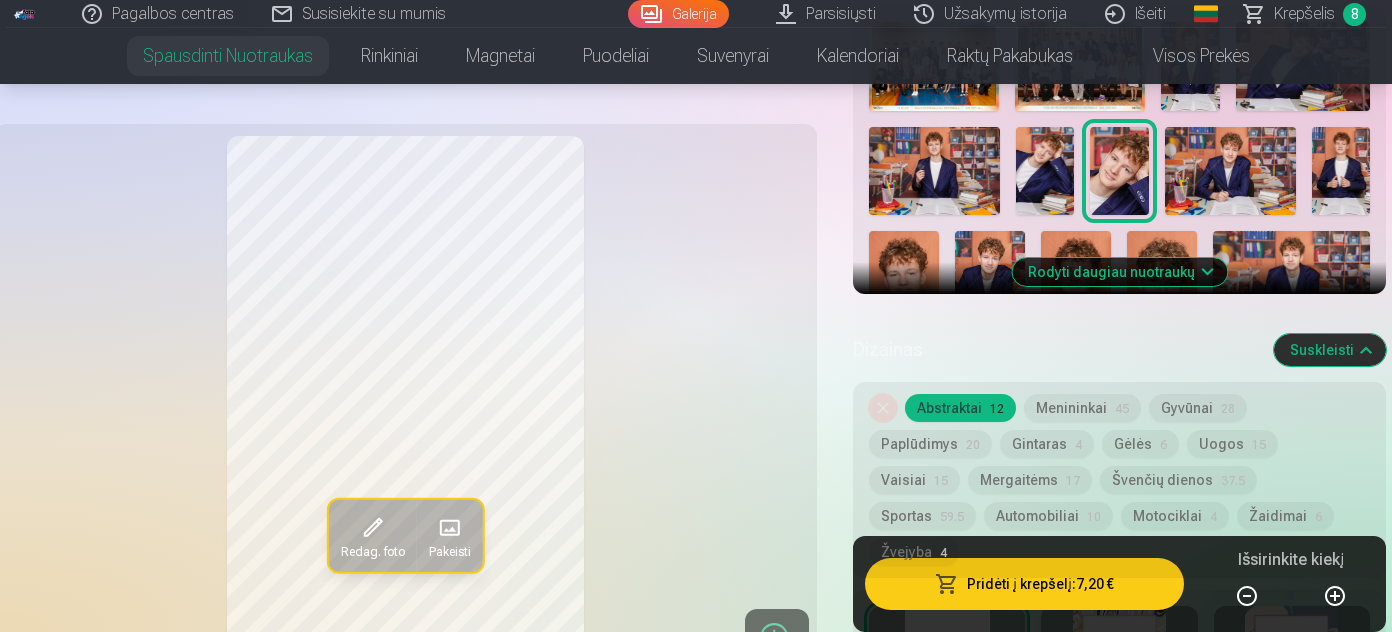 click at bounding box center [1230, 170] 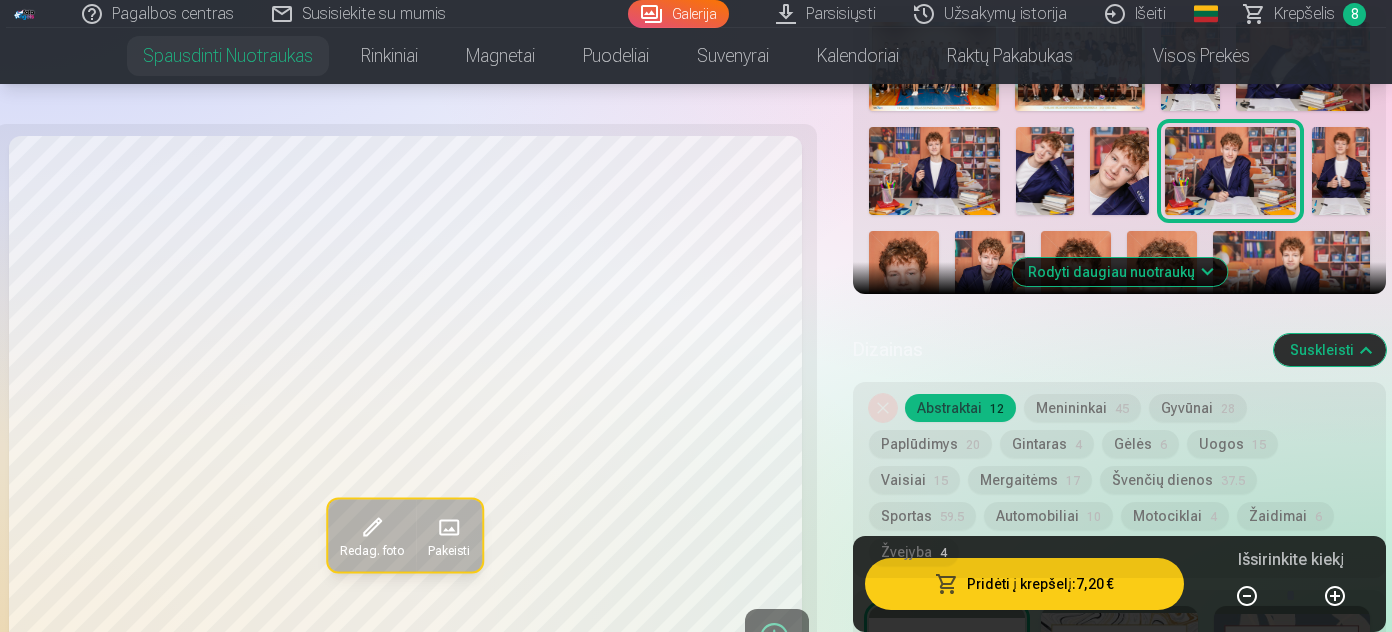 click at bounding box center [1341, 170] 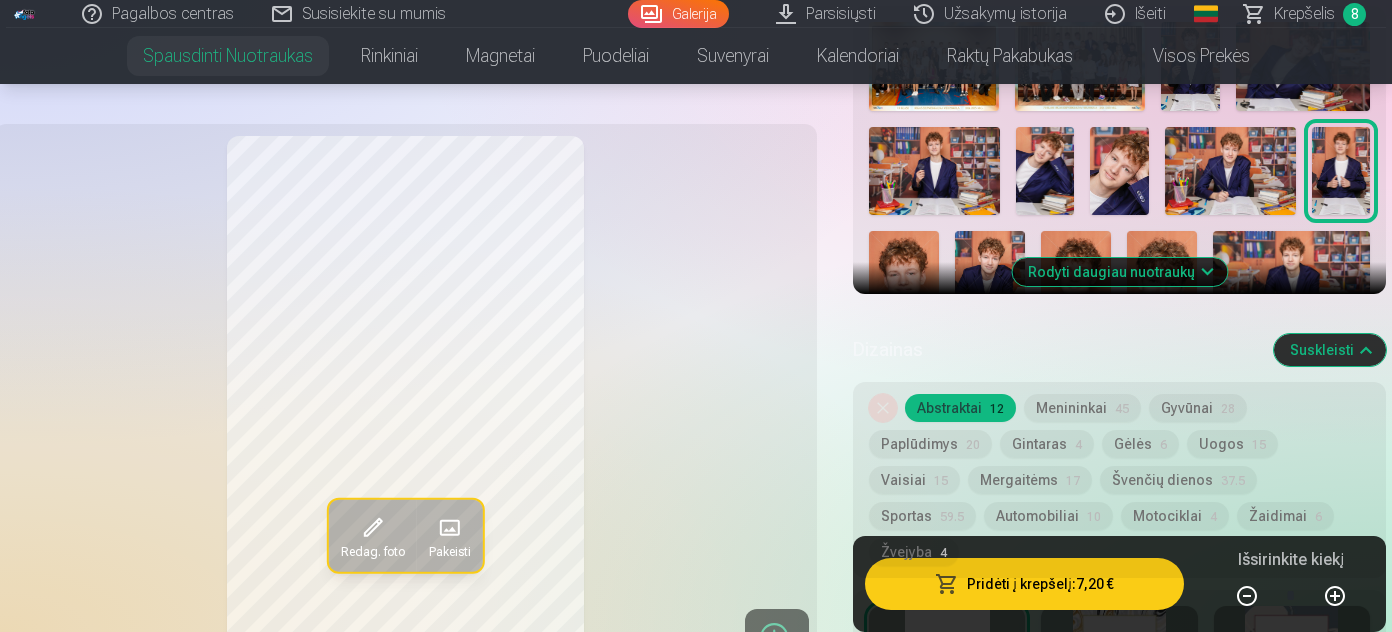 click at bounding box center [904, 283] 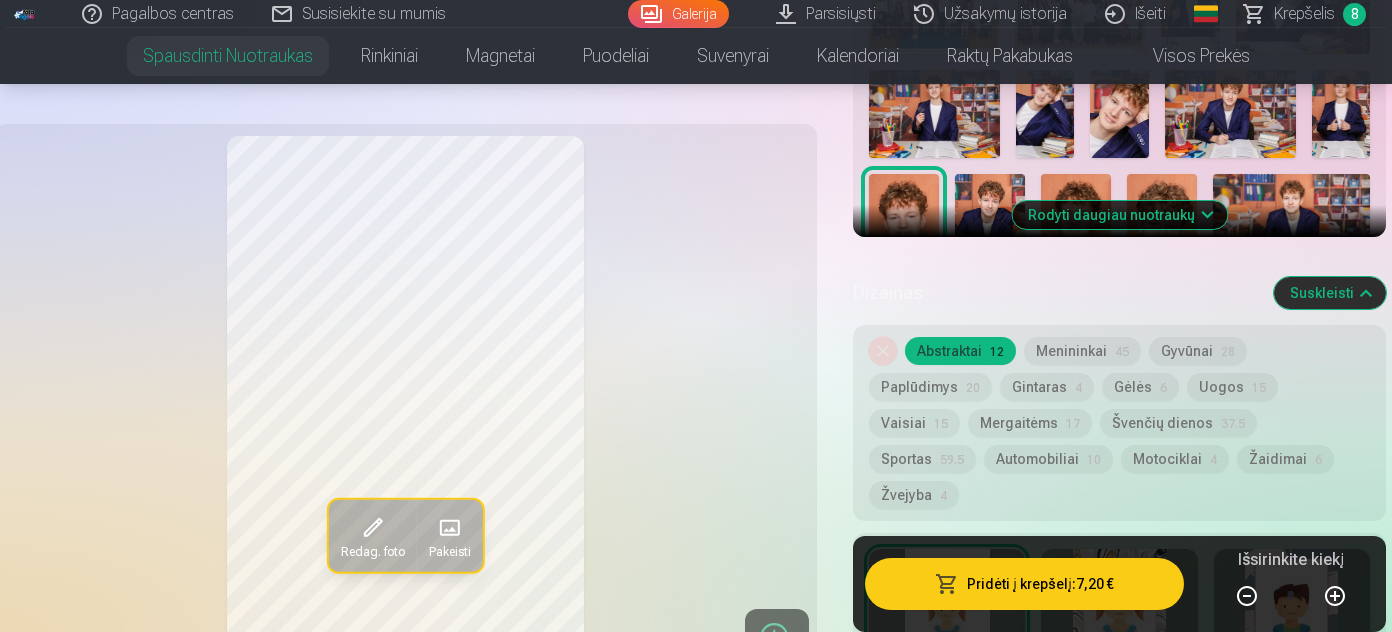 scroll, scrollTop: 818, scrollLeft: 0, axis: vertical 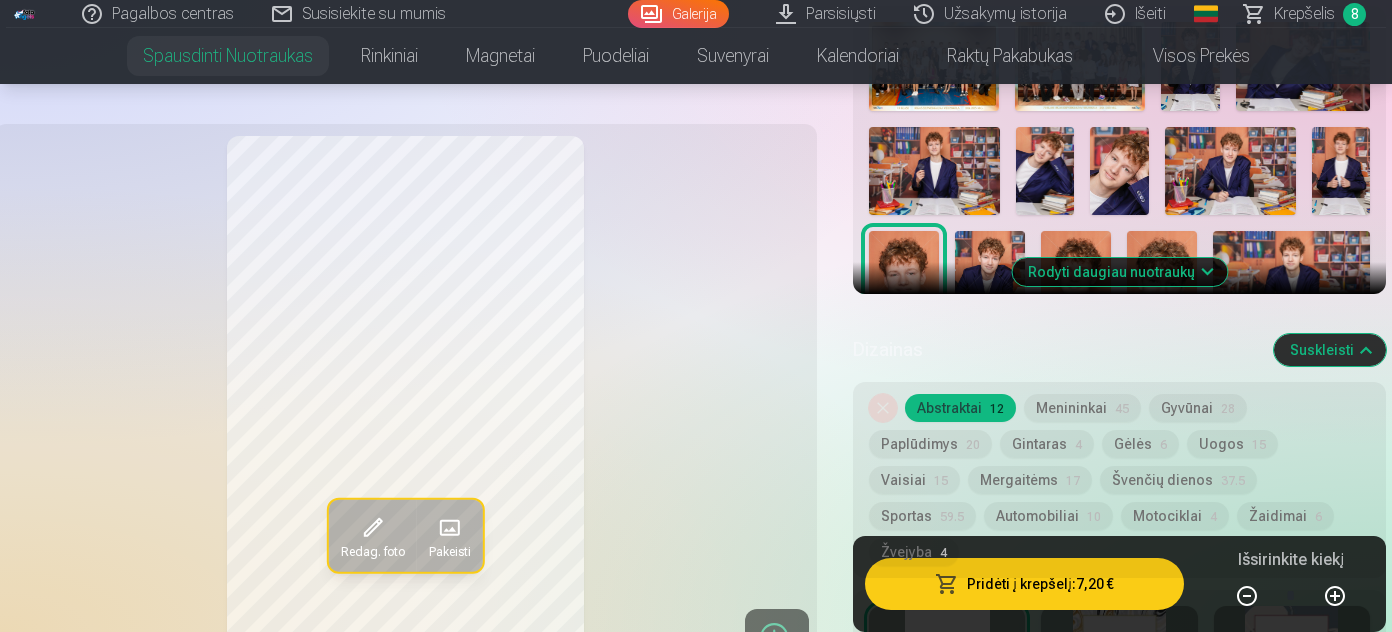 click at bounding box center [990, 283] 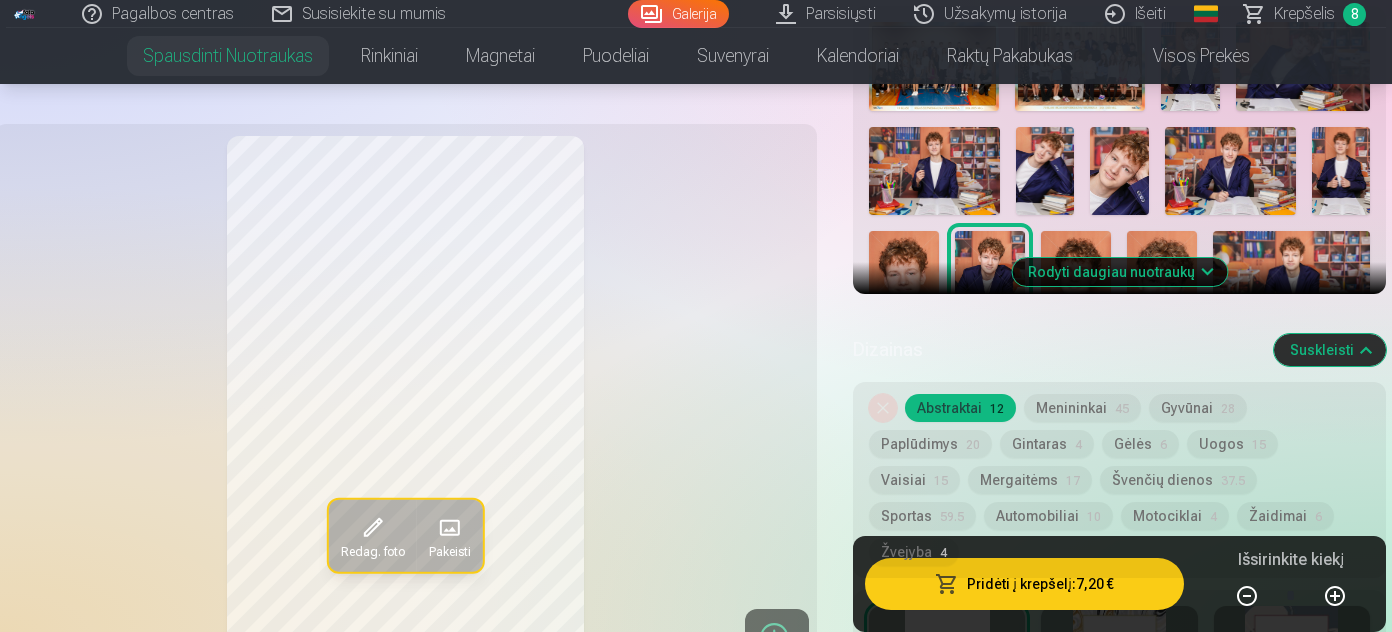 click at bounding box center [1076, 283] 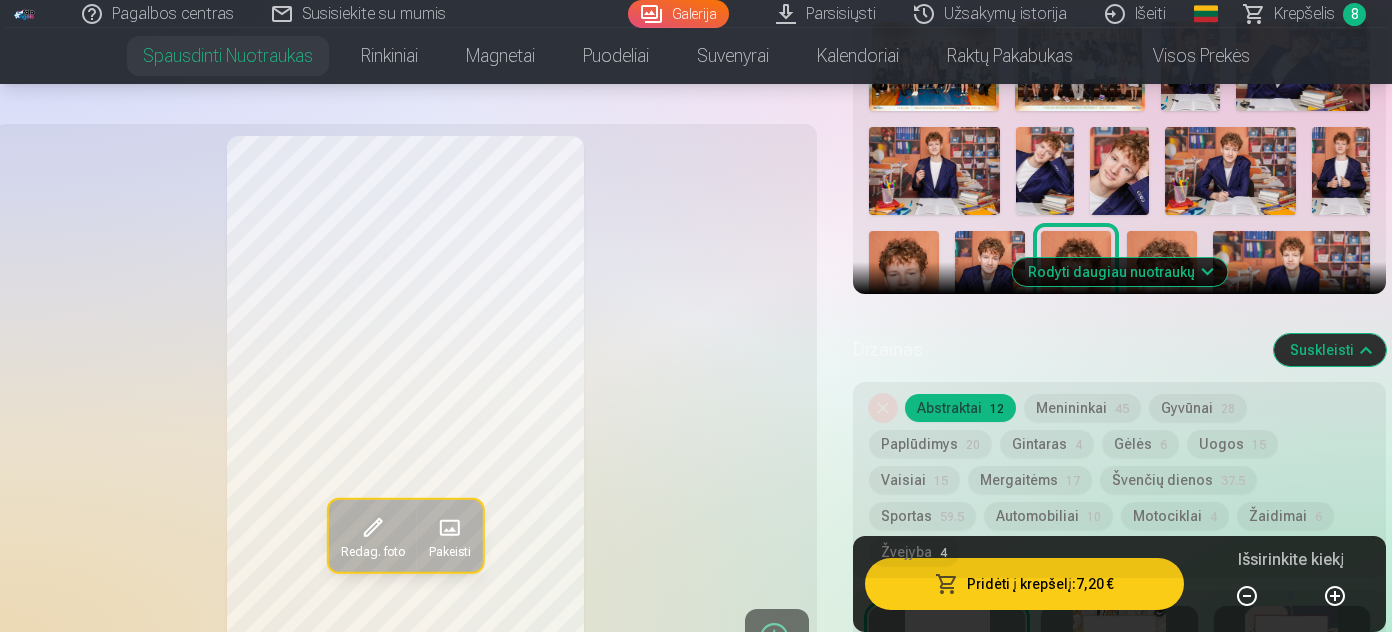 click at bounding box center (990, 283) 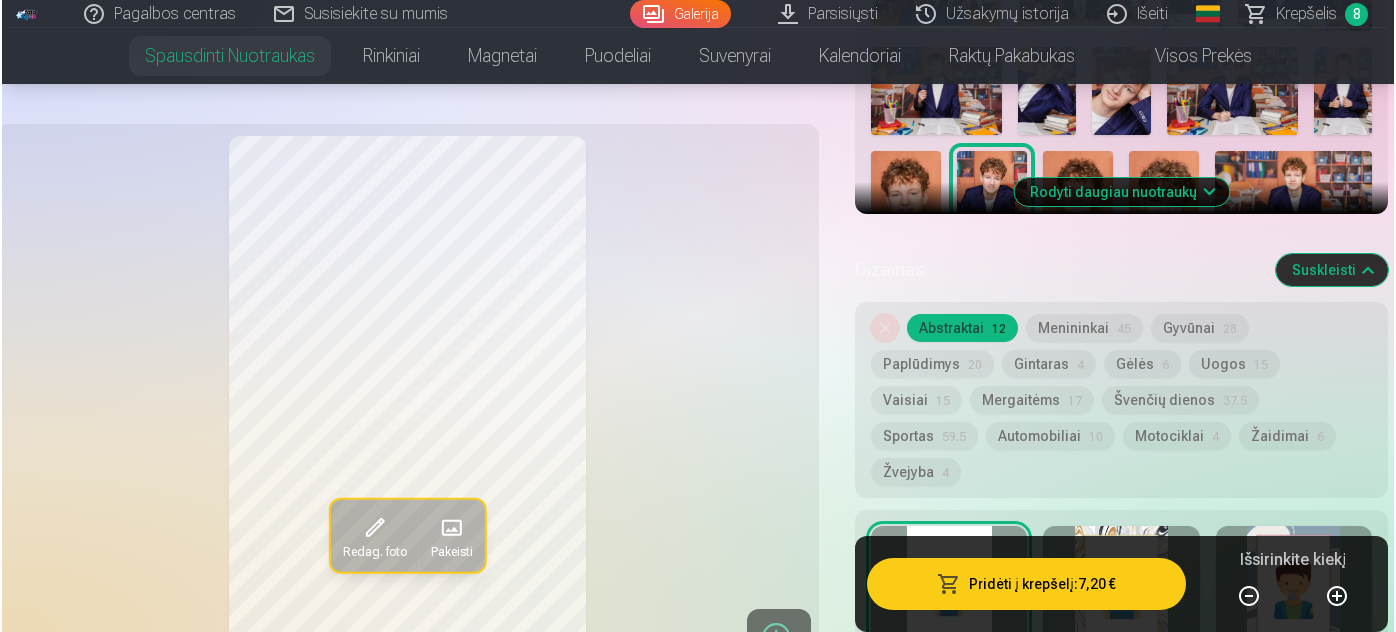 scroll, scrollTop: 909, scrollLeft: 0, axis: vertical 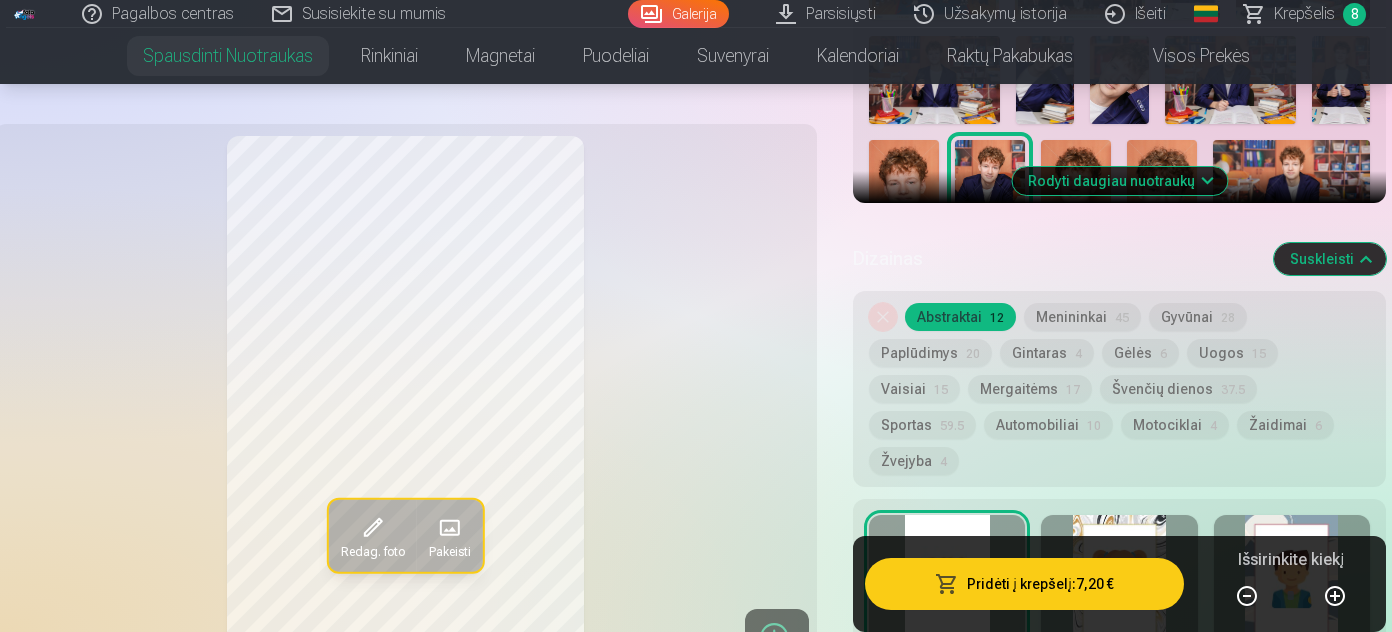 click at bounding box center (1247, 596) 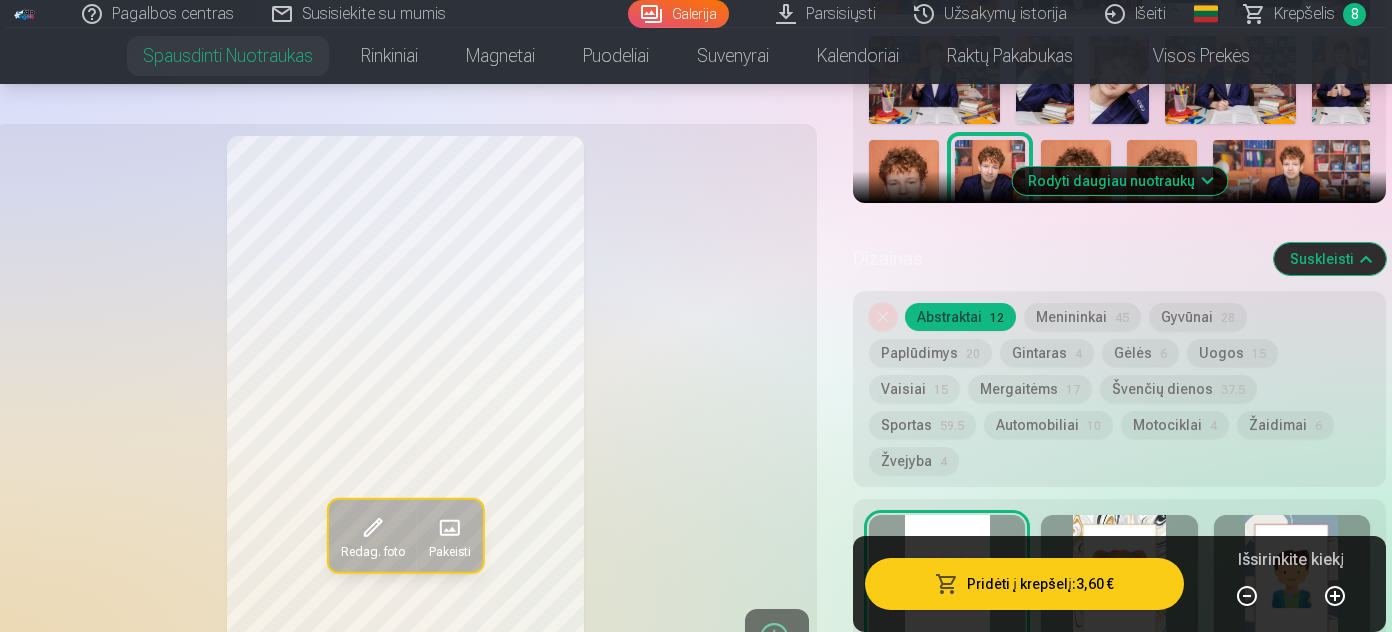 click on "Pridėti į krepšelį :  3,60 €" at bounding box center [1024, 584] 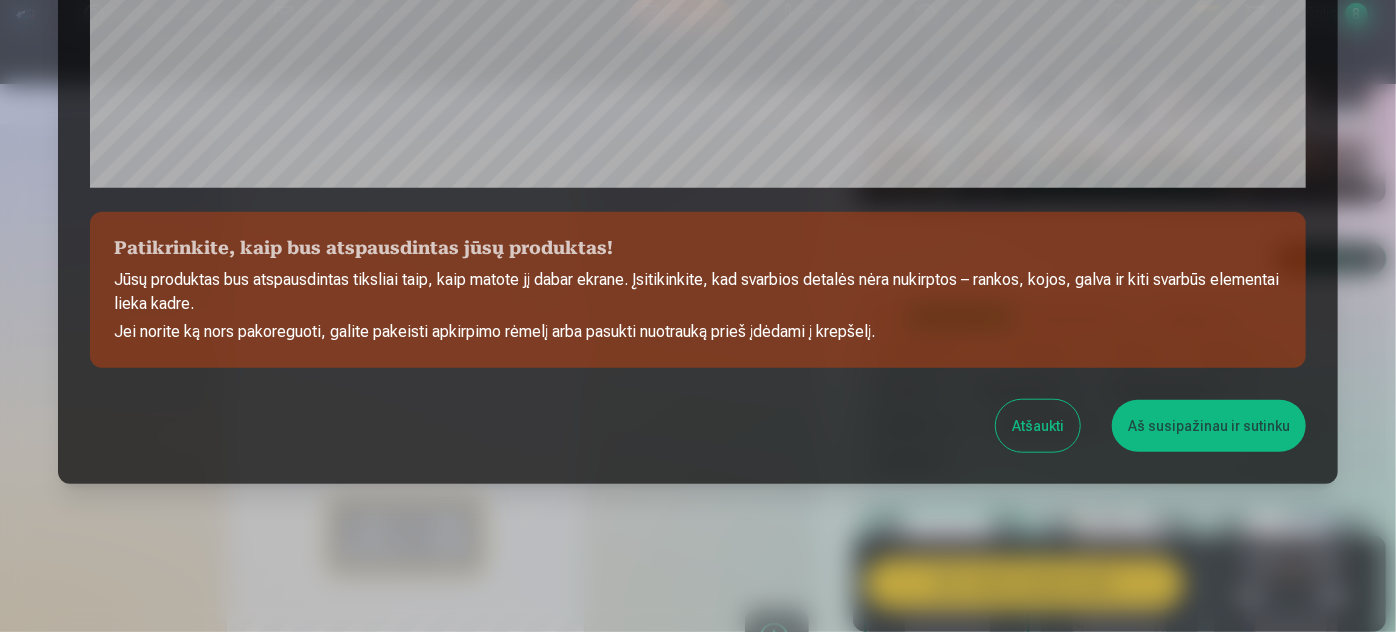 scroll, scrollTop: 808, scrollLeft: 0, axis: vertical 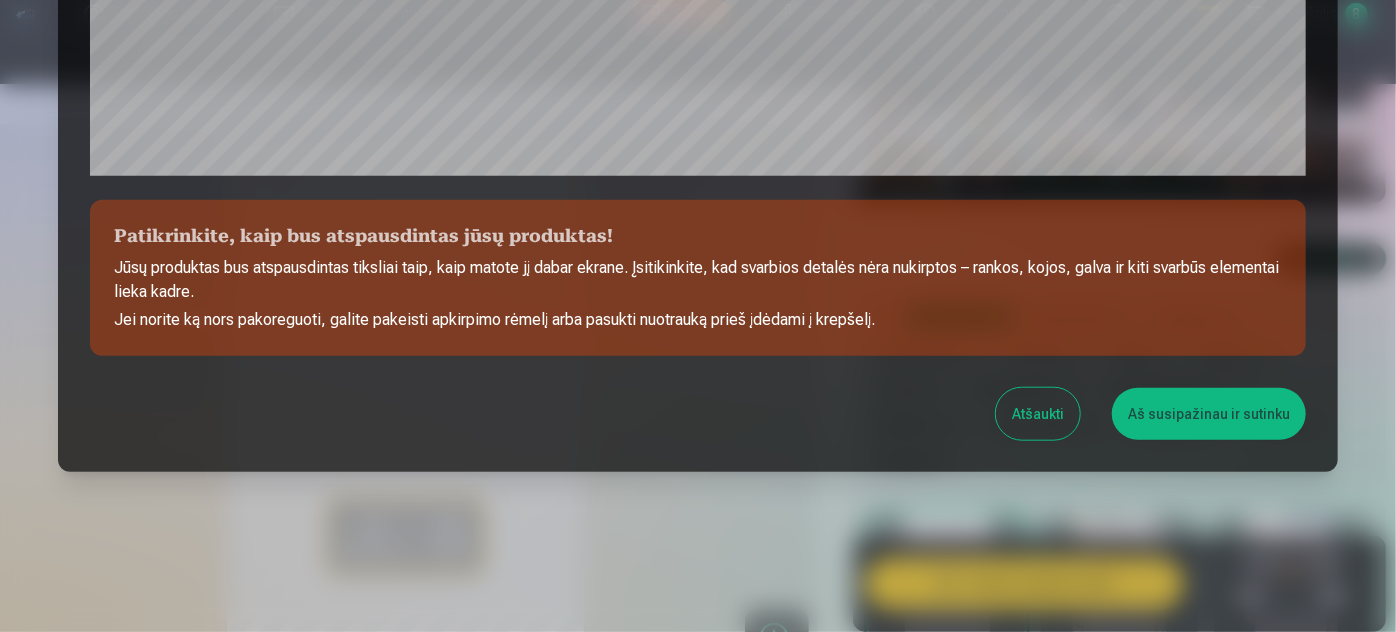 click on "Aš susipažinau ir sutinku" at bounding box center [1209, 414] 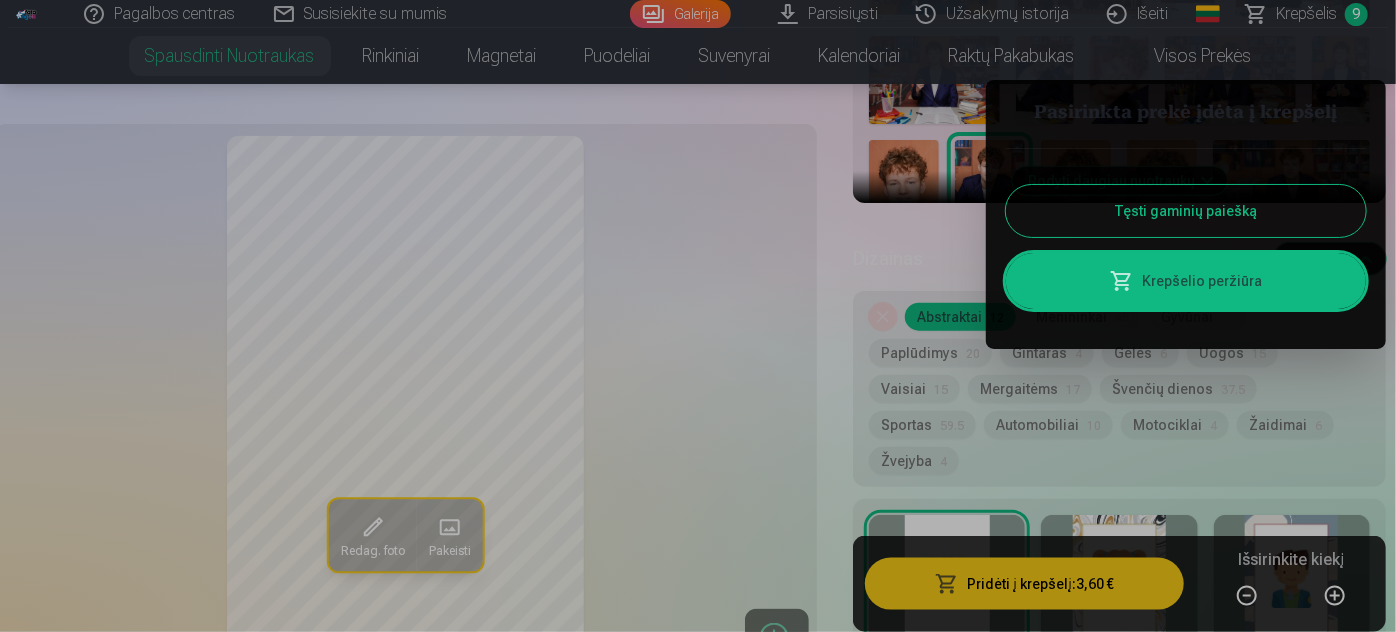 click on "Tęsti gaminių paiešką" at bounding box center (1186, 211) 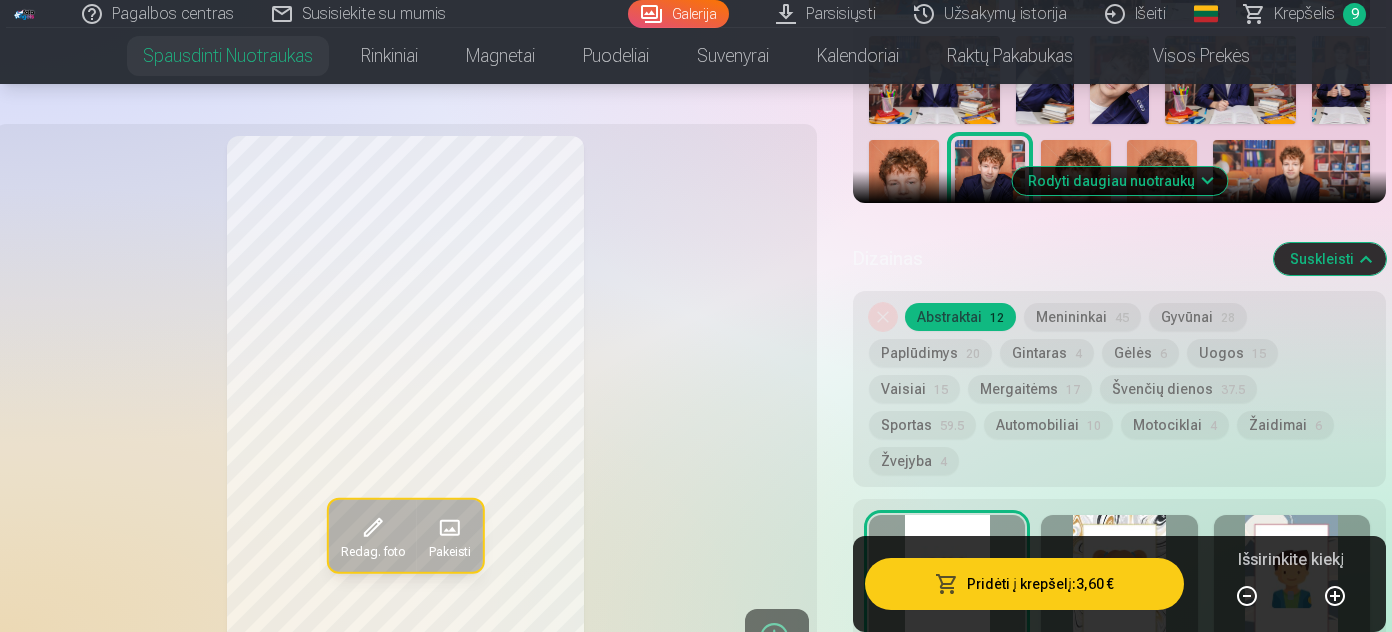 click at bounding box center (1076, 192) 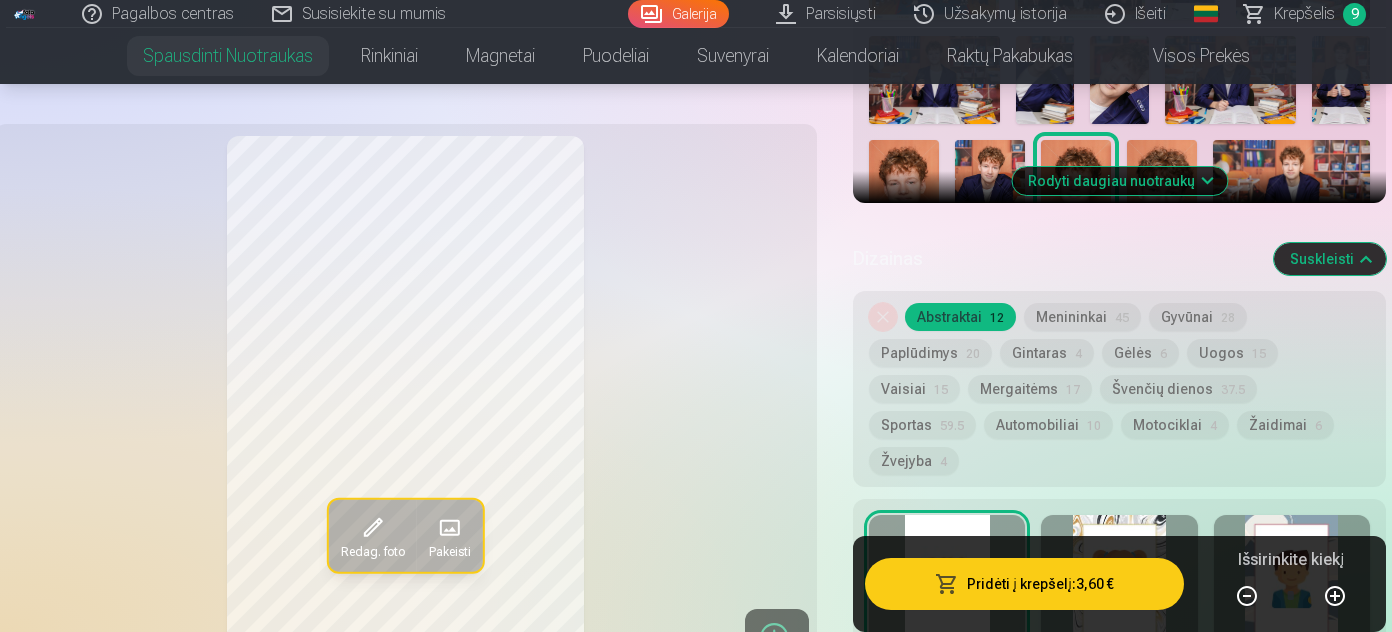 click at bounding box center (1162, 192) 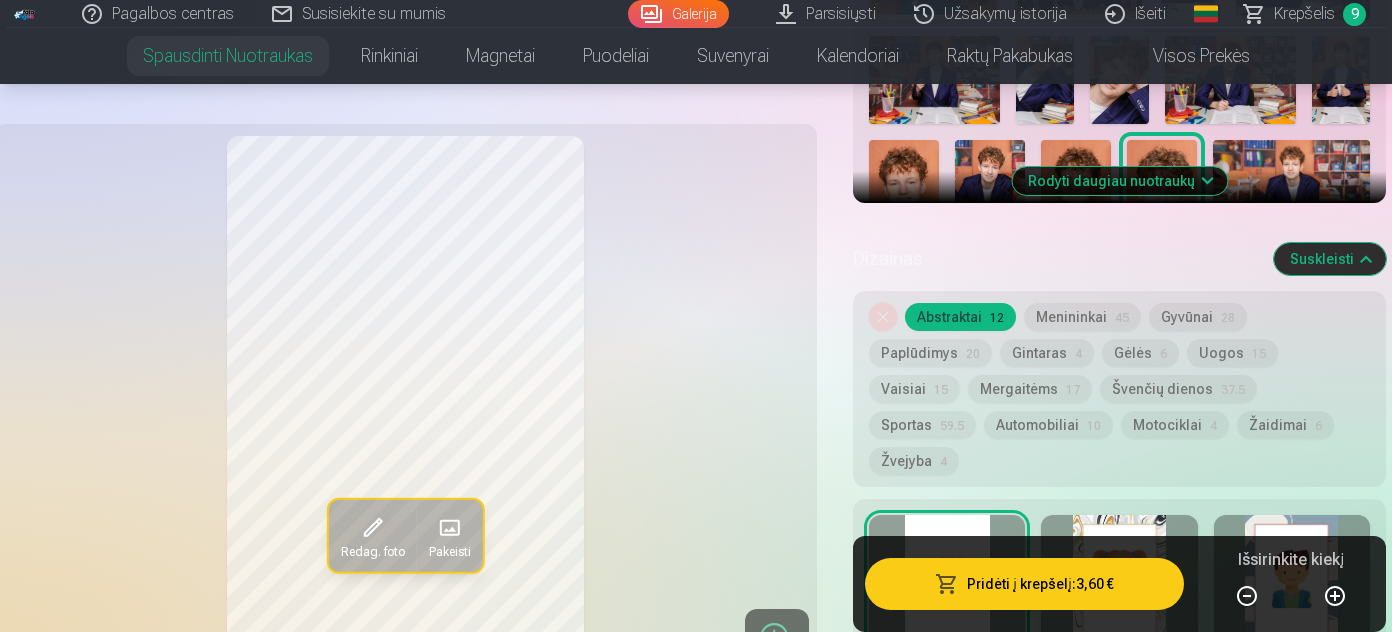 click at bounding box center (1291, 192) 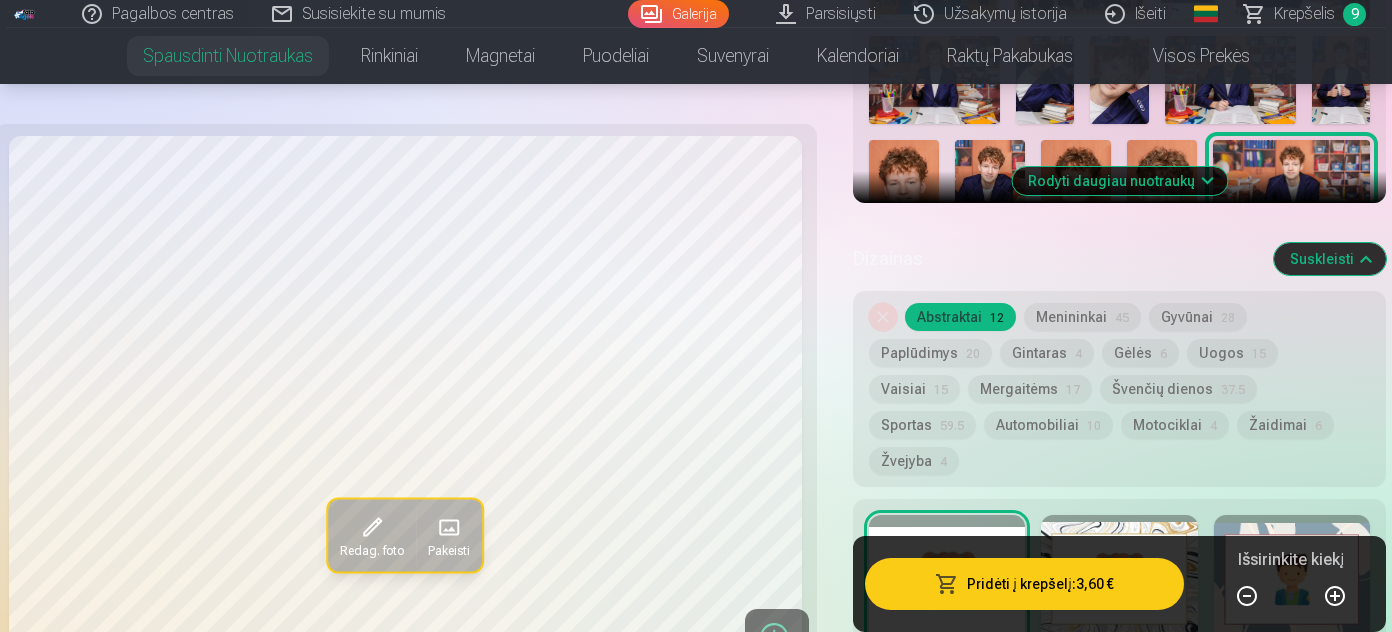 click at bounding box center (1162, 192) 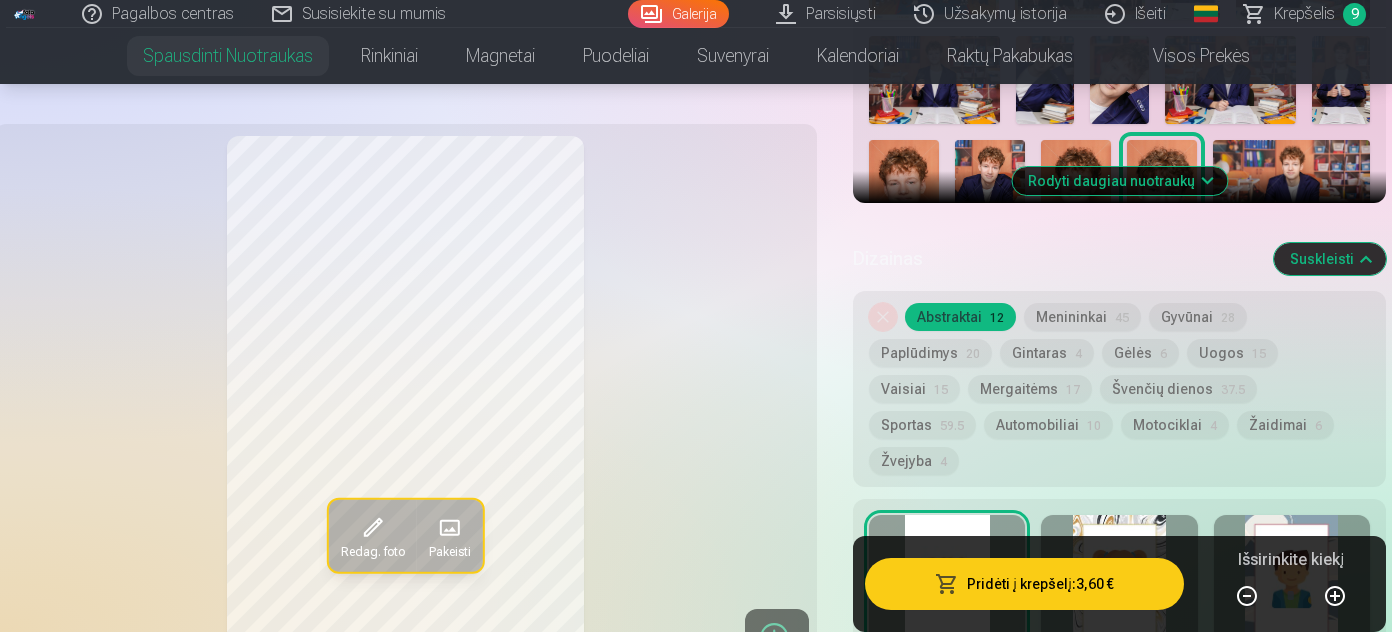 click on "Pridėti į krepšelį :  3,60 €" at bounding box center (1024, 584) 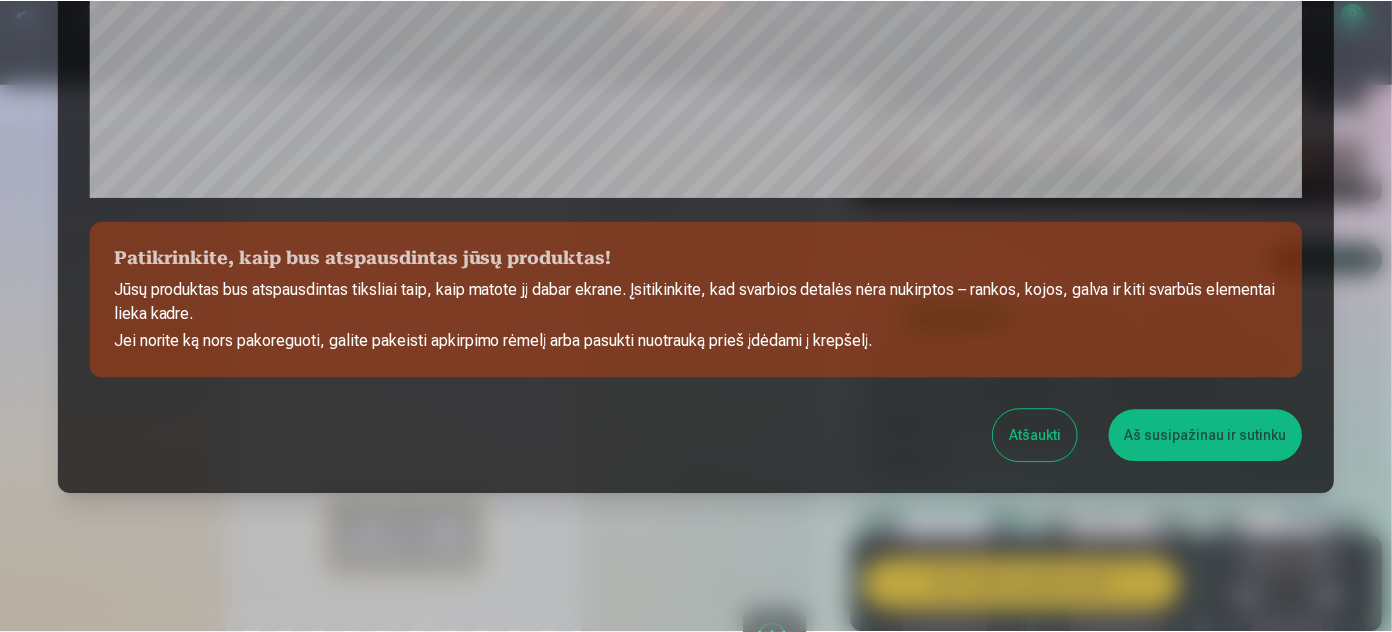 scroll, scrollTop: 808, scrollLeft: 0, axis: vertical 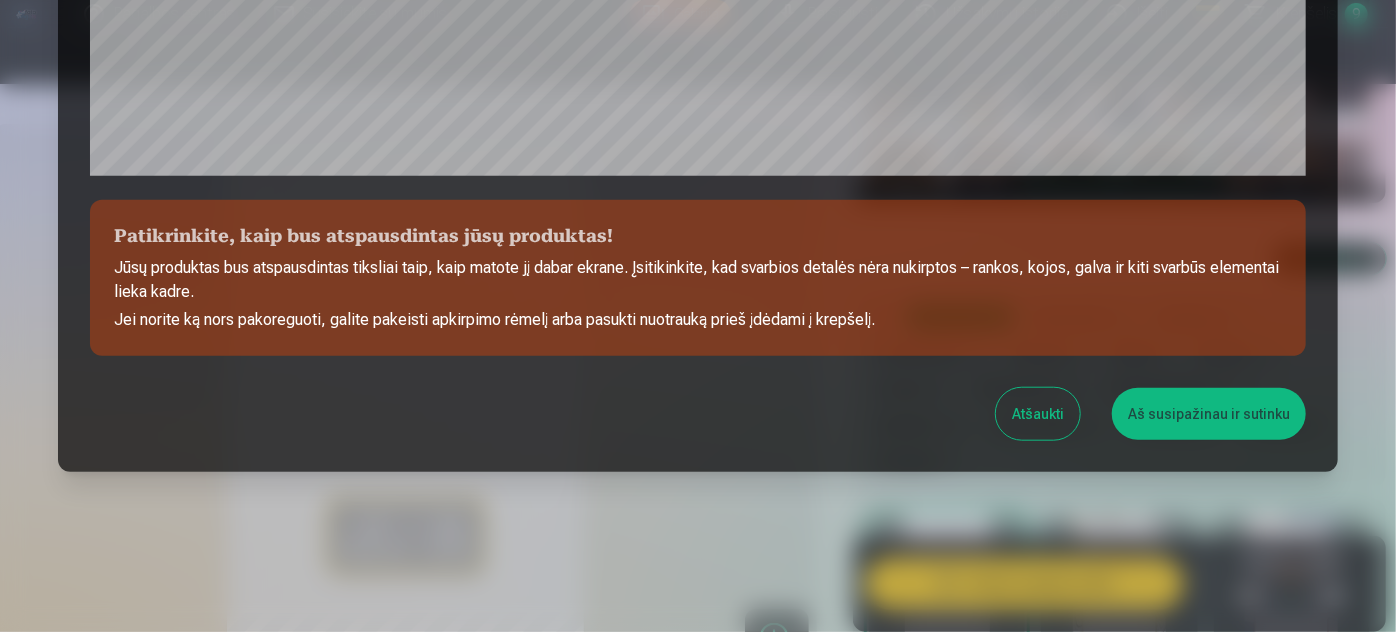 click on "Aš susipažinau ir sutinku" at bounding box center (1209, 414) 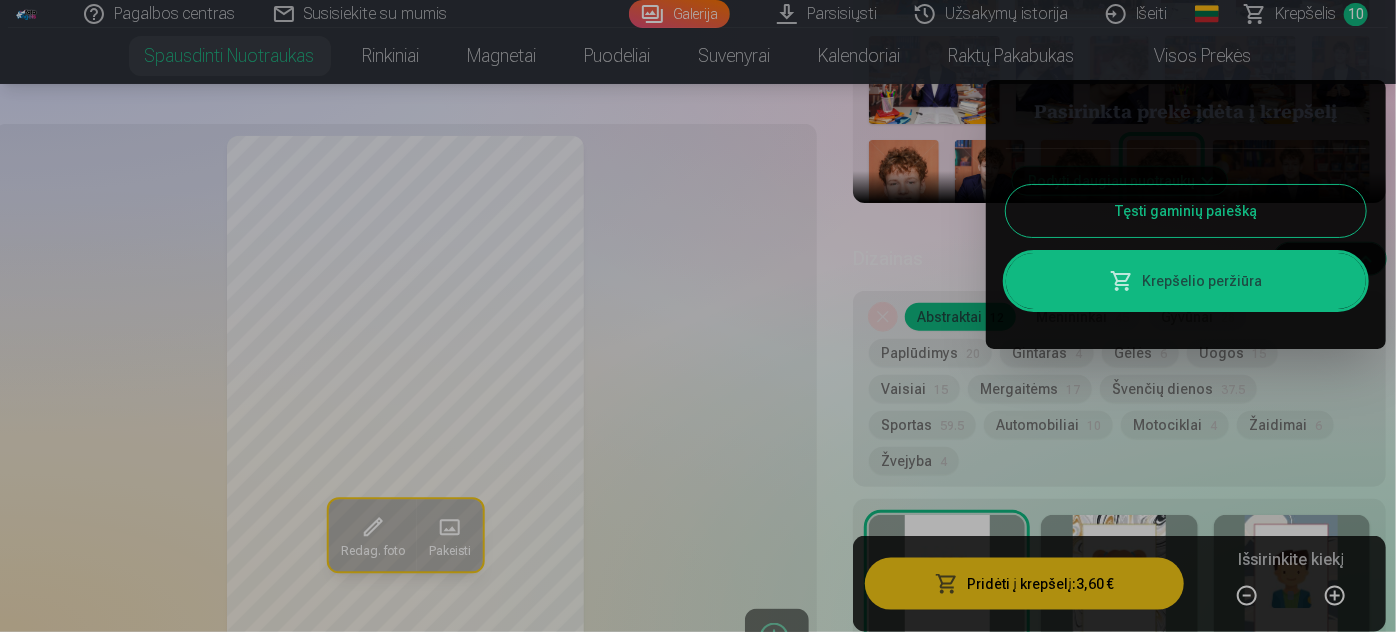 click on "Tęsti gaminių paiešką" at bounding box center [1186, 211] 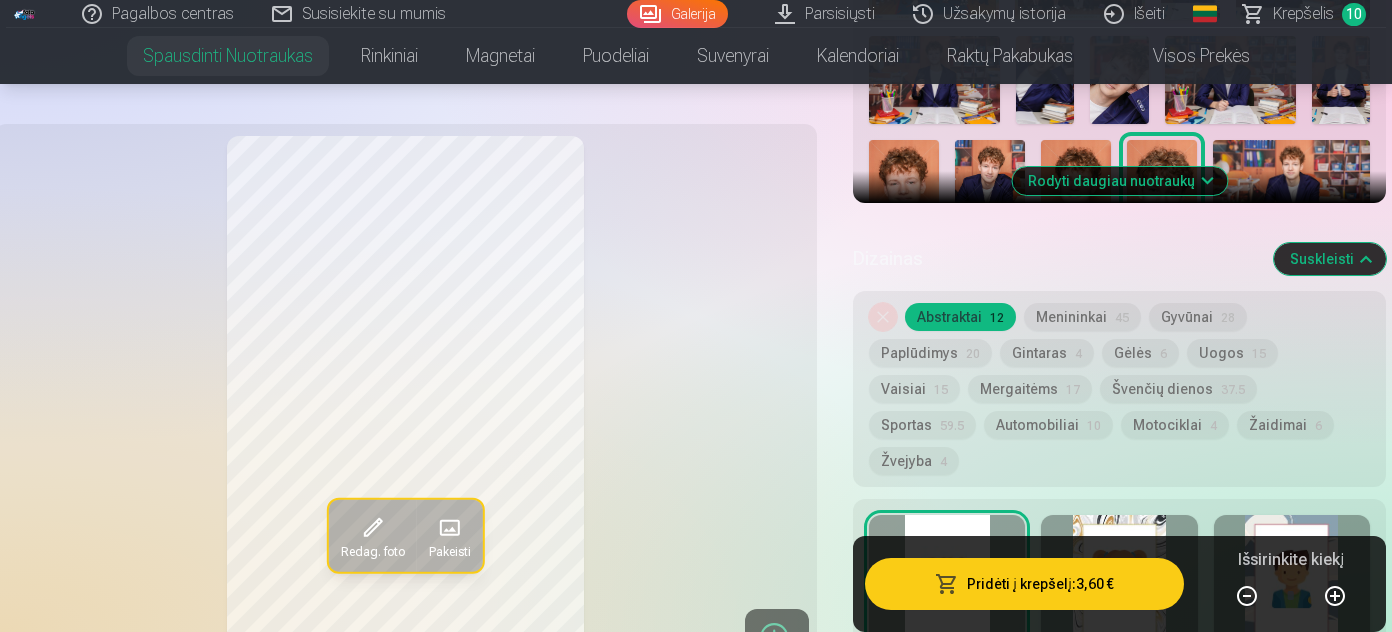 click at bounding box center [1291, 192] 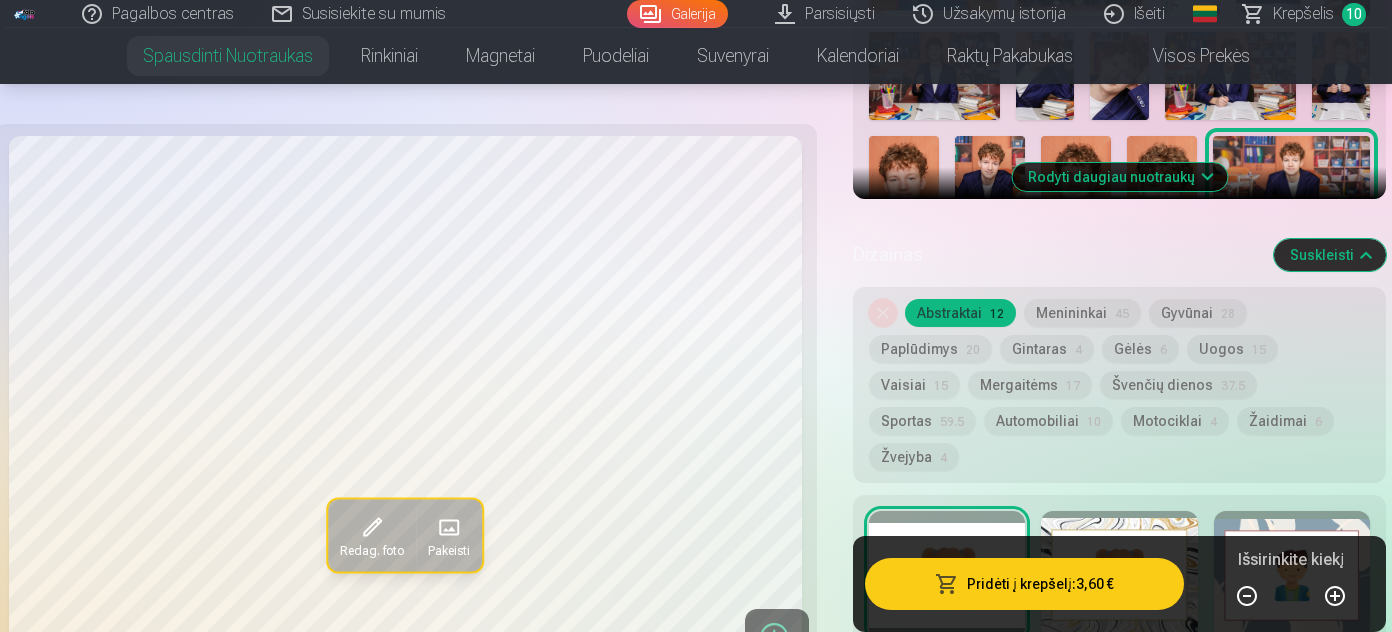 scroll, scrollTop: 909, scrollLeft: 0, axis: vertical 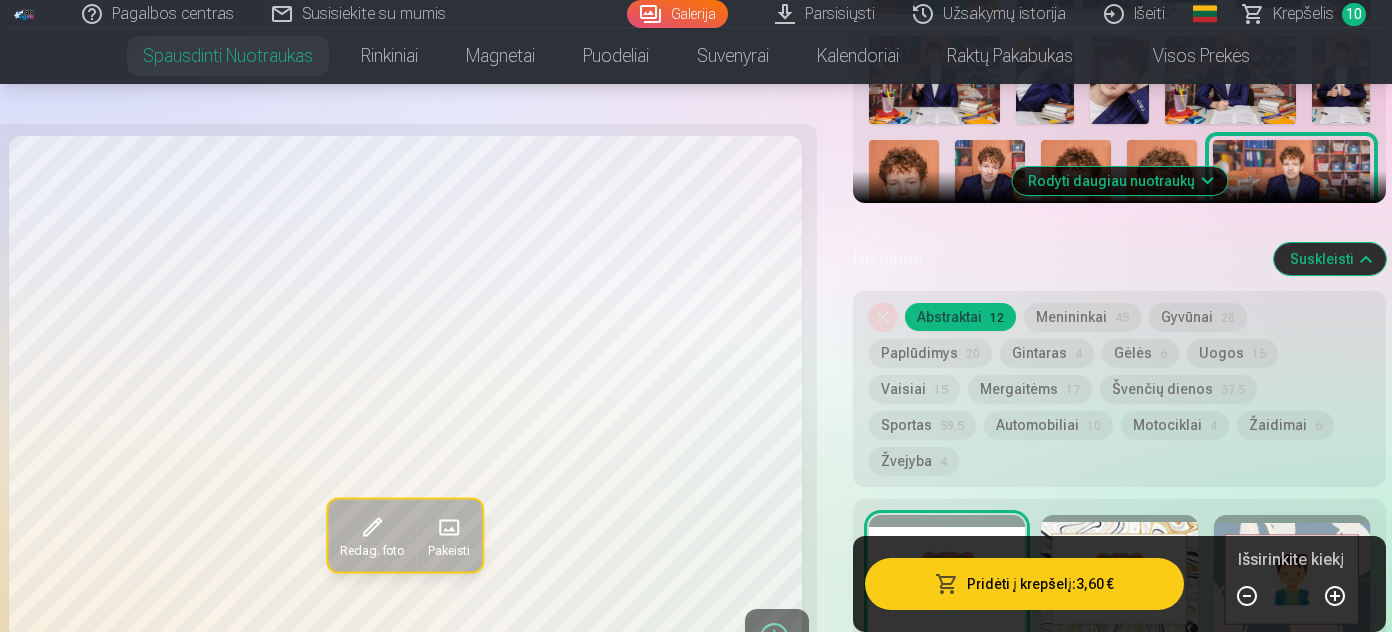 drag, startPoint x: 1205, startPoint y: 168, endPoint x: 1207, endPoint y: 180, distance: 12.165525 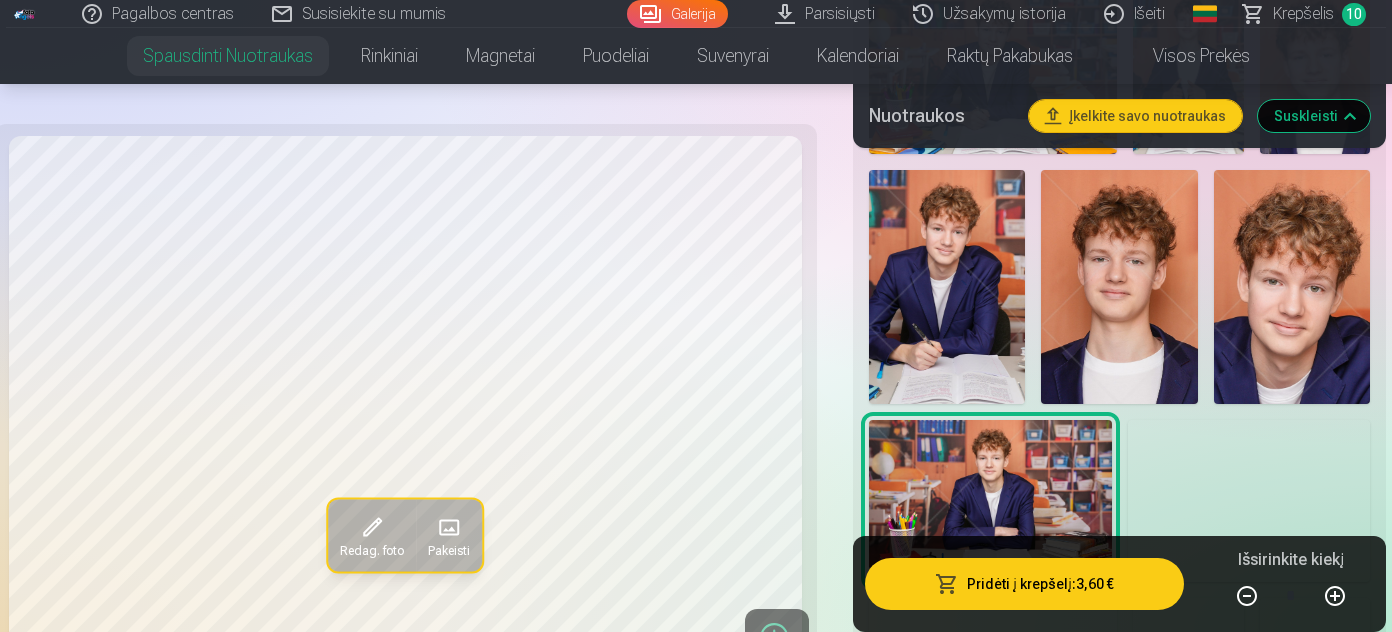 scroll, scrollTop: 1454, scrollLeft: 0, axis: vertical 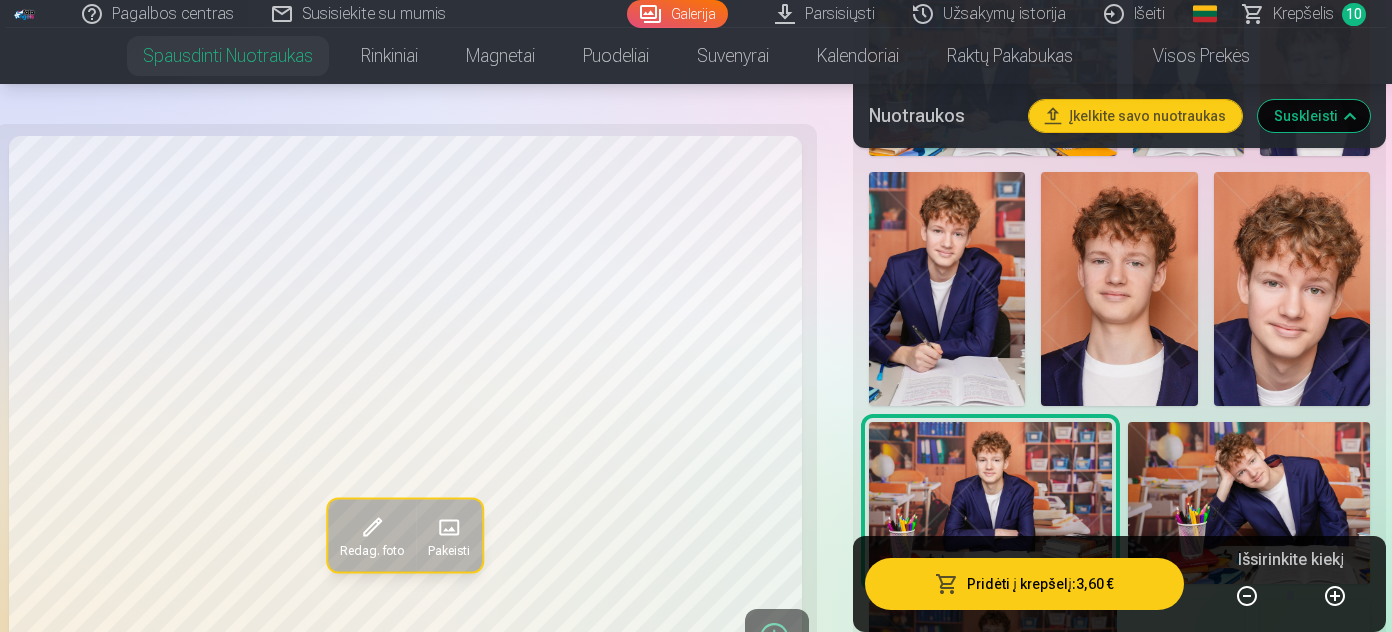 click at bounding box center [1292, 289] 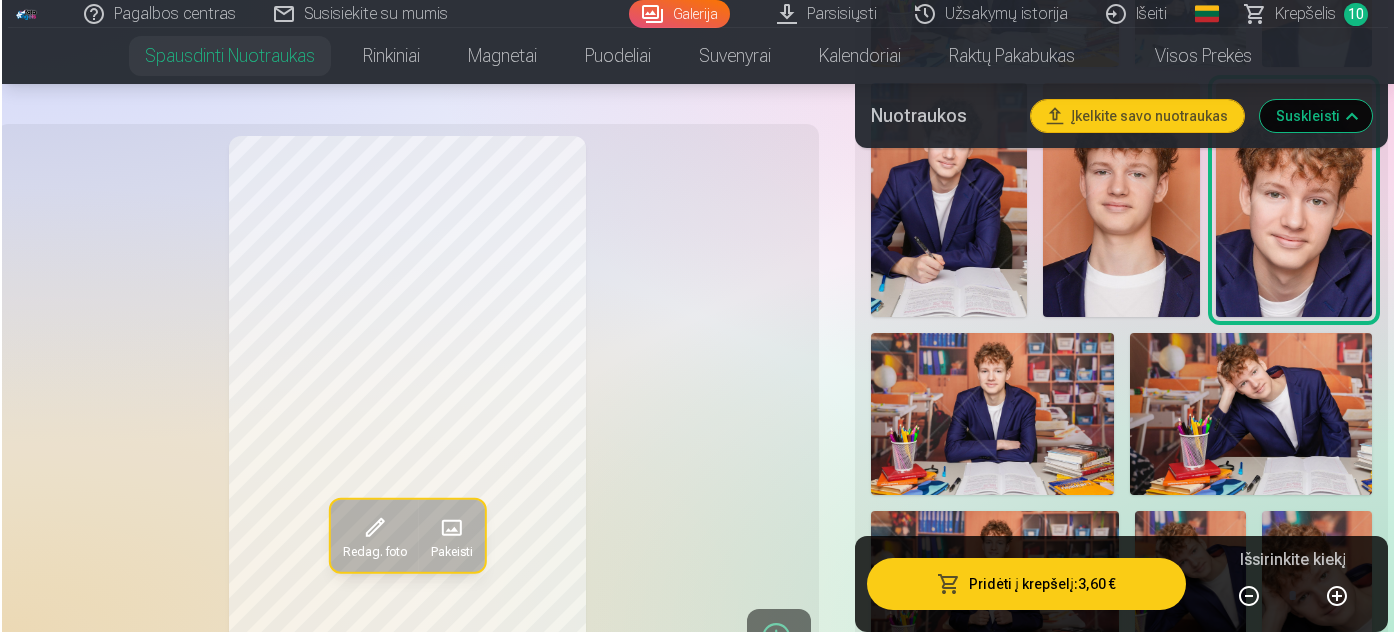 scroll, scrollTop: 1545, scrollLeft: 0, axis: vertical 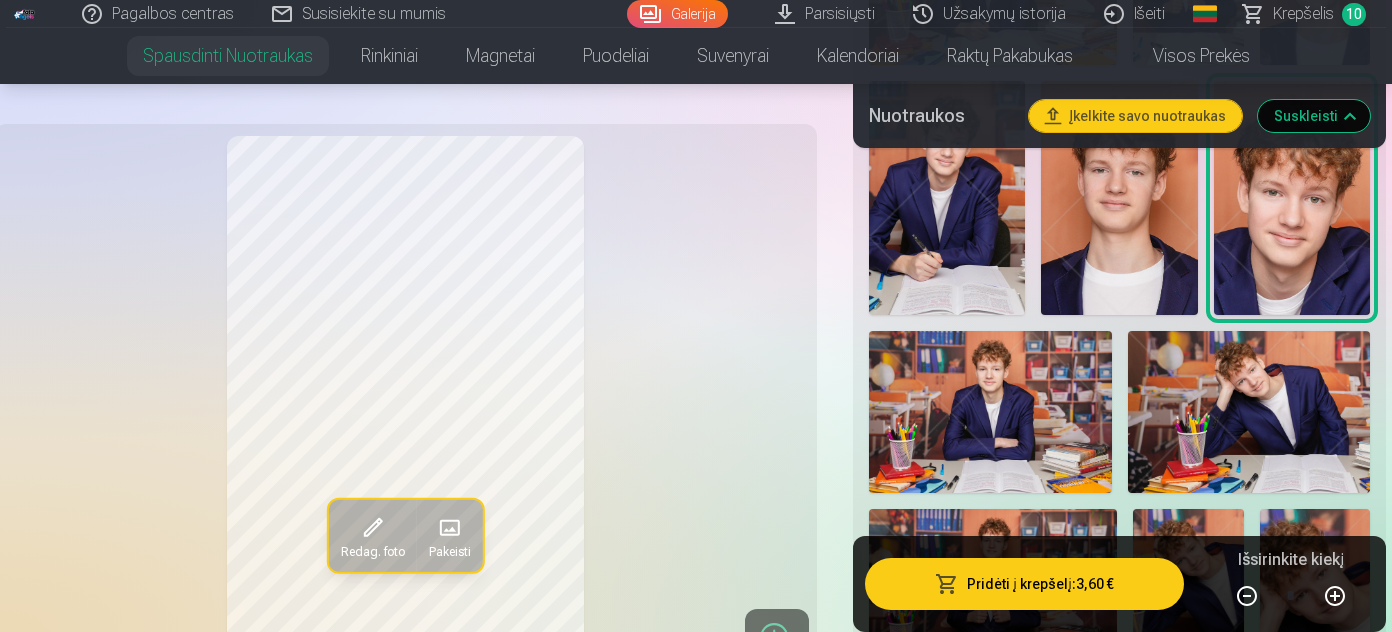 click on "Pridėti į krepšelį :  3,60 €" at bounding box center [1024, 584] 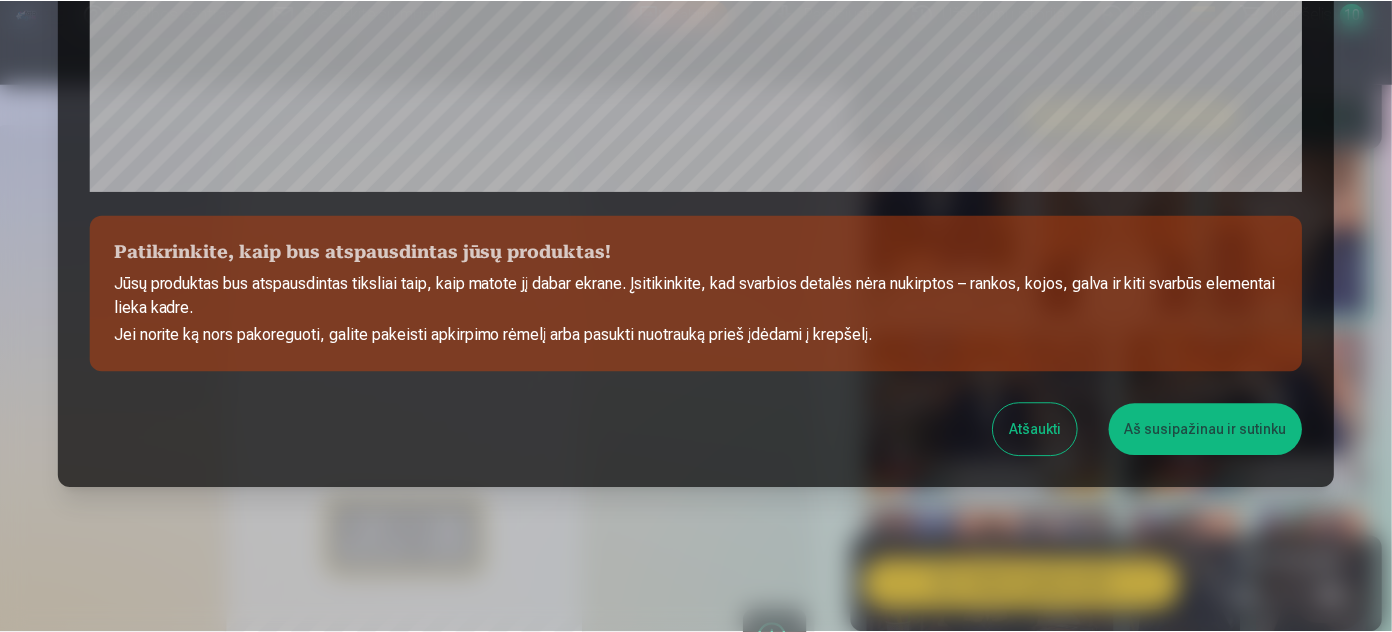 scroll, scrollTop: 808, scrollLeft: 0, axis: vertical 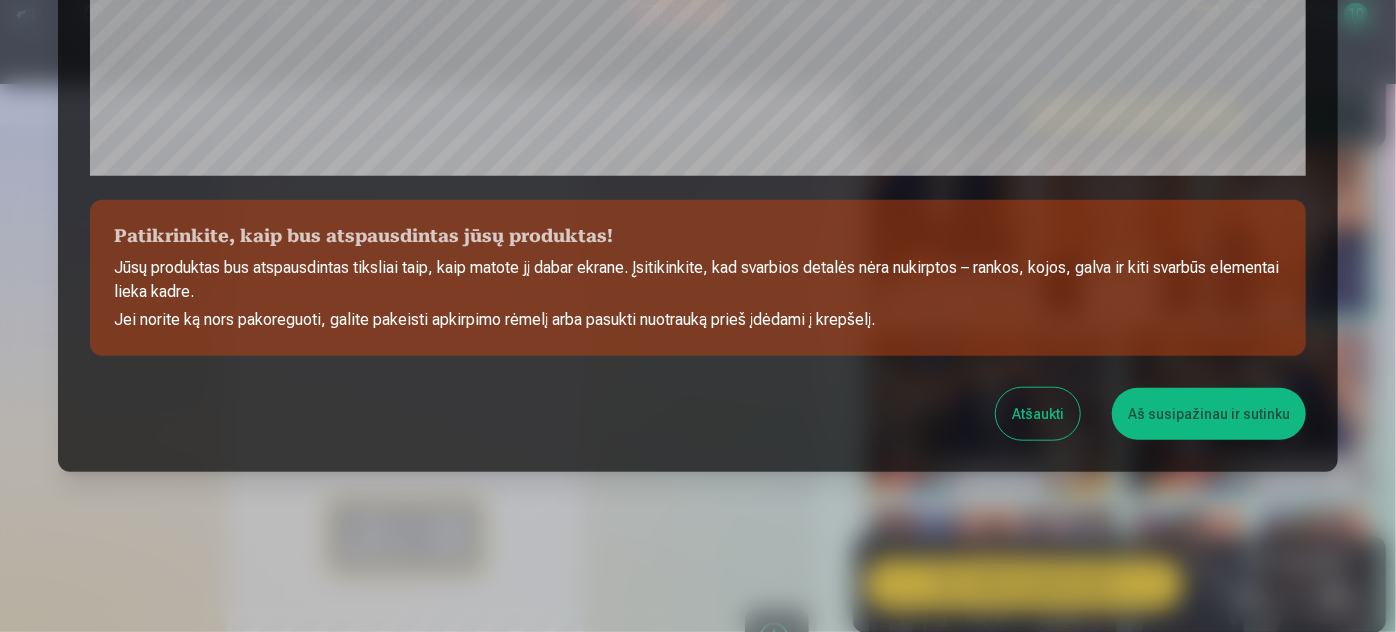 click on "Aš susipažinau ir sutinku" at bounding box center (1209, 414) 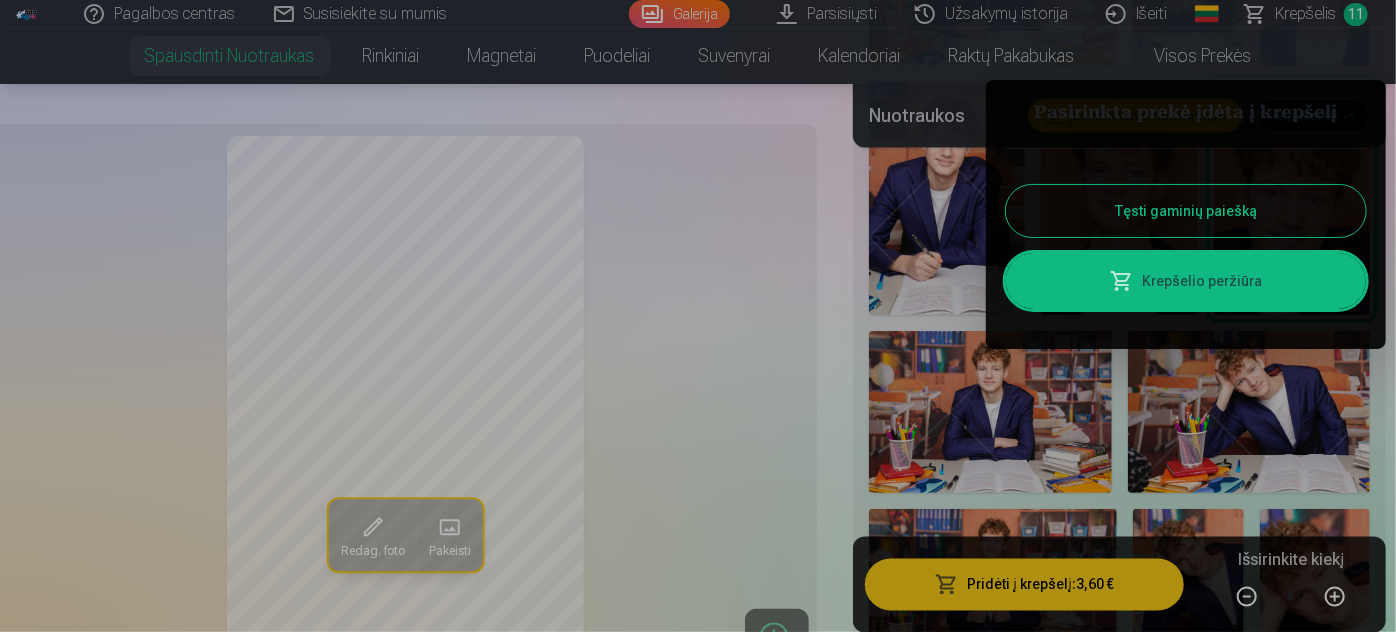 click on "Tęsti gaminių paiešką" at bounding box center [1186, 211] 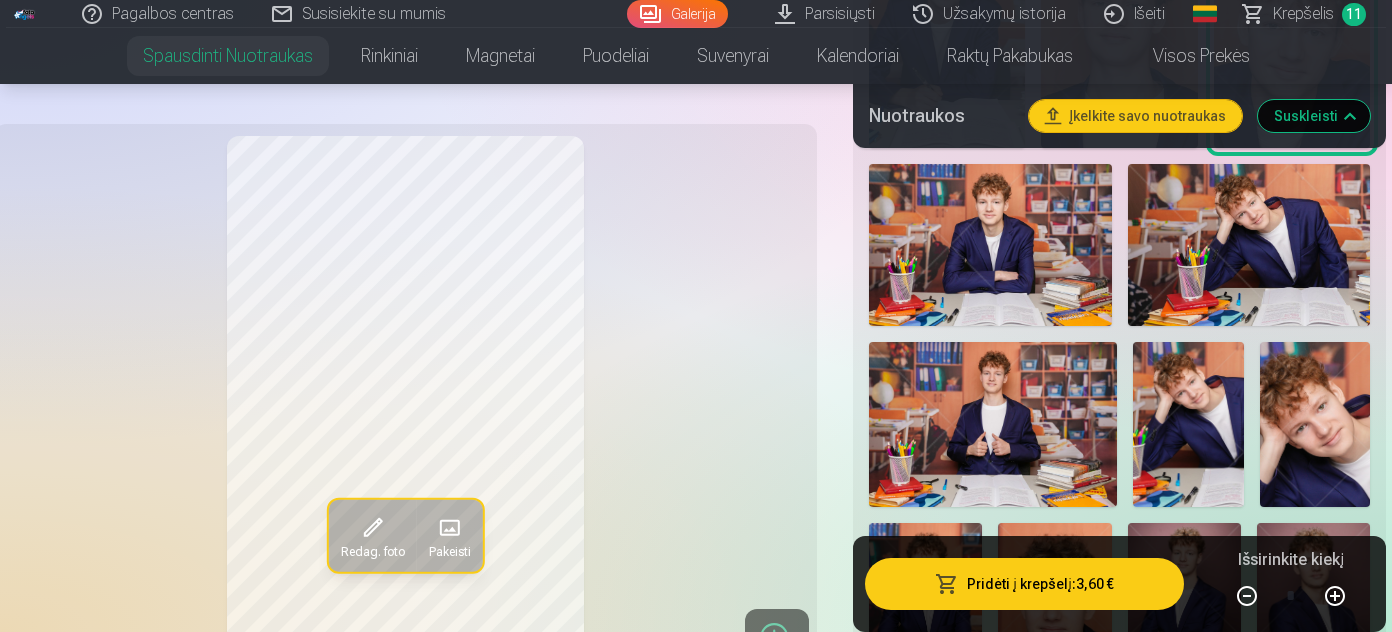 scroll, scrollTop: 1727, scrollLeft: 0, axis: vertical 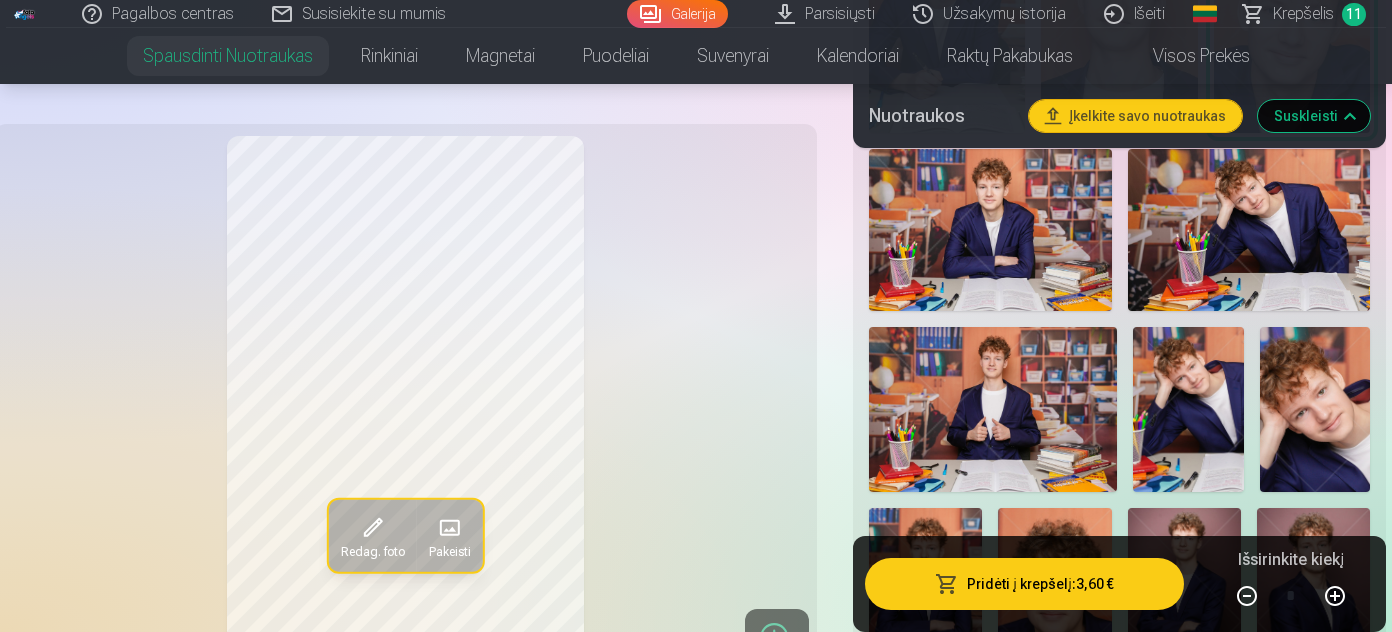 click at bounding box center [993, 409] 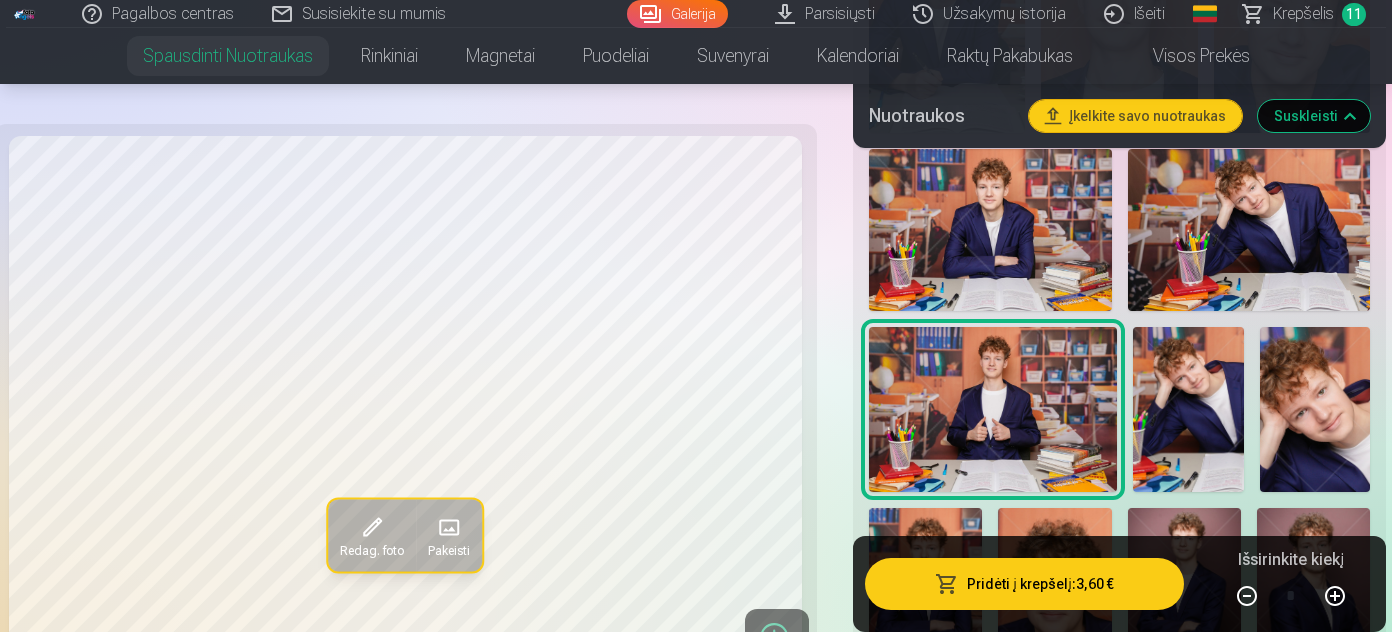 click at bounding box center (1188, 410) 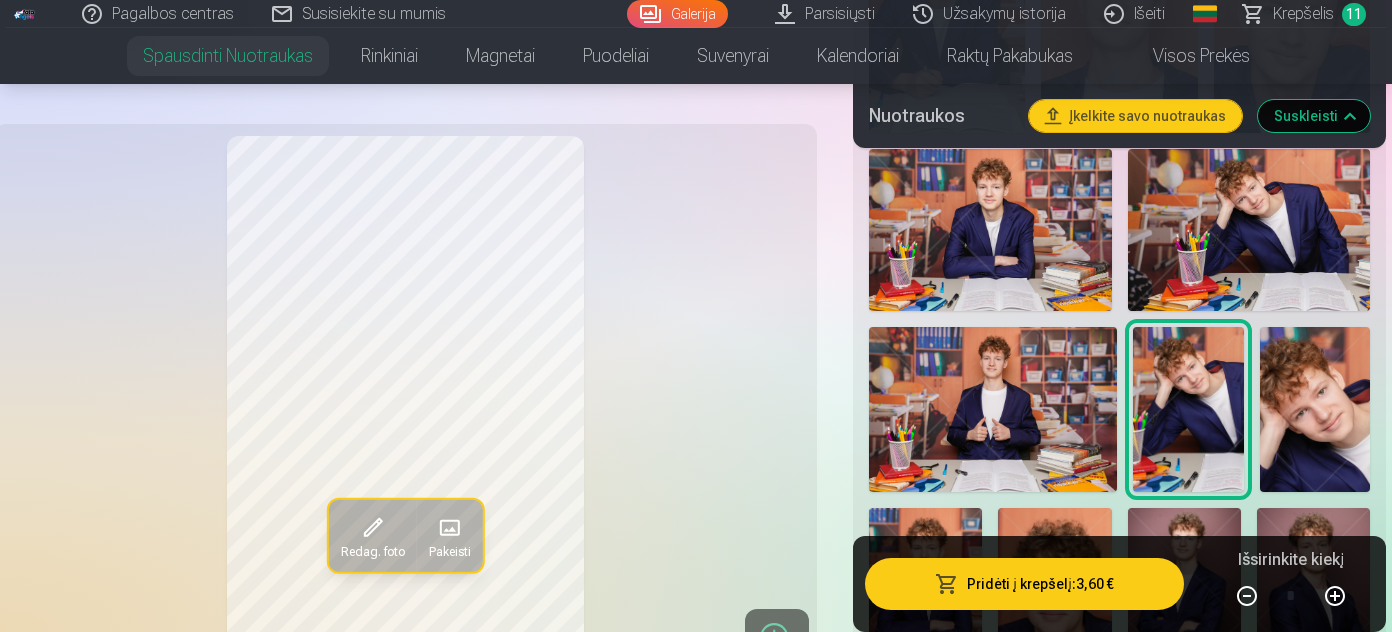 click at bounding box center (1315, 410) 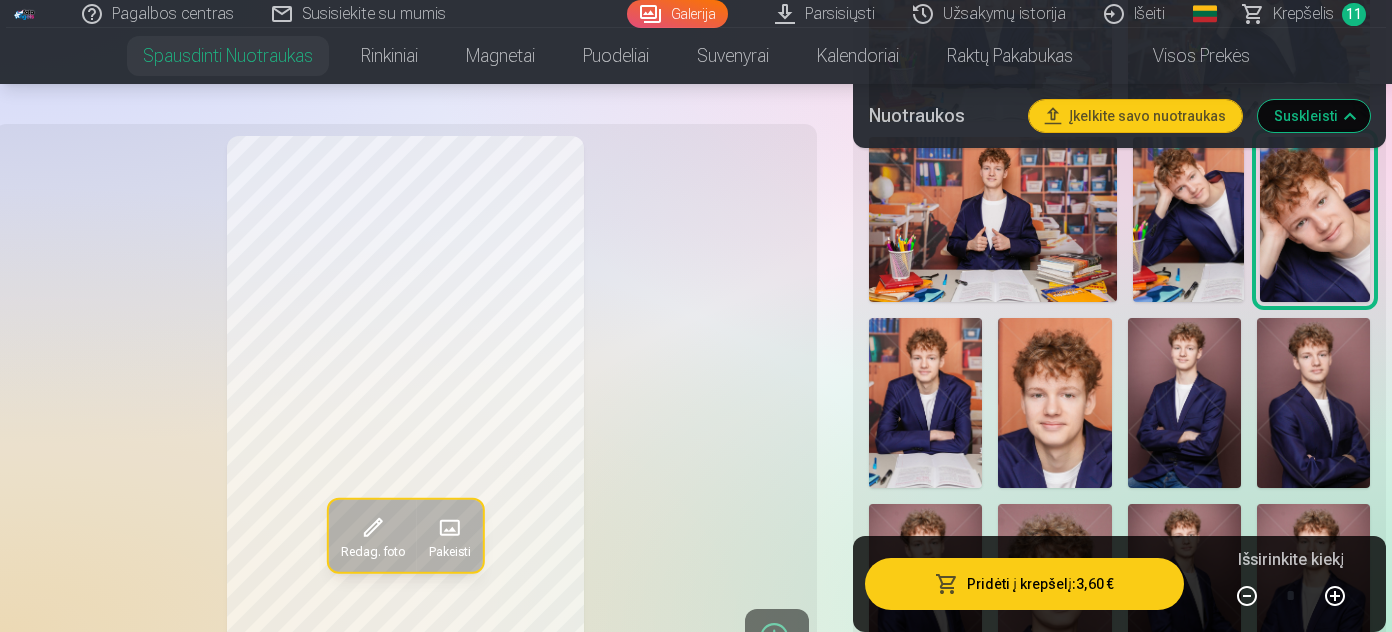 scroll, scrollTop: 2000, scrollLeft: 0, axis: vertical 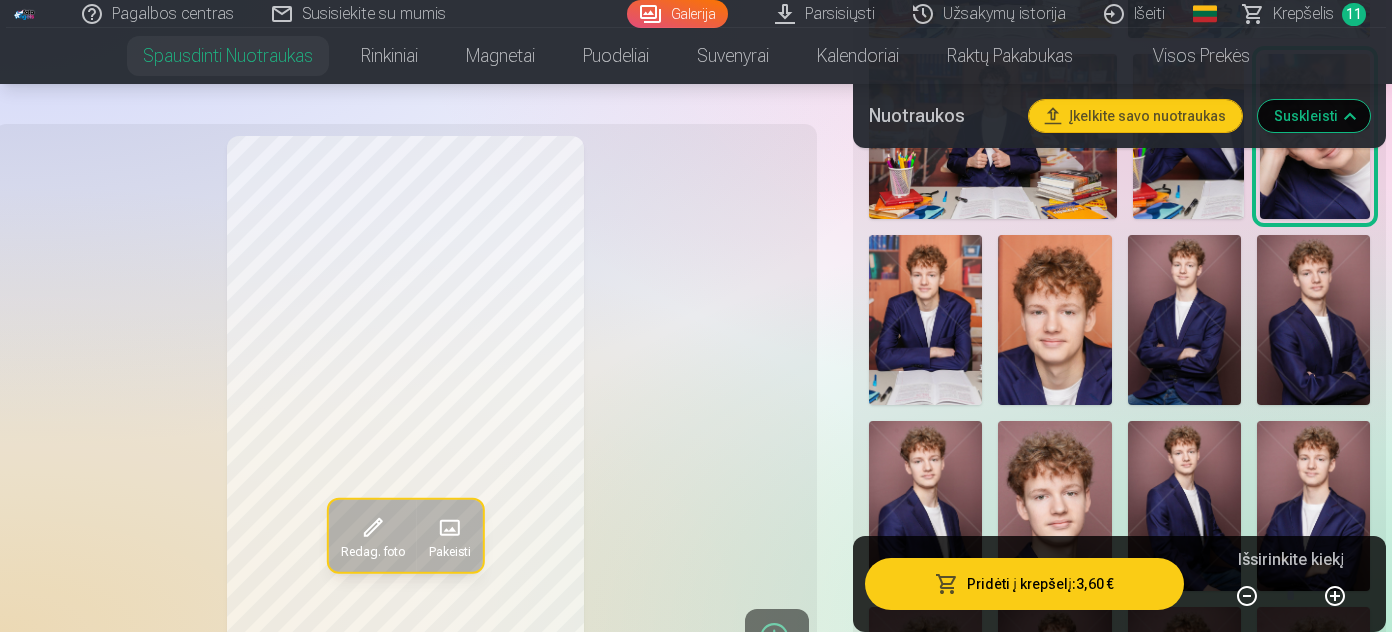 click at bounding box center [925, 320] 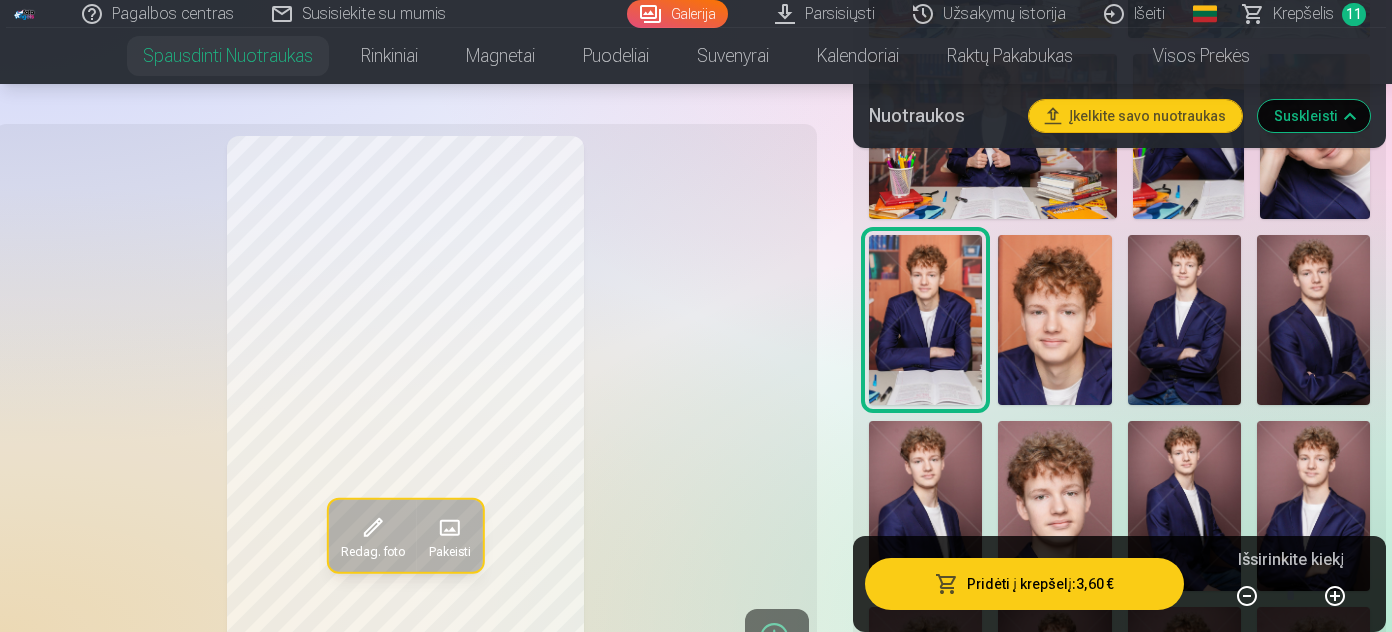 click at bounding box center (1054, 320) 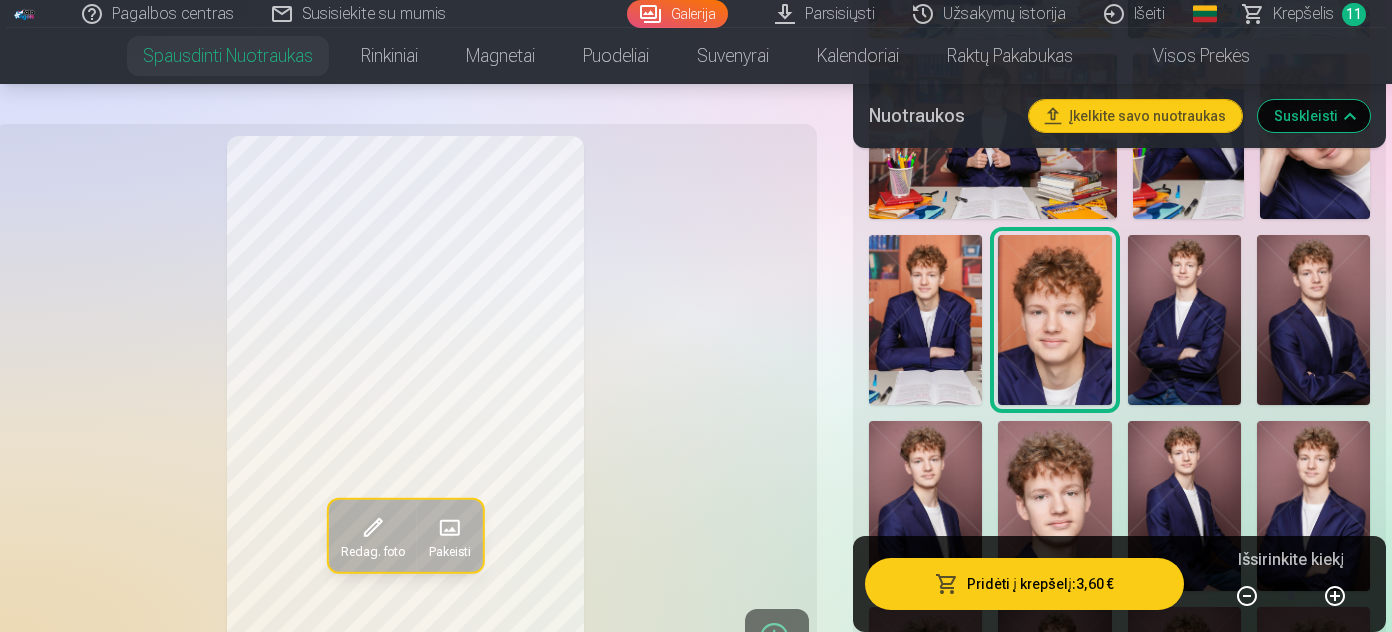 click at bounding box center (1184, 320) 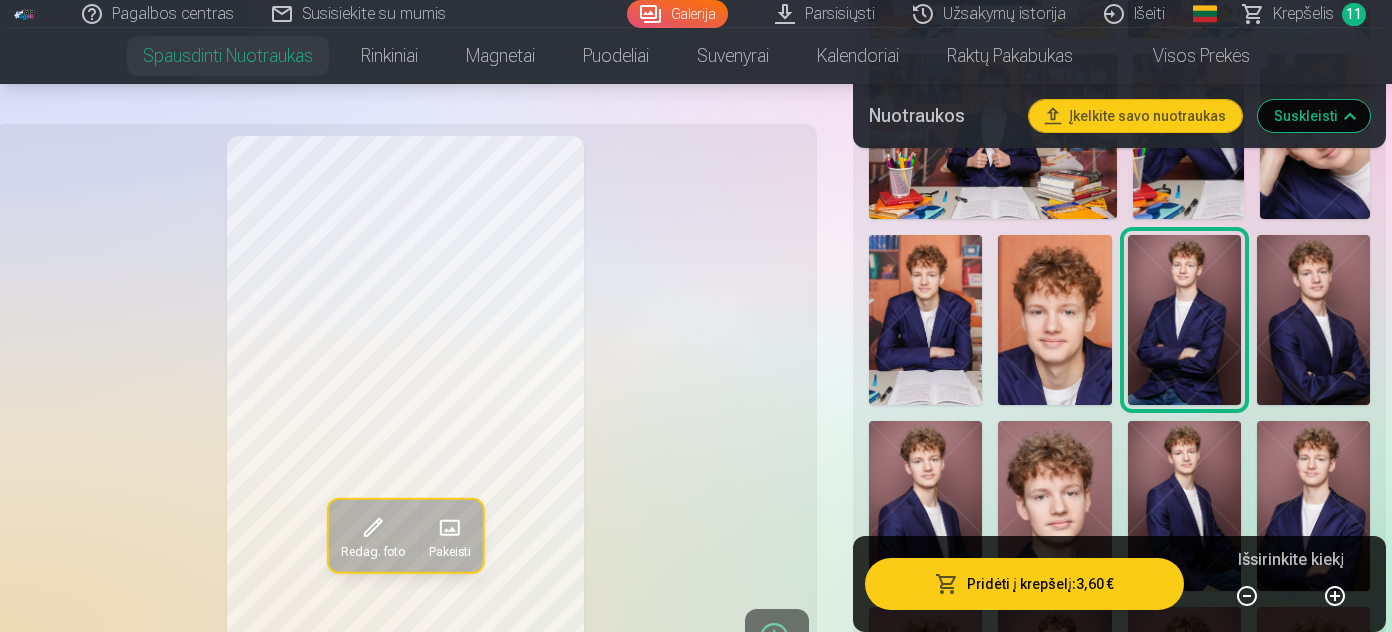 click at bounding box center [1313, 320] 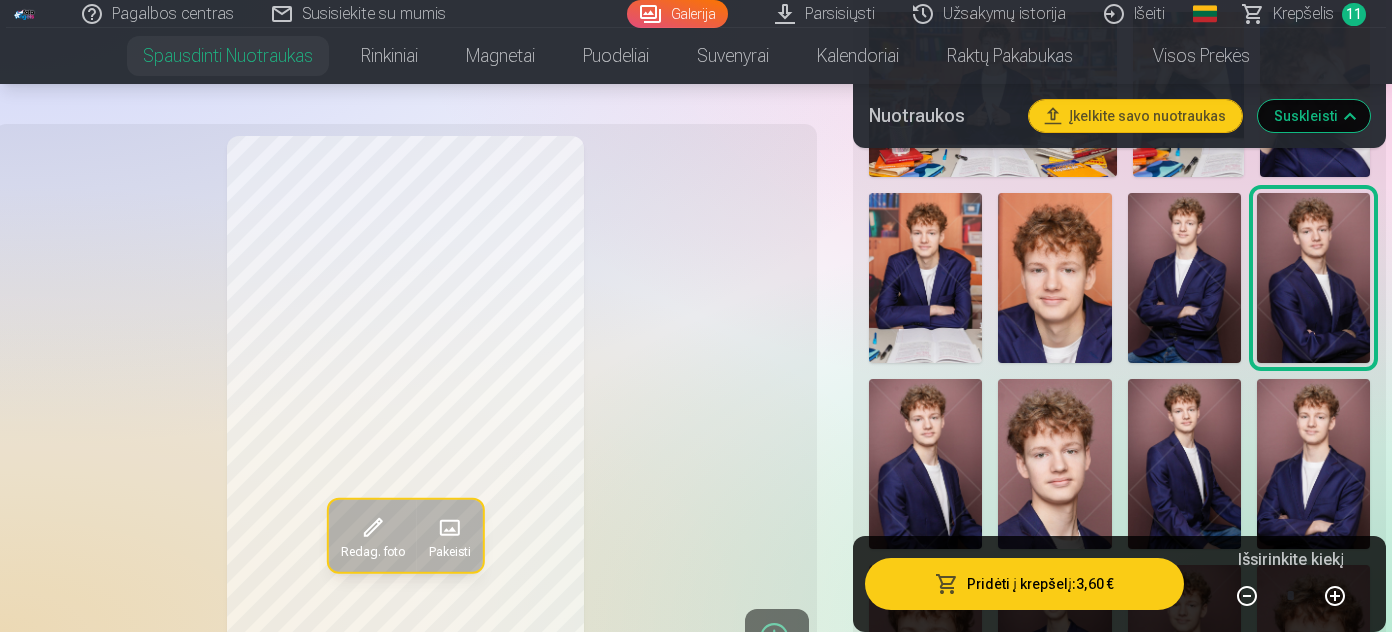 scroll, scrollTop: 2181, scrollLeft: 0, axis: vertical 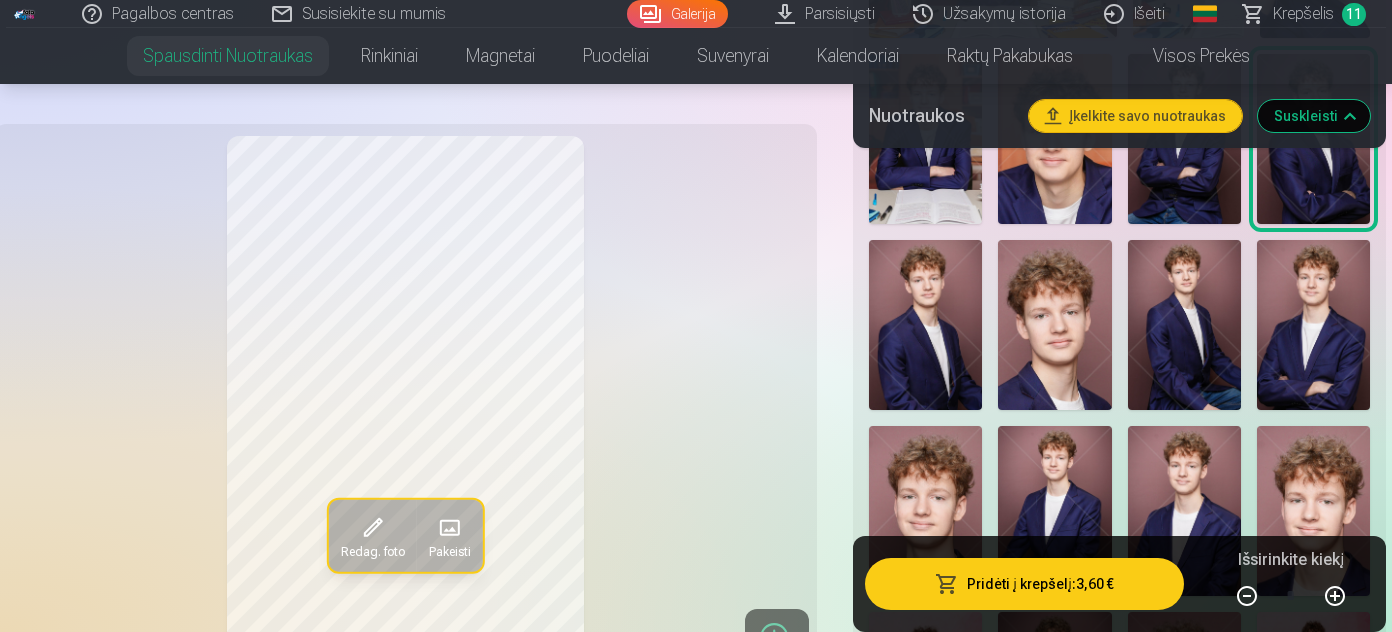 click at bounding box center [925, 325] 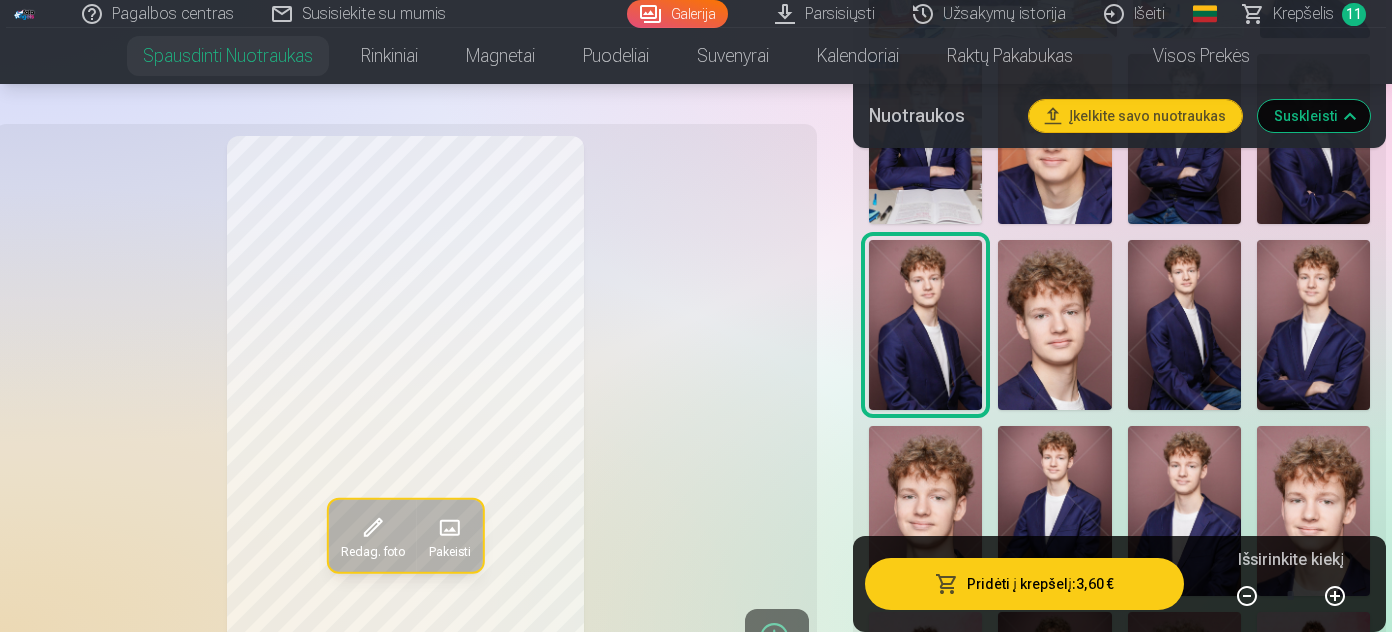 click at bounding box center (1054, 325) 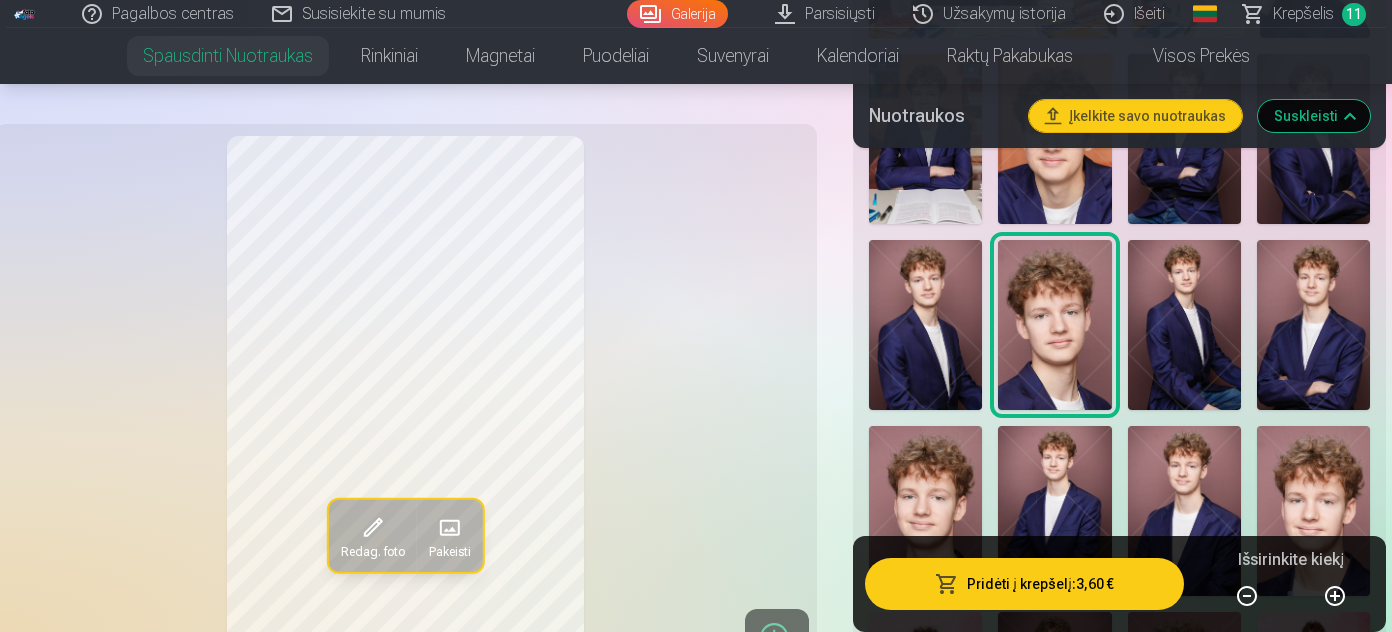 click at bounding box center [1184, 325] 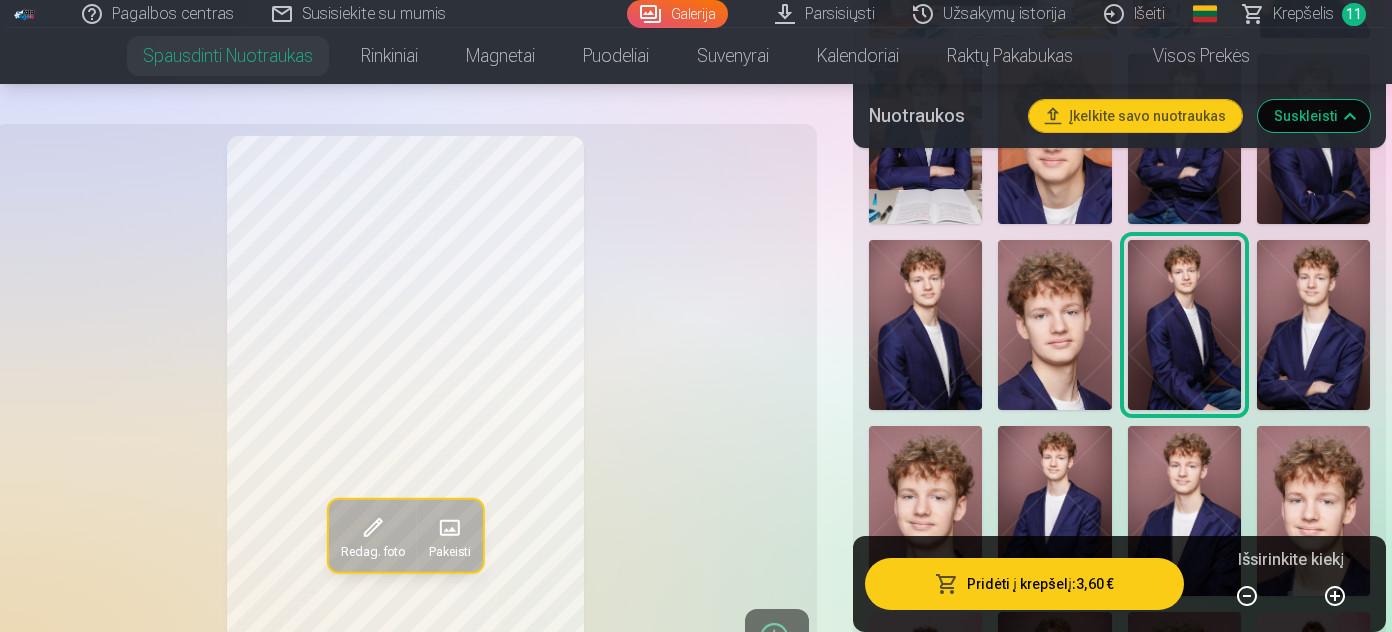 click at bounding box center (1313, 325) 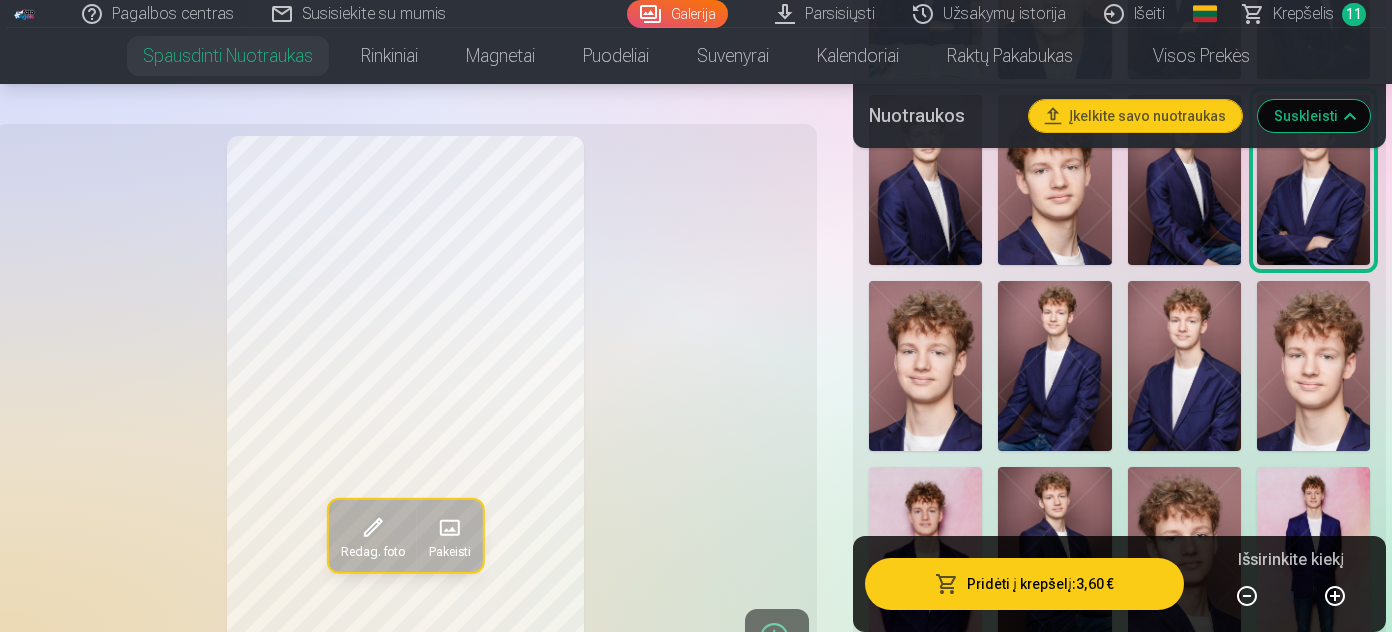 scroll, scrollTop: 2363, scrollLeft: 0, axis: vertical 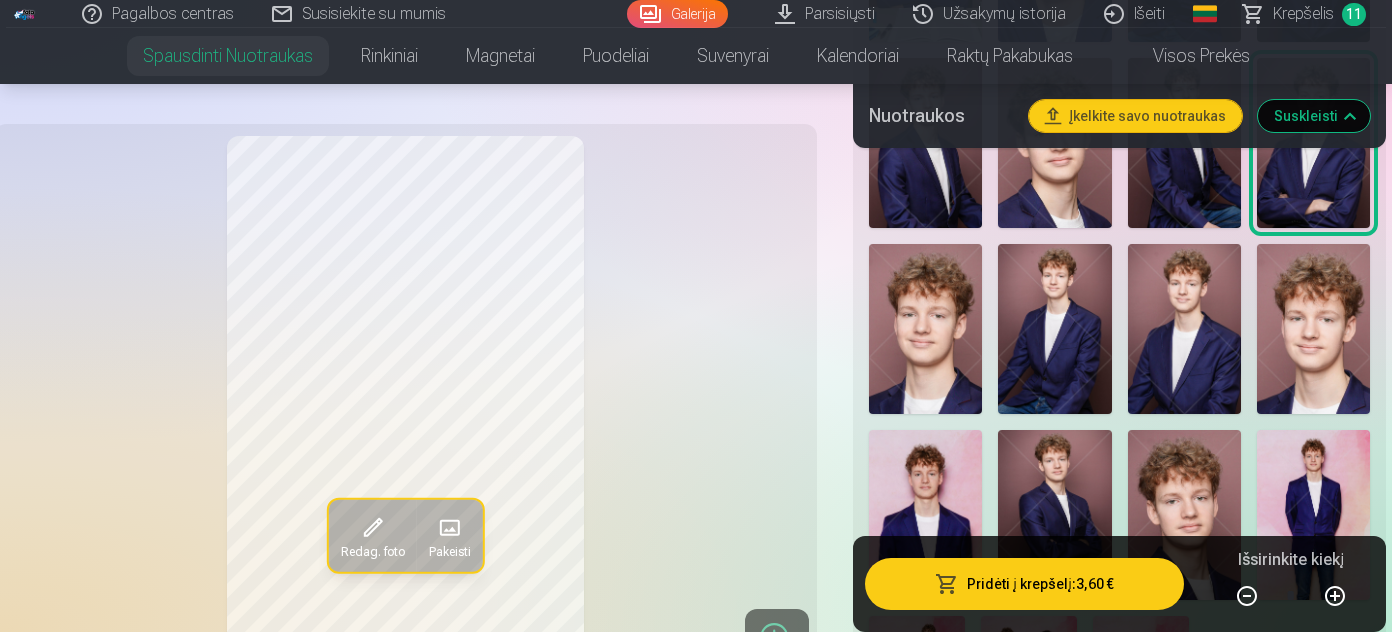 click at bounding box center (1313, 329) 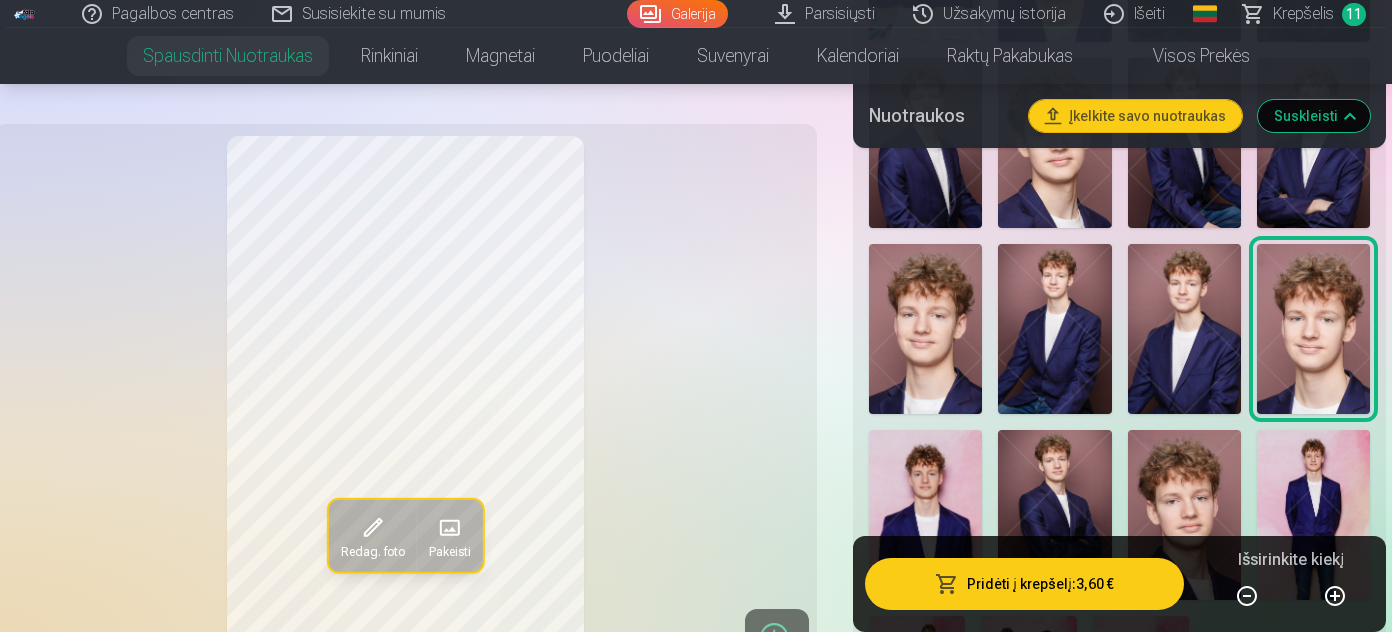 click at bounding box center (1184, 329) 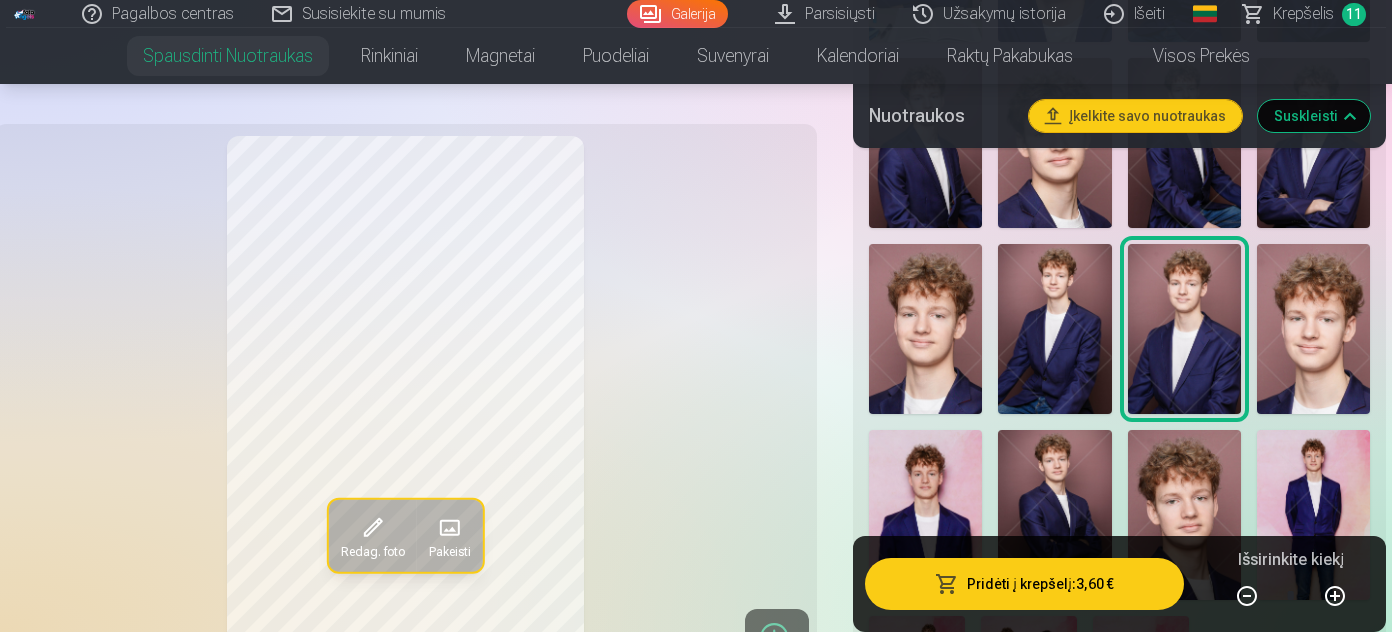 click at bounding box center [1054, 329] 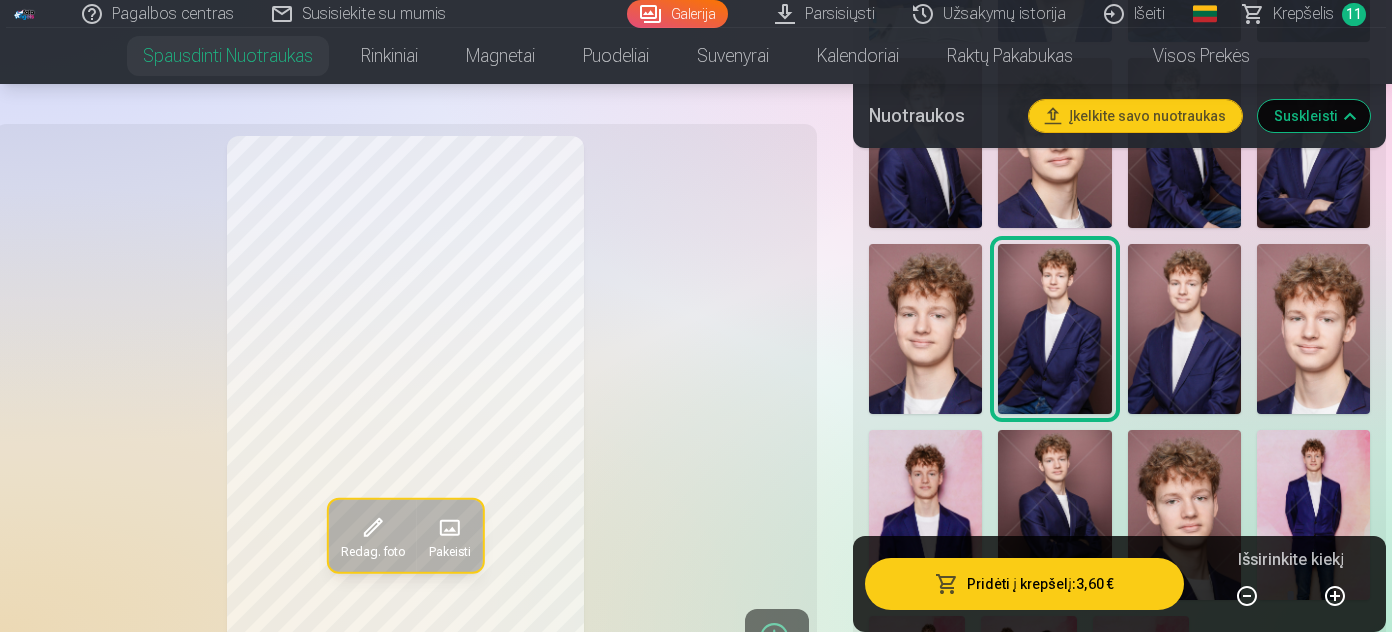 click at bounding box center [925, 329] 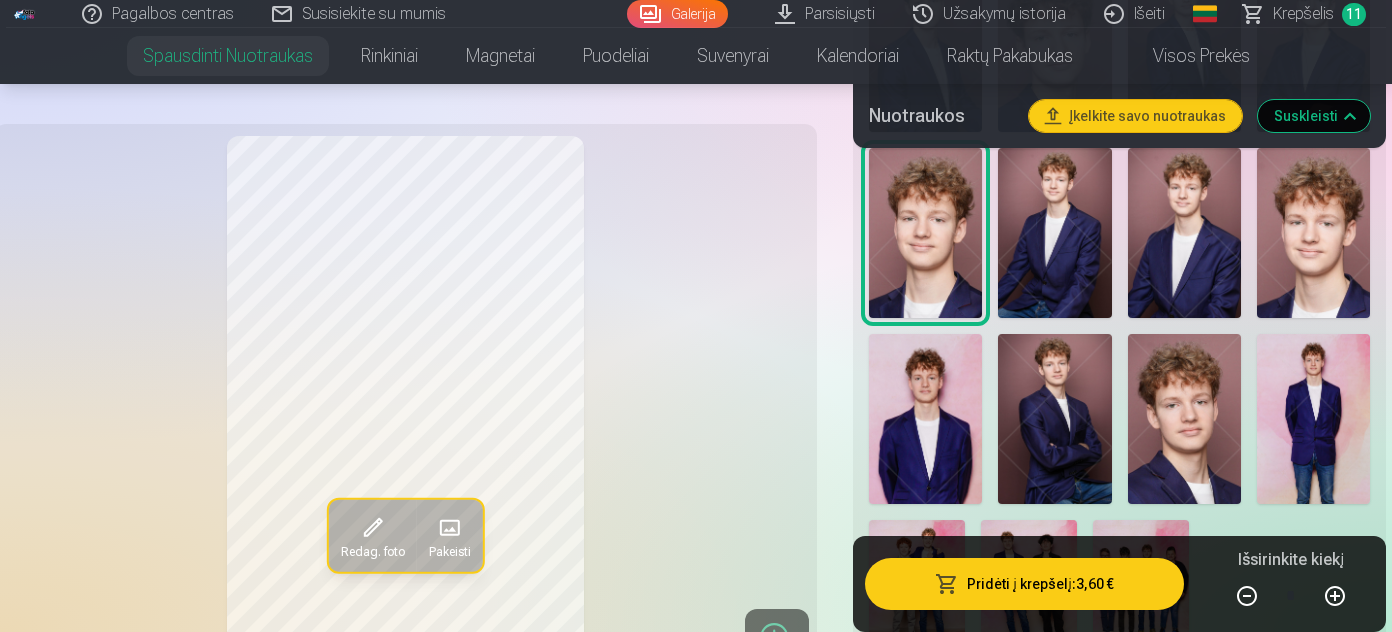 scroll, scrollTop: 2454, scrollLeft: 0, axis: vertical 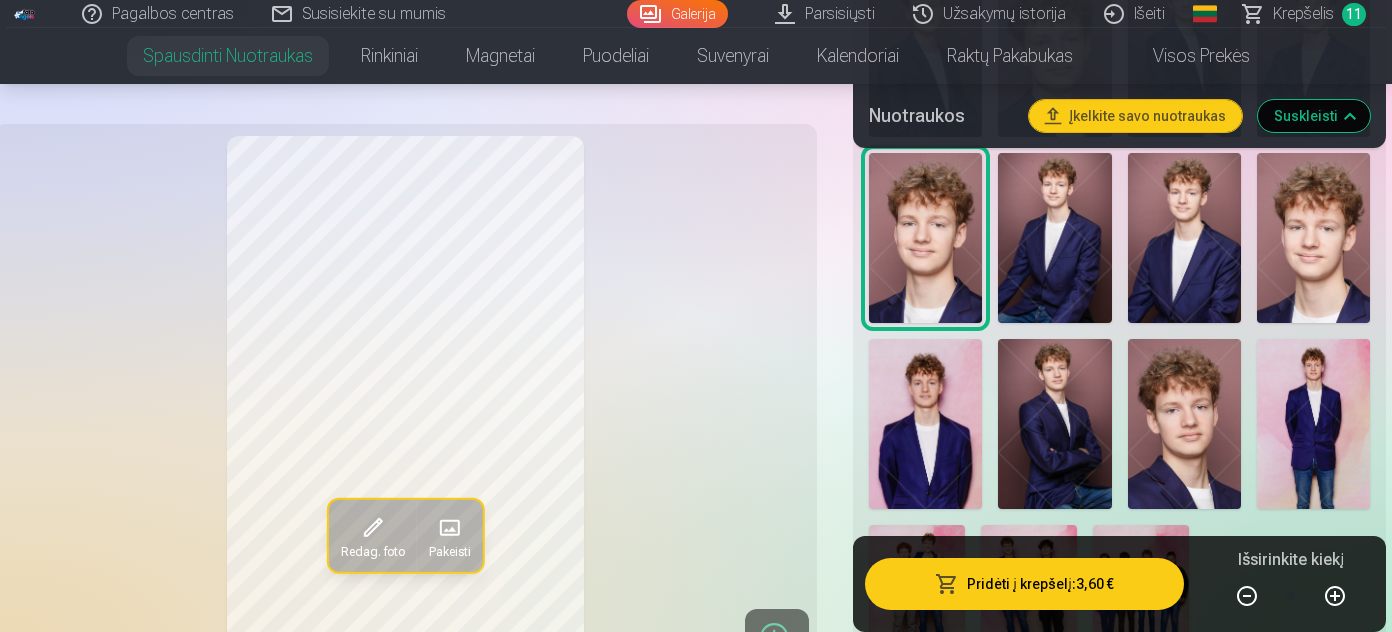 click on "Krepšelis" at bounding box center [1303, 14] 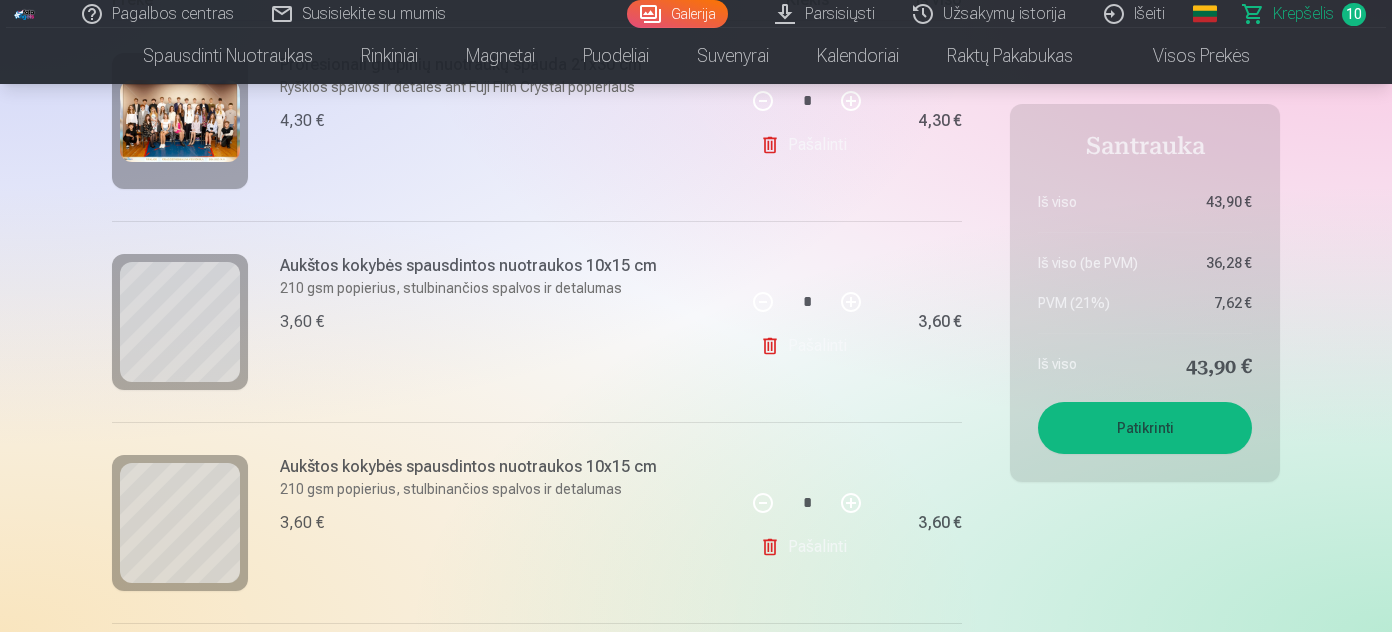 scroll, scrollTop: 454, scrollLeft: 0, axis: vertical 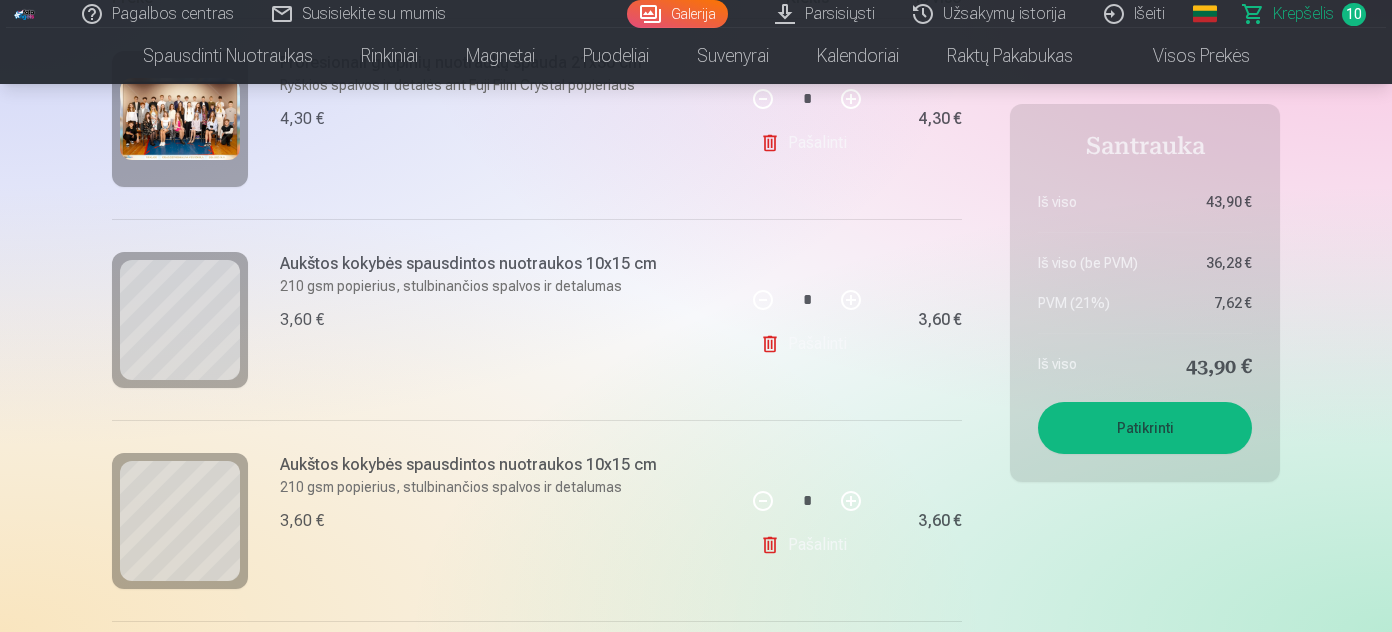 click at bounding box center (851, 300) 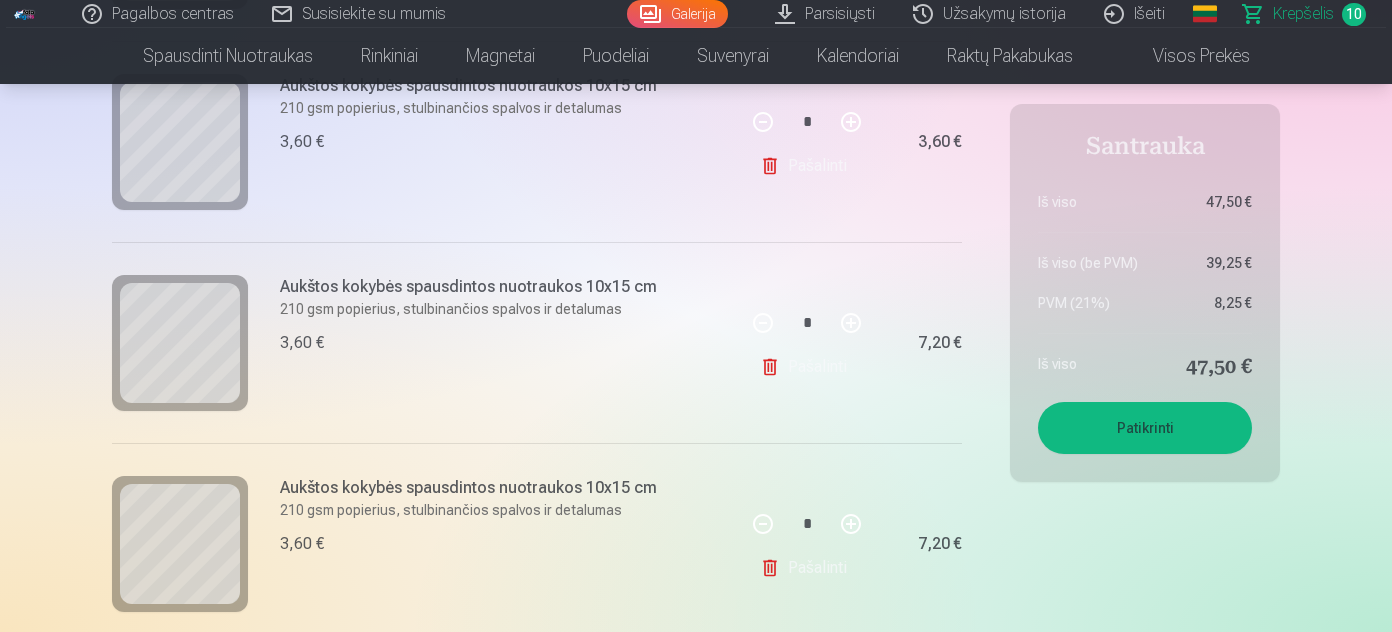 scroll, scrollTop: 1363, scrollLeft: 0, axis: vertical 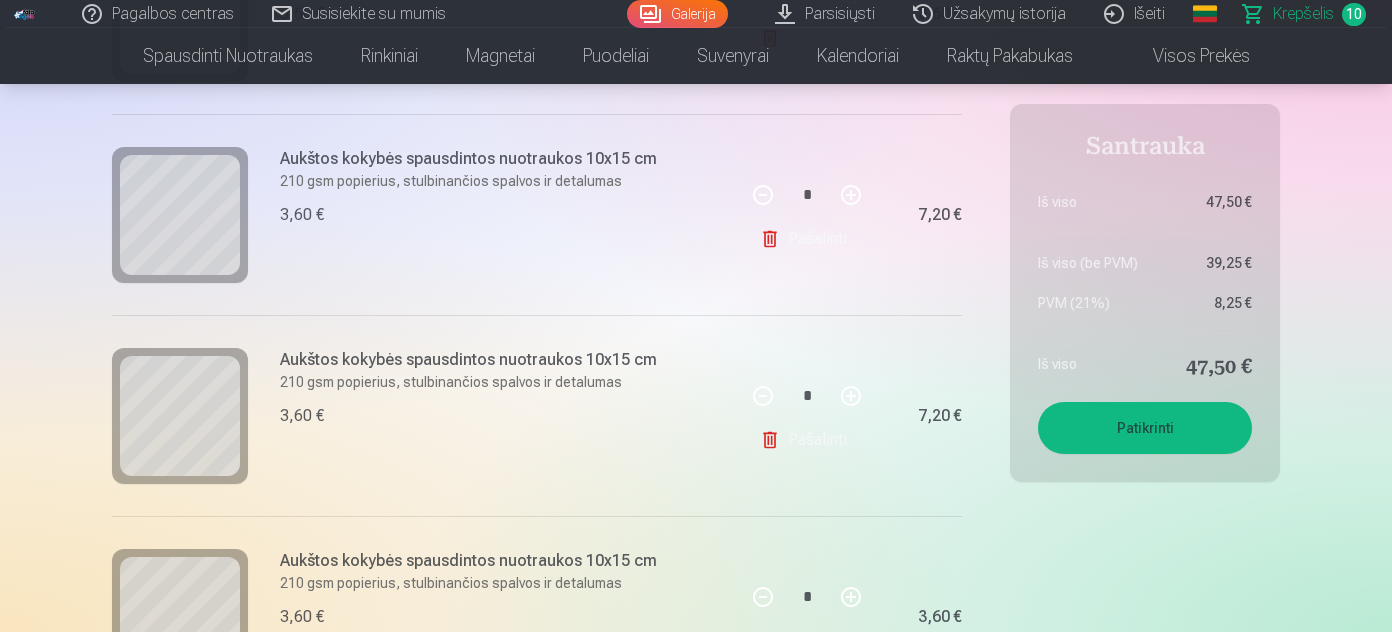 click on "Pašalinti" at bounding box center (807, 440) 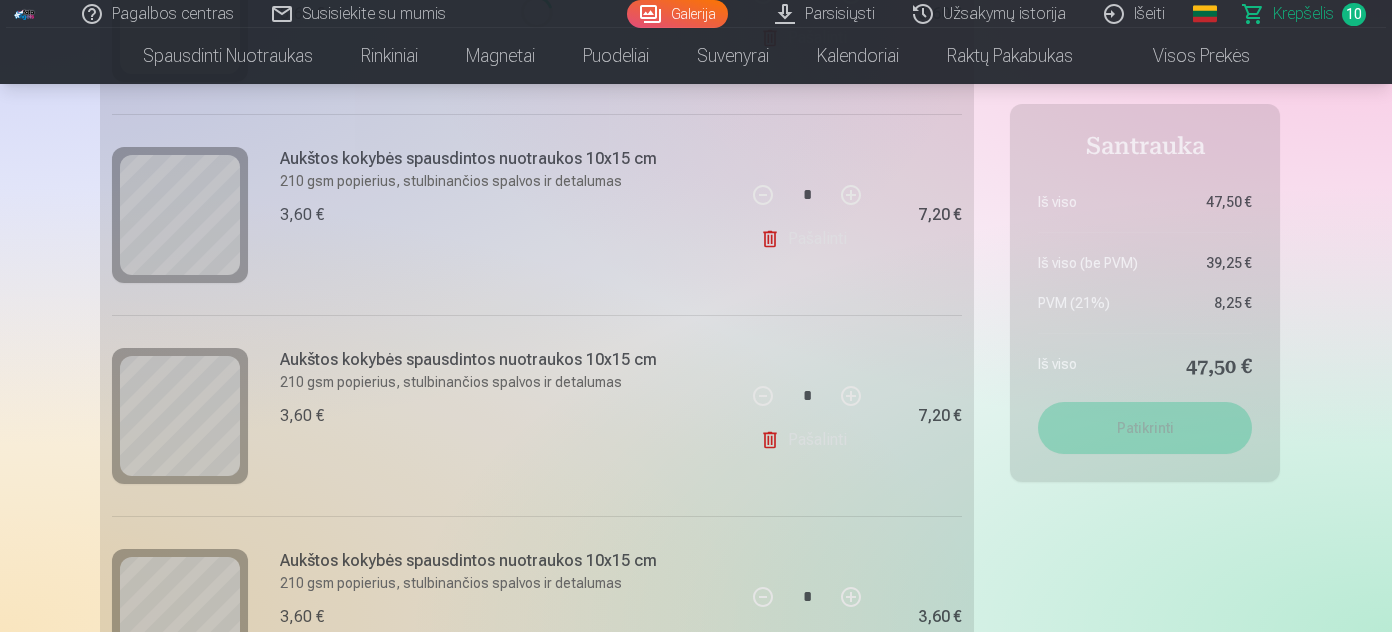 type on "*" 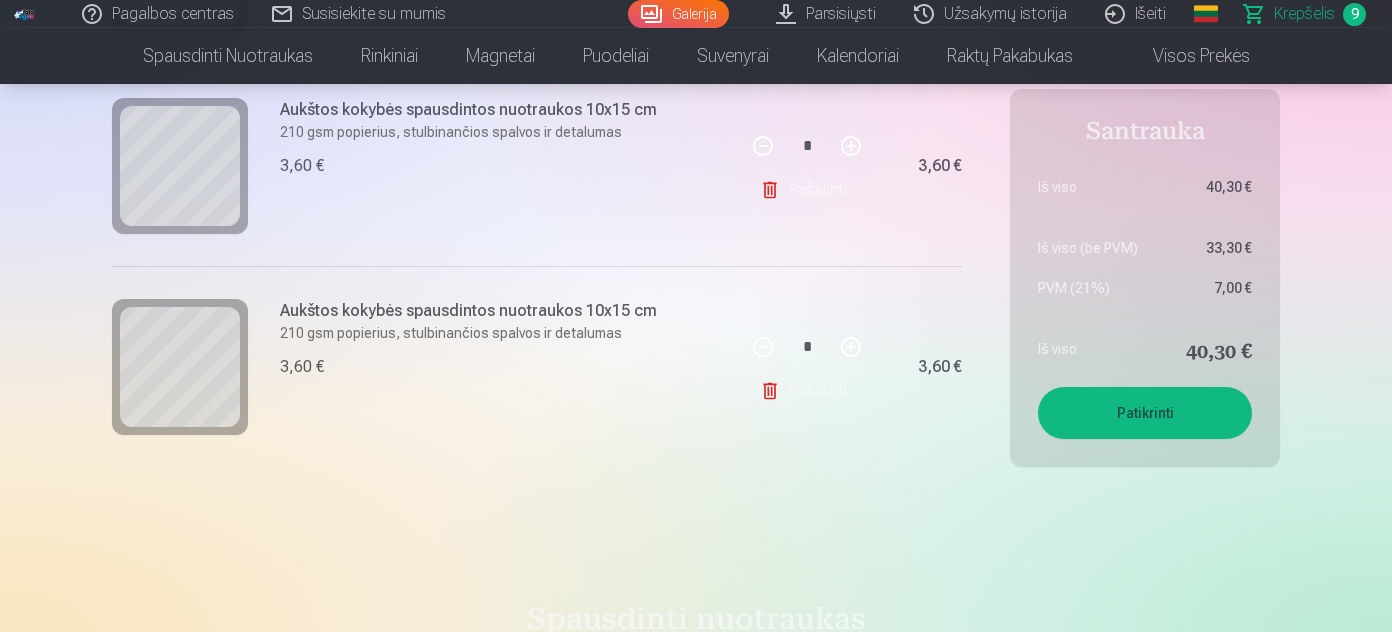 scroll, scrollTop: 1818, scrollLeft: 0, axis: vertical 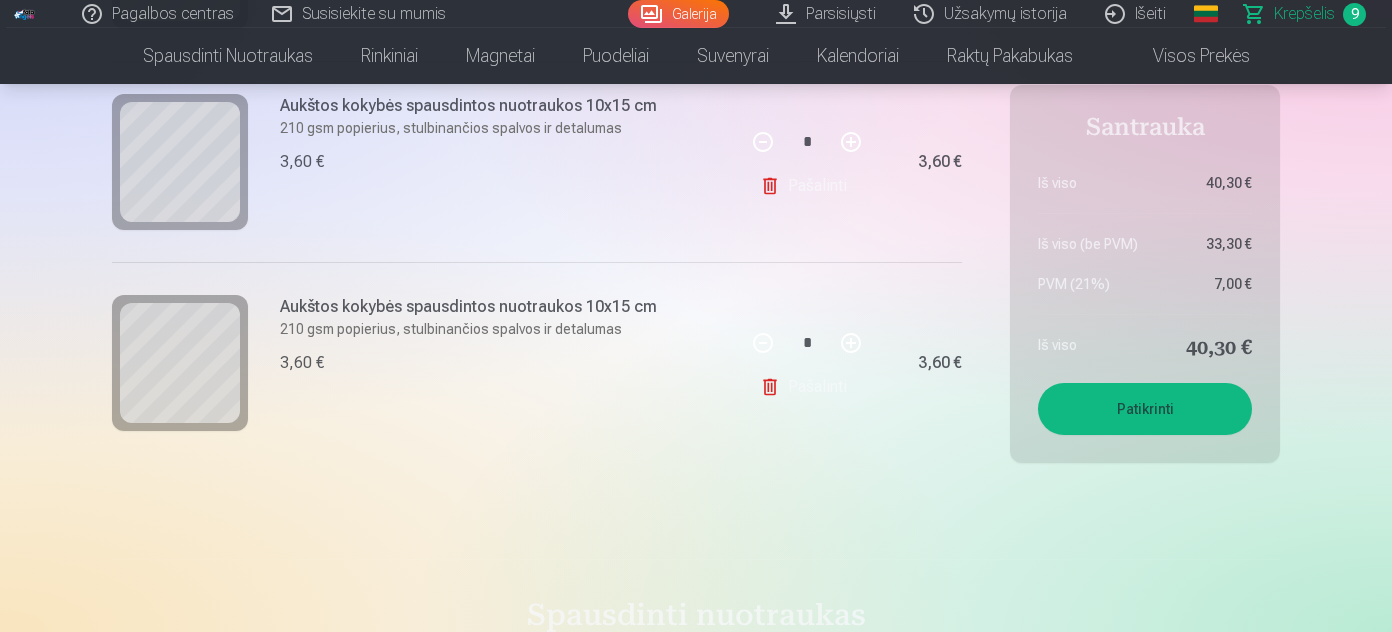 click on "Pašalinti" at bounding box center (807, 387) 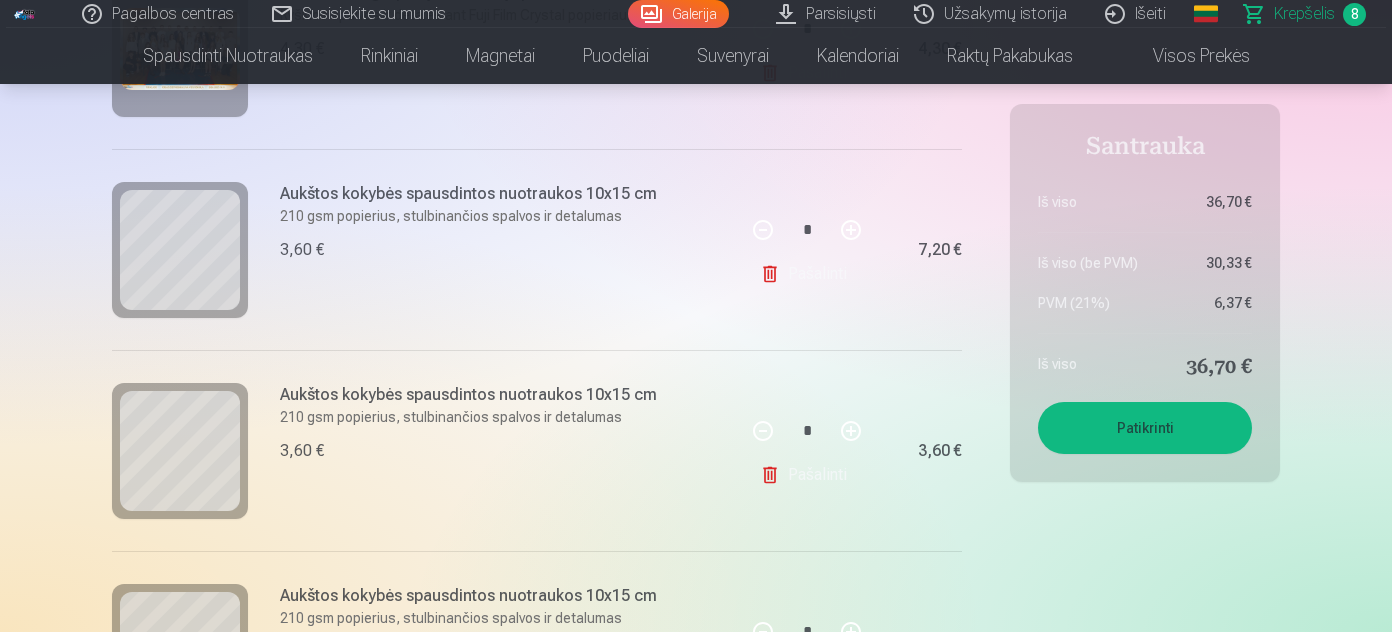 scroll, scrollTop: 545, scrollLeft: 0, axis: vertical 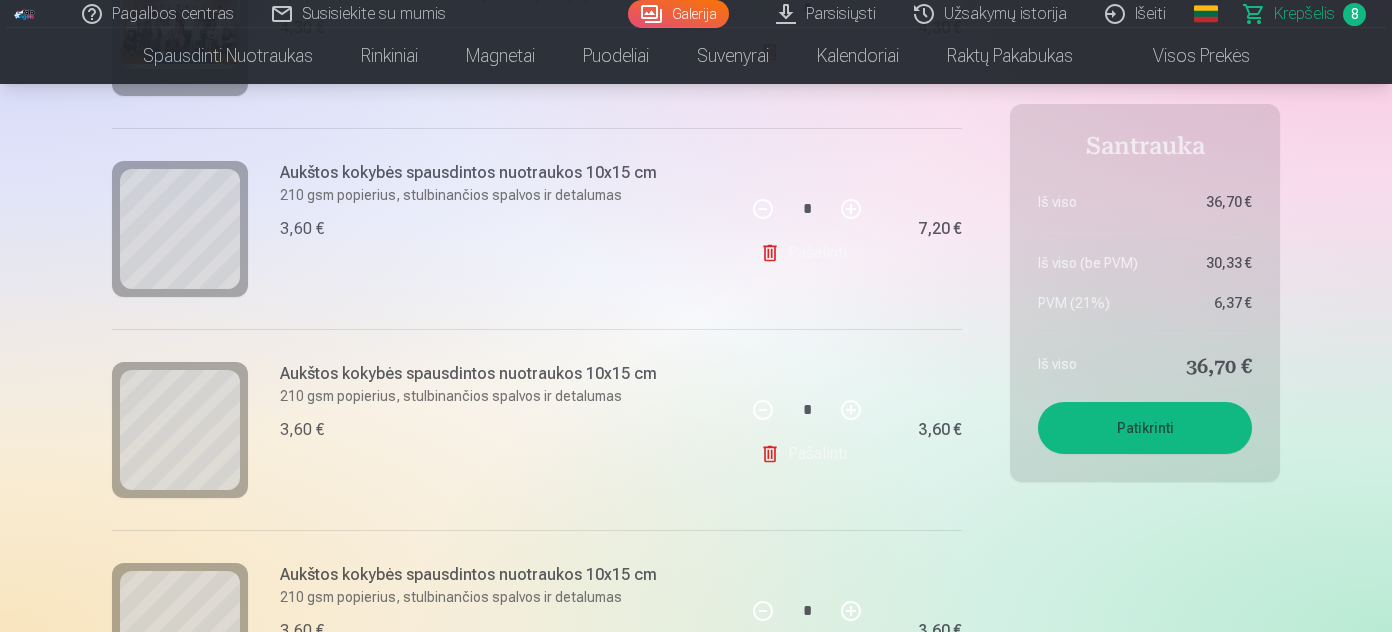 click on "Patikrinti" at bounding box center [1145, 428] 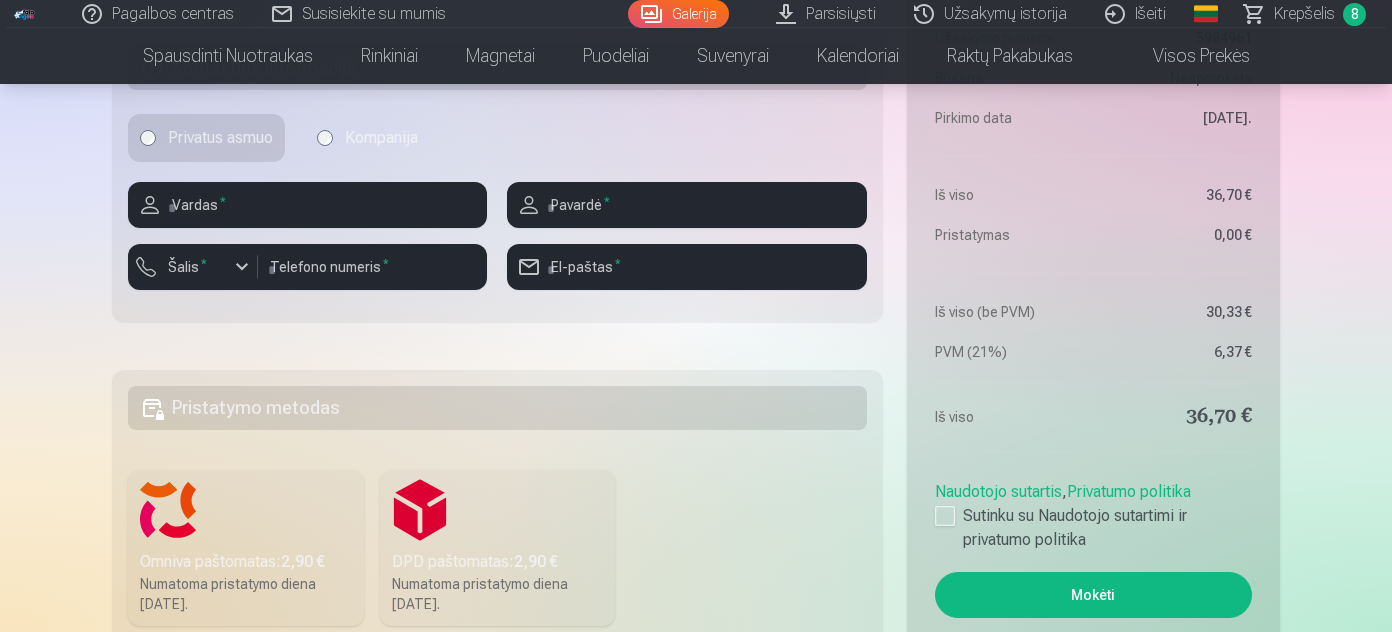 scroll, scrollTop: 2181, scrollLeft: 0, axis: vertical 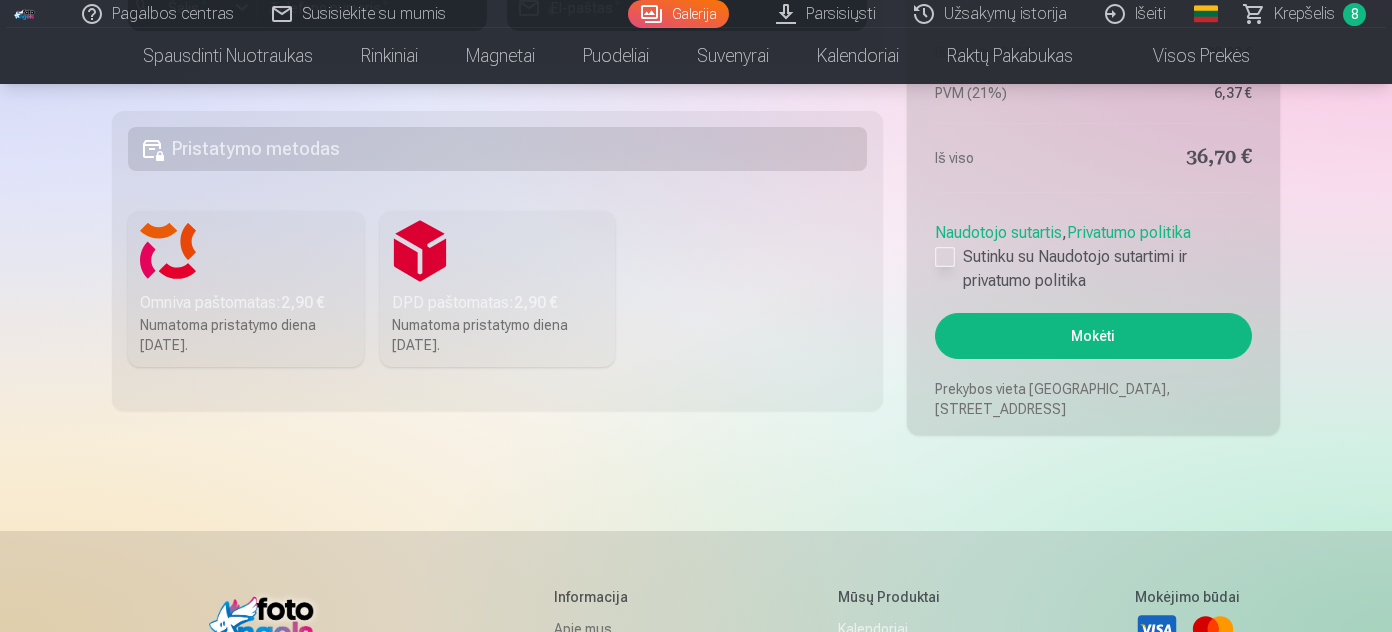 click at bounding box center (945, 257) 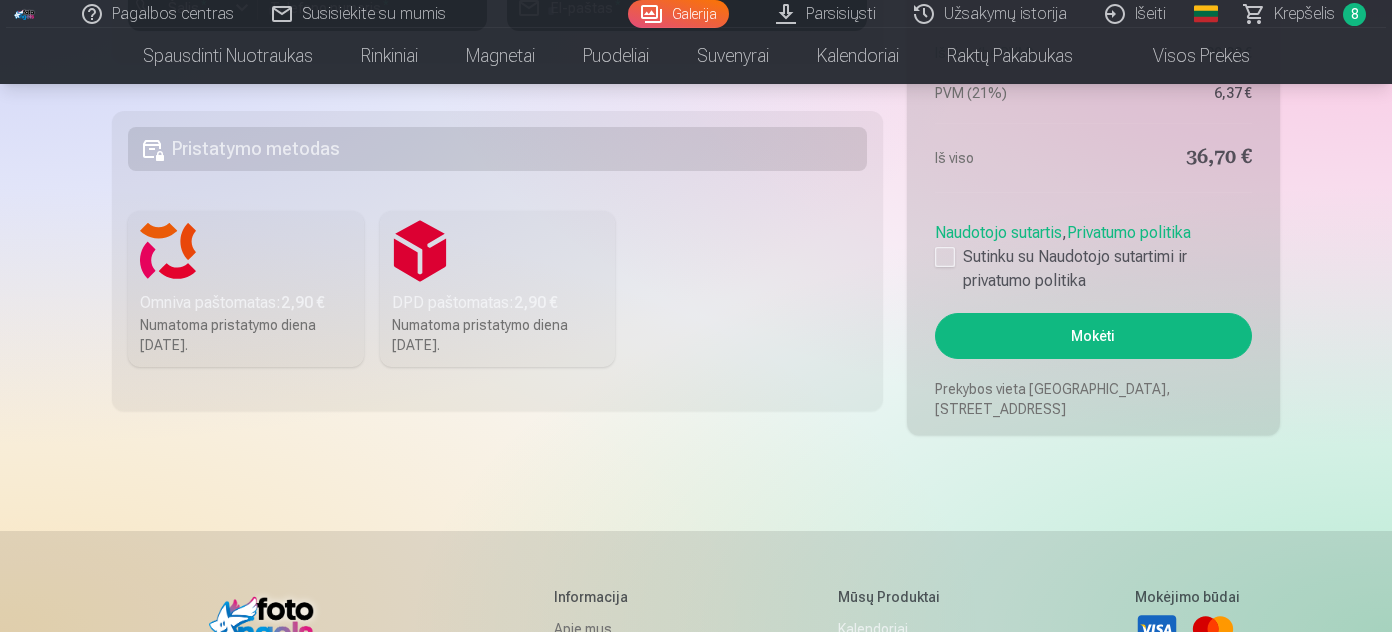 click on "Omniva paštomatas :  2,90 €" at bounding box center [246, 303] 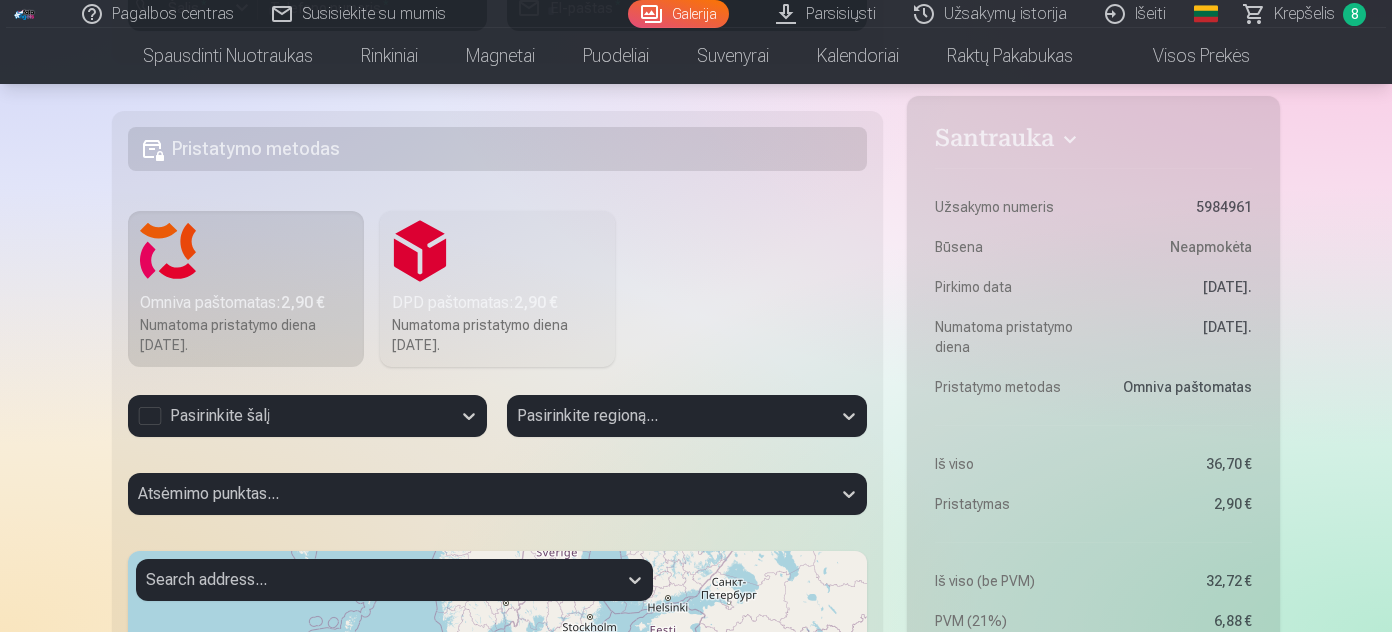 click on "Pasirinkite šalį" at bounding box center [289, 416] 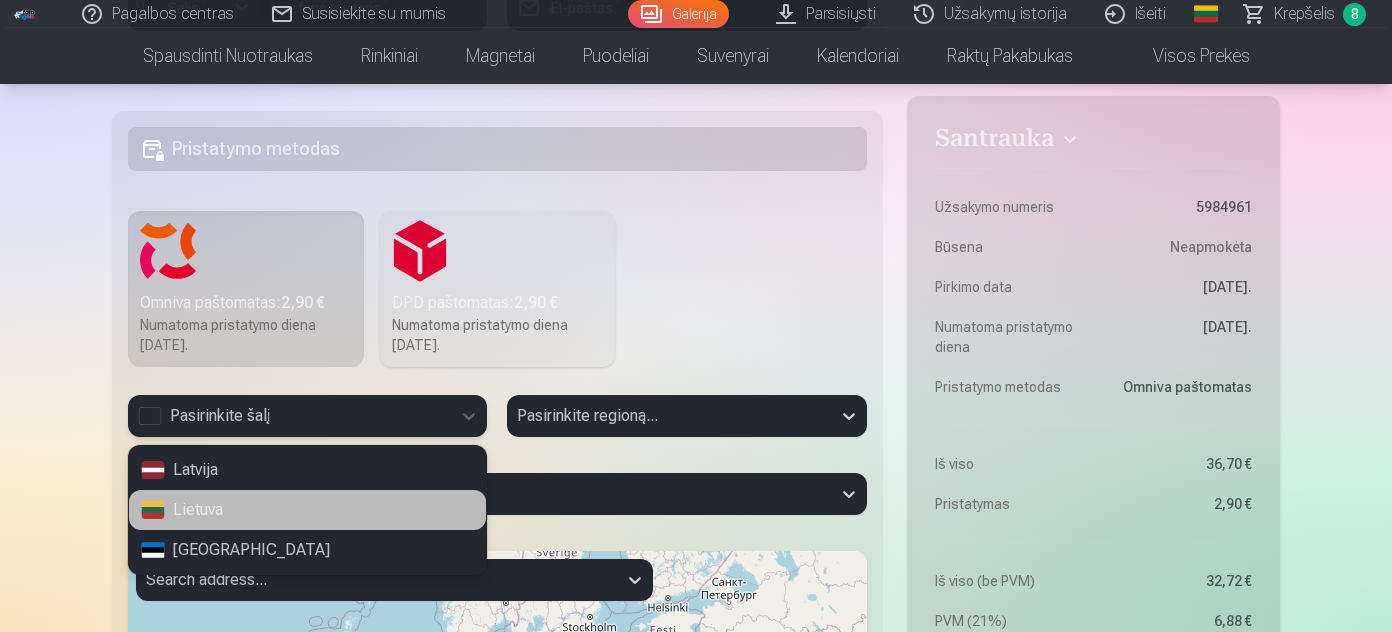 click on "Lietuva" at bounding box center [307, 510] 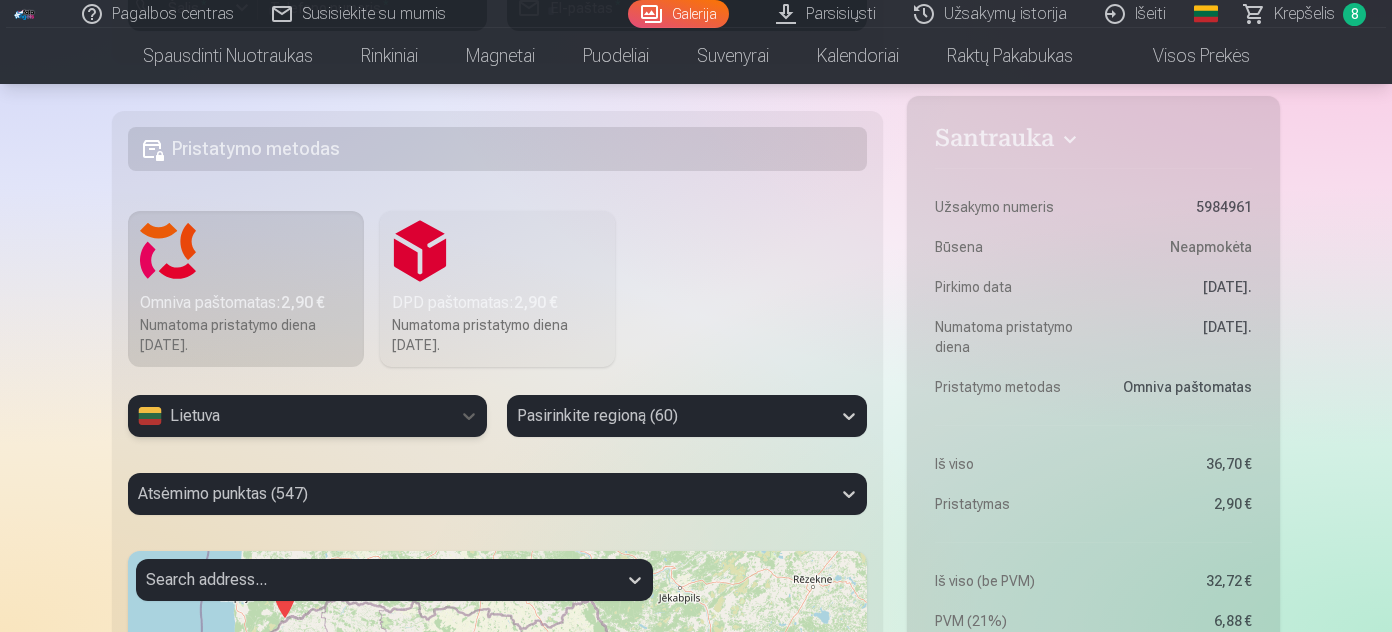 scroll, scrollTop: 2301, scrollLeft: 0, axis: vertical 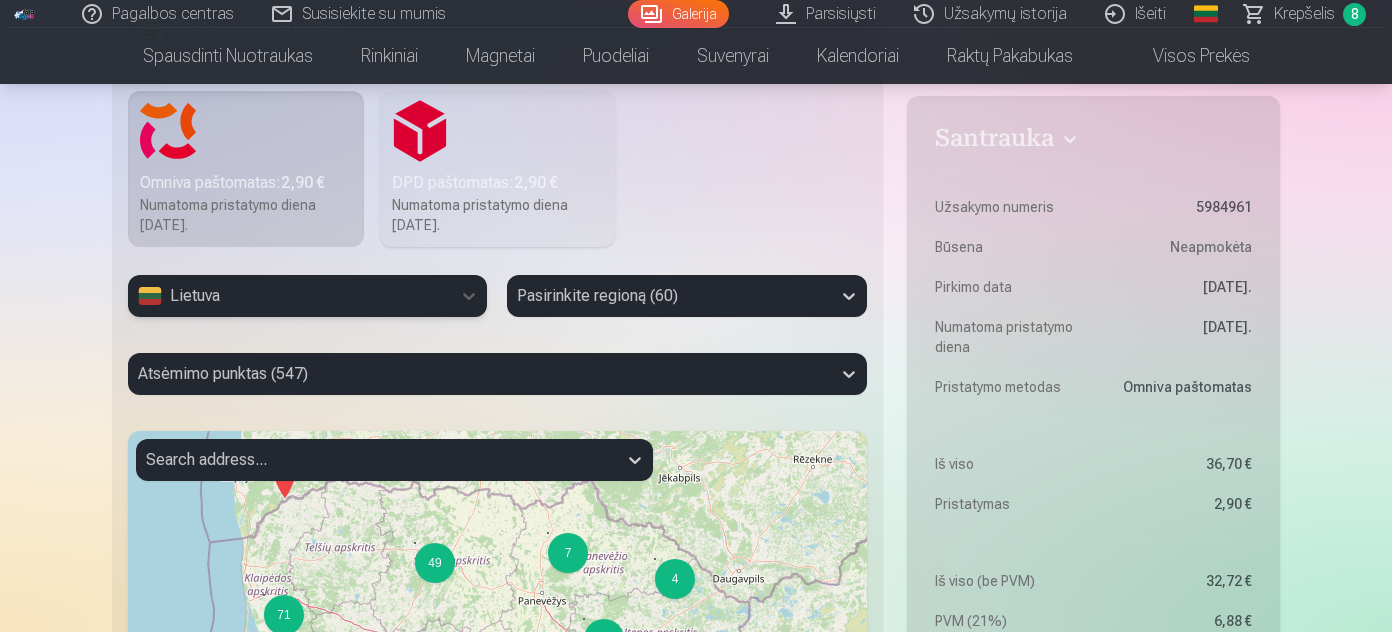 click on "Pasirinkite regioną (60)" at bounding box center (686, 296) 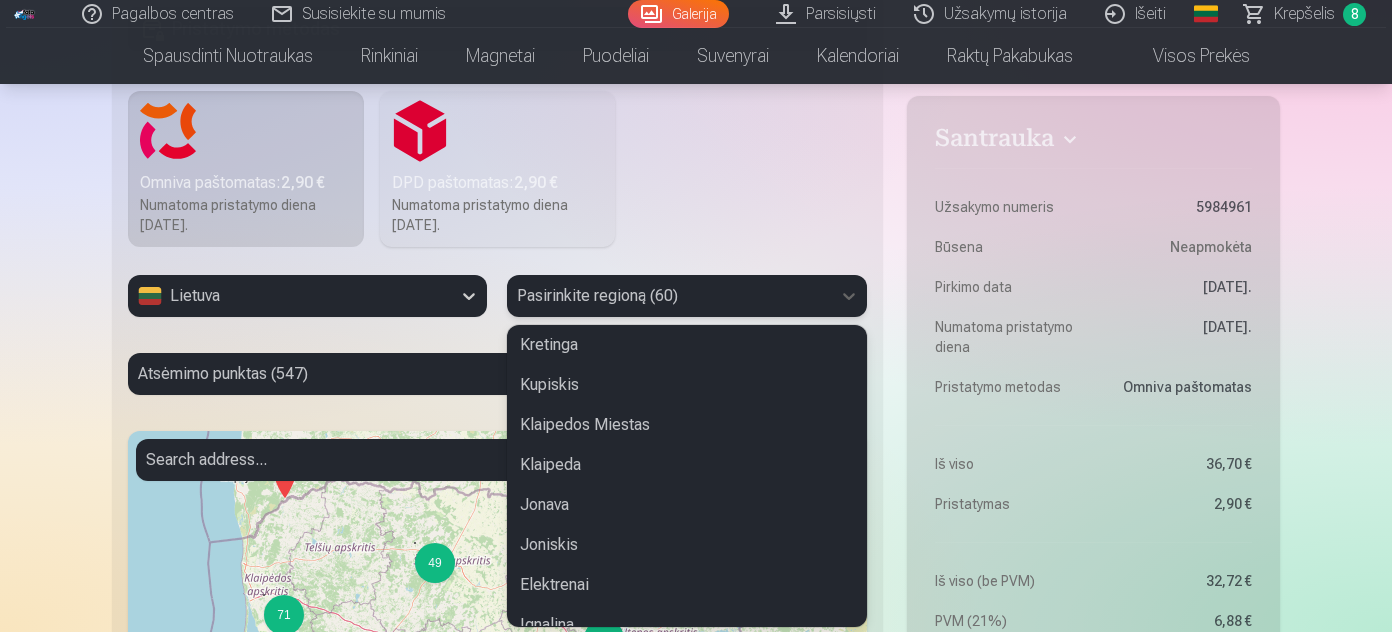 scroll, scrollTop: 909, scrollLeft: 0, axis: vertical 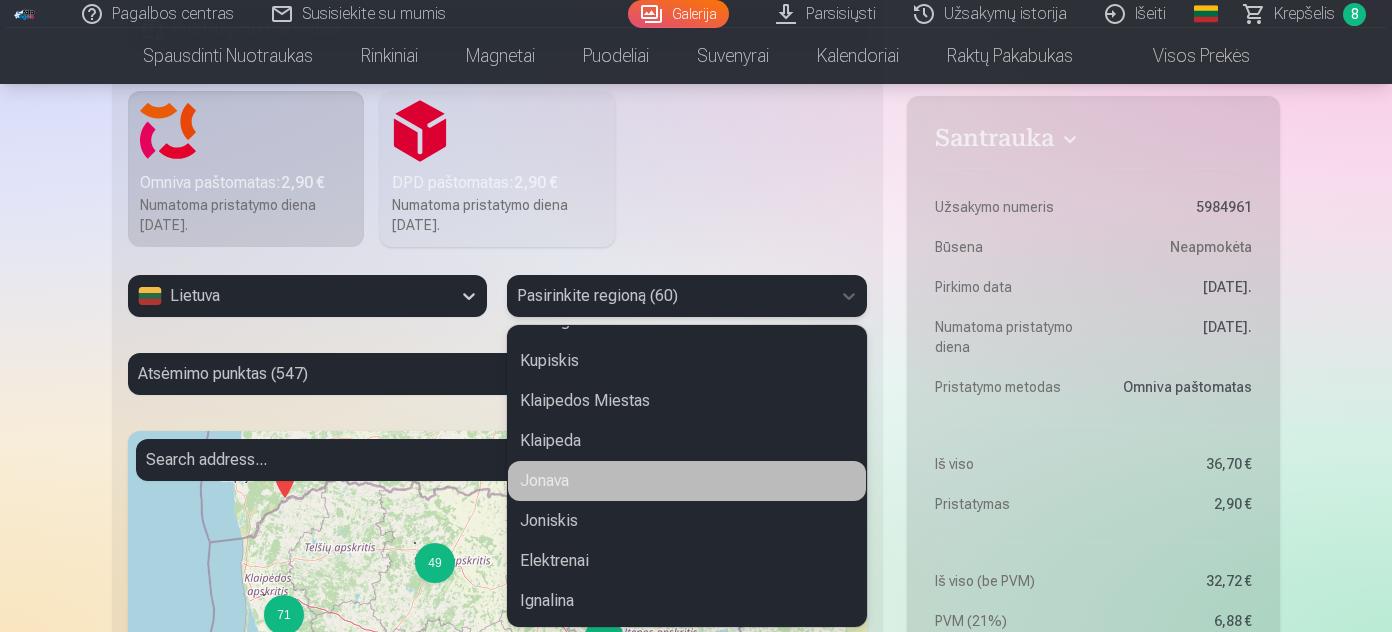 click on "Jonava" at bounding box center [686, 481] 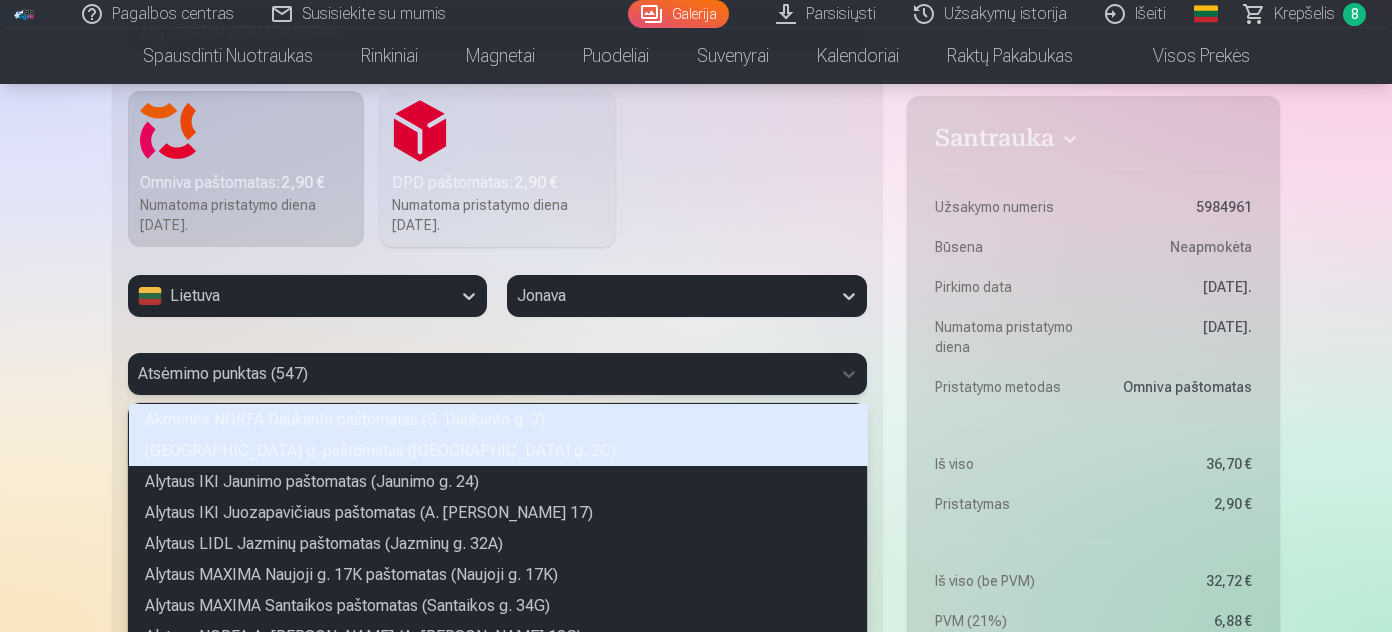 scroll, scrollTop: 2379, scrollLeft: 0, axis: vertical 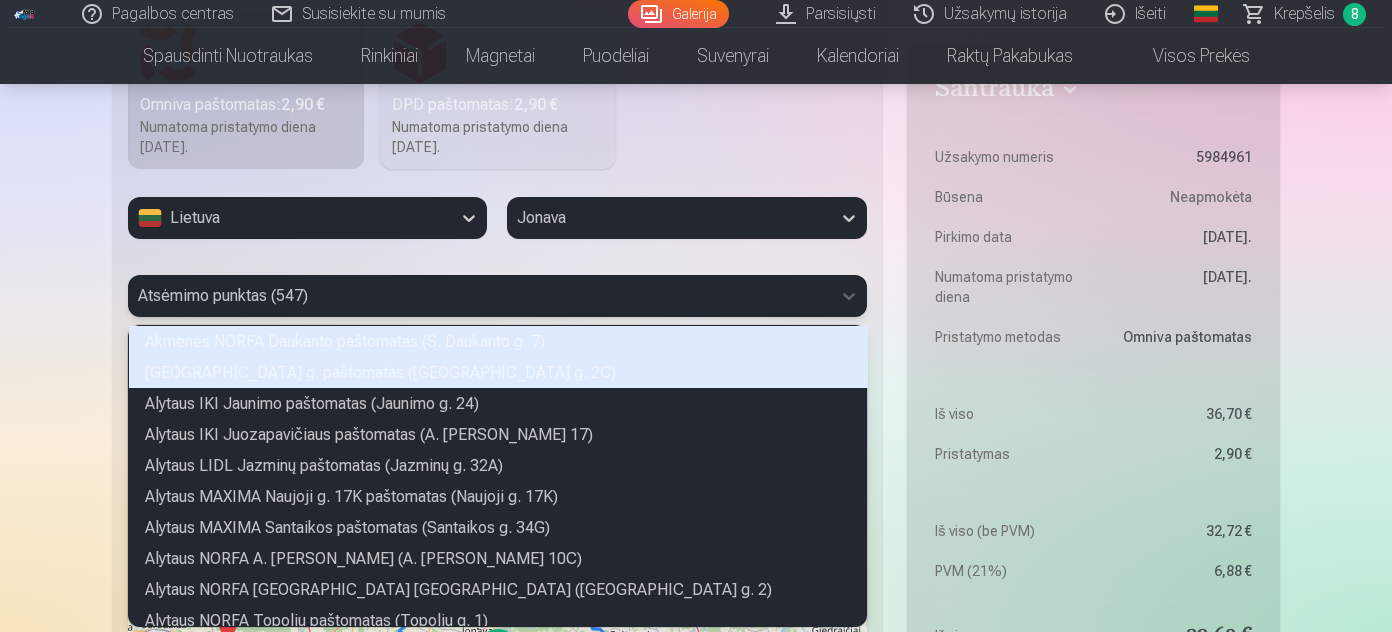 click on "547 results available. Use Up and Down to choose options, press Enter to select the currently focused option, press Escape to exit the menu, press Tab to select the option and exit the menu. Atsėmimo punktas (547) Akmenės NORFA Daukanto paštomatas (S. Daukanto g. 7) Alytaus CENTRO Naujoji g. paštomatas (Naujoji g. 2C) Alytaus IKI Jaunimo paštomatas (Jaunimo g. 24) Alytaus IKI Juozapavičiaus paštomatas (A. Juozapavičiaus g. 17) Alytaus LIDL Jazminų paštomatas (Jazminų g. 32A) Alytaus MAXIMA Naujoji g. 17K paštomatas (Naujoji g. 17K) Alytaus MAXIMA Santaikos paštomatas (Santaikos g. 34G) Alytaus NORFA A. Jonyno paštomatas (A. Jonyno g. 10C) Alytaus NORFA Jurgiškių paštomatas (Jurgiškių g. 2) Alytaus NORFA Topolių paštomatas (Topolių g. 1) Alytaus ORLEN paštomatas (Kauno g. 73) Alytaus PC ARENA paštomatas (Ūdrijos g. 1) Alytaus RIMI Pulko paštomatas (Pulko g. 51A) Anykščių NORFA Vilniaus g. paštomatas (Vilniaus g. 22) Anykščių NORFA Žiburio paštomatas (Žiburio g. 12)" at bounding box center [497, 296] 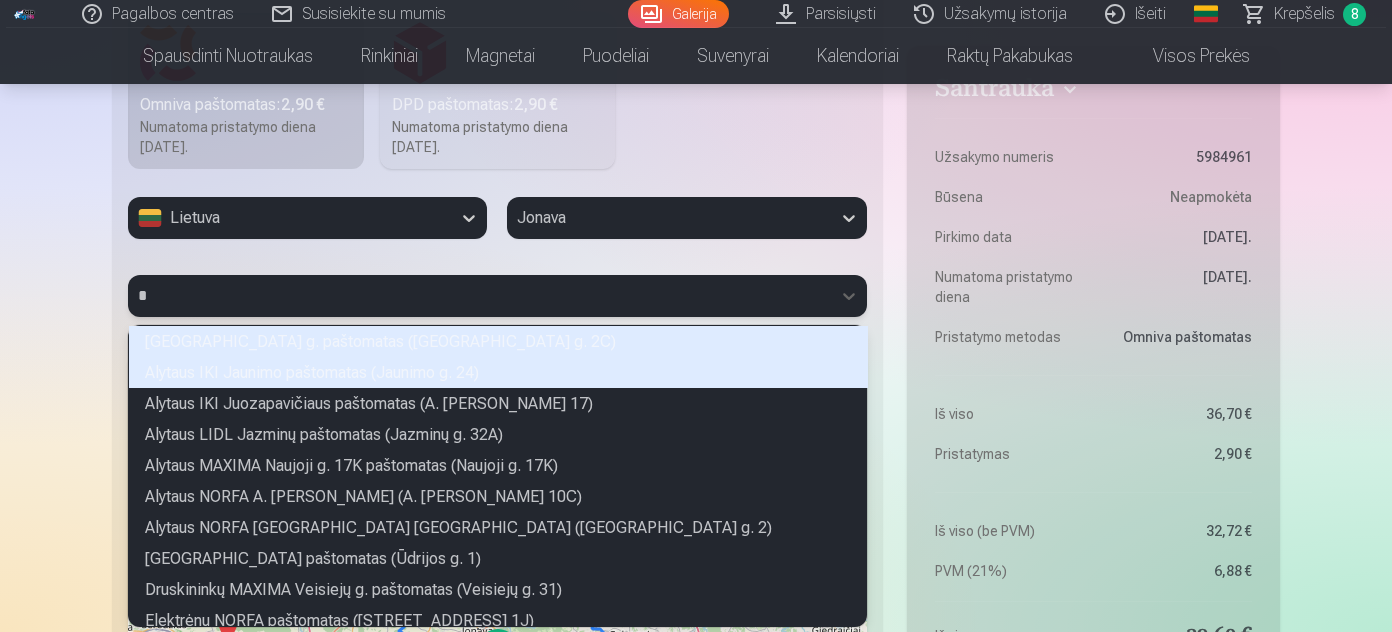 type on "**" 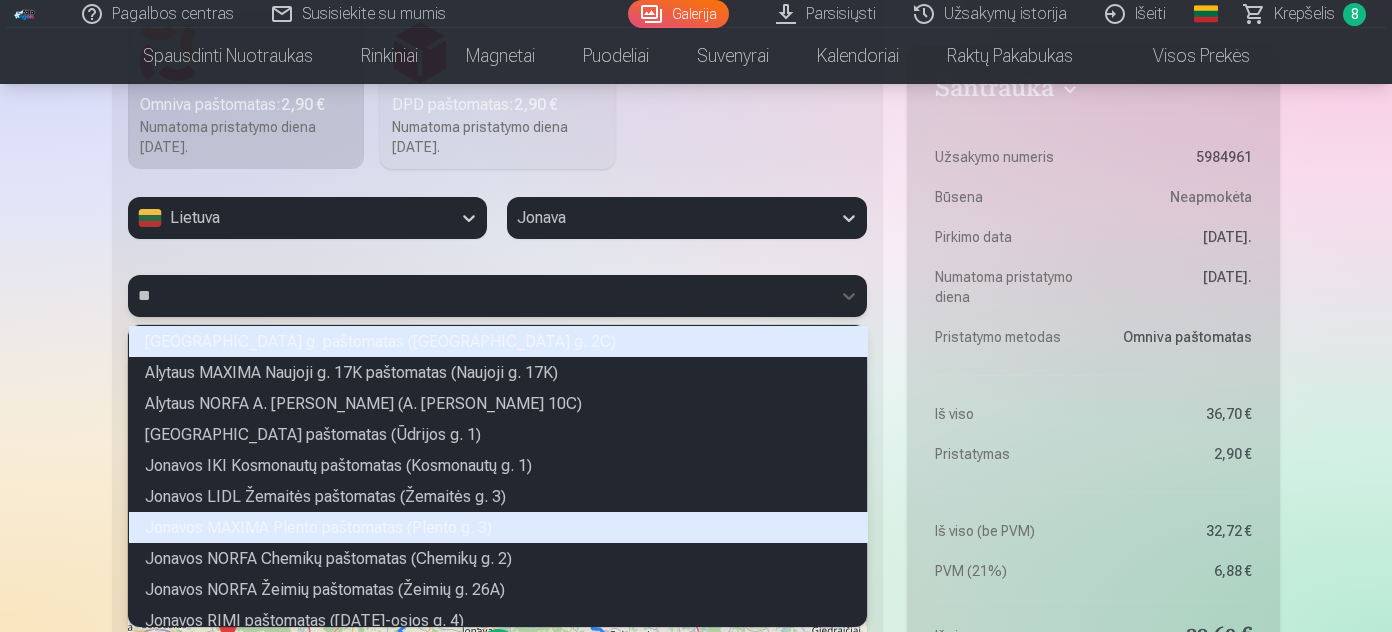 click on "Jonavos MAXIMA Plento paštomatas (Plento g. 3)" at bounding box center (498, 527) 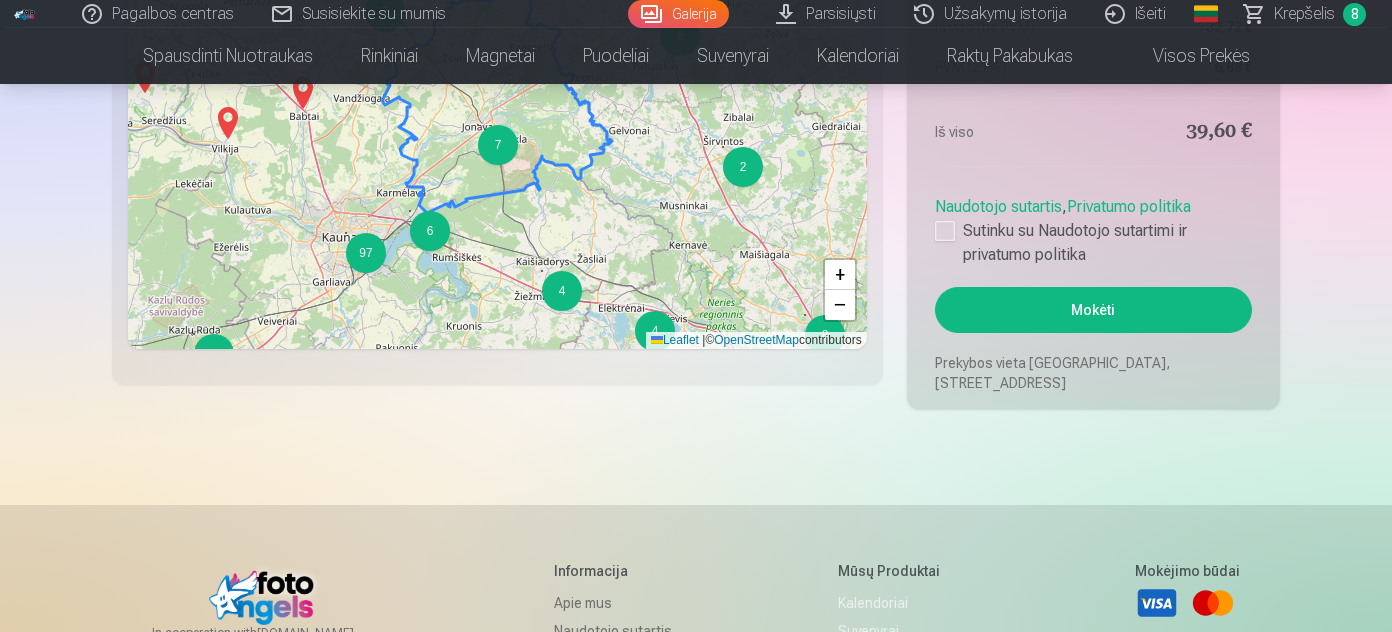 scroll, scrollTop: 2925, scrollLeft: 0, axis: vertical 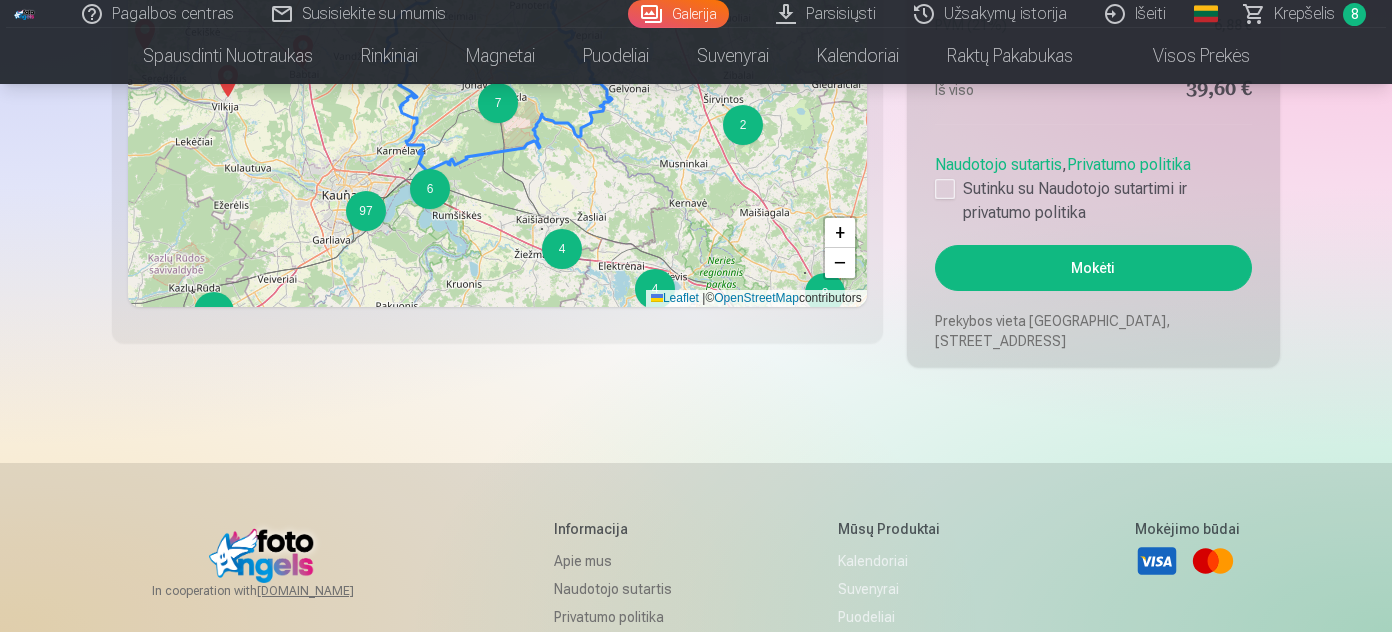 click on "Mokėti" at bounding box center (1093, 268) 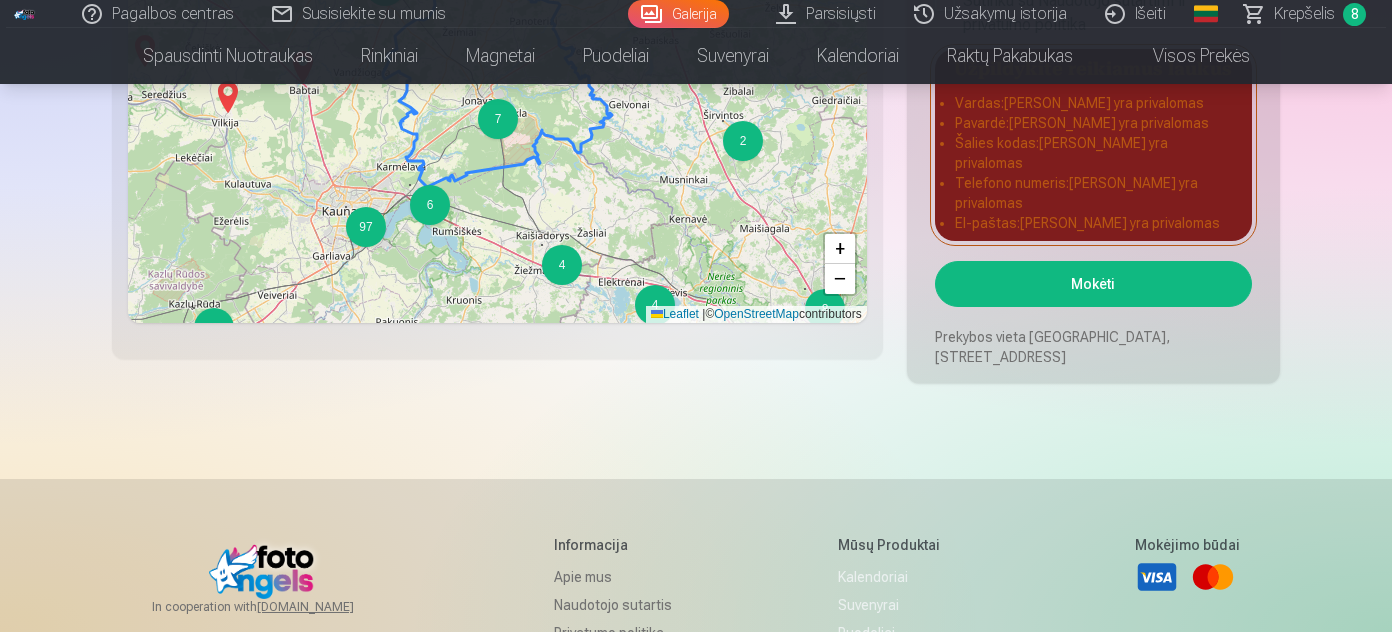 scroll, scrollTop: 1808, scrollLeft: 0, axis: vertical 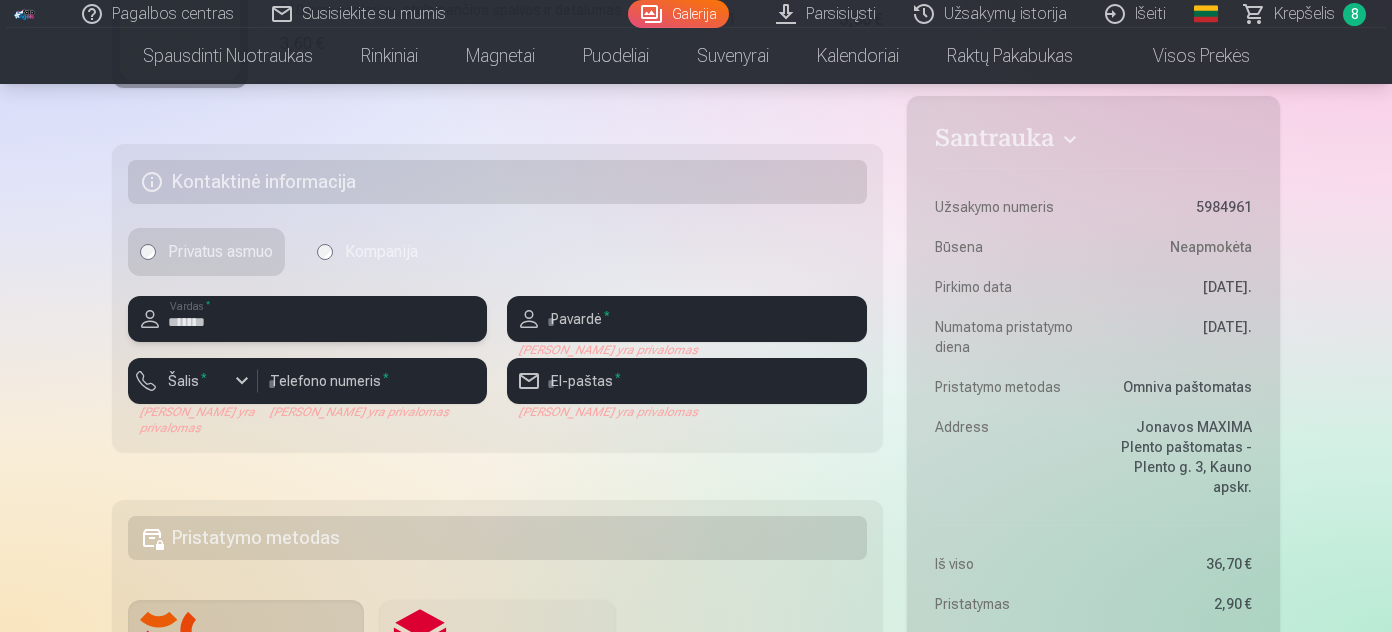 type on "*******" 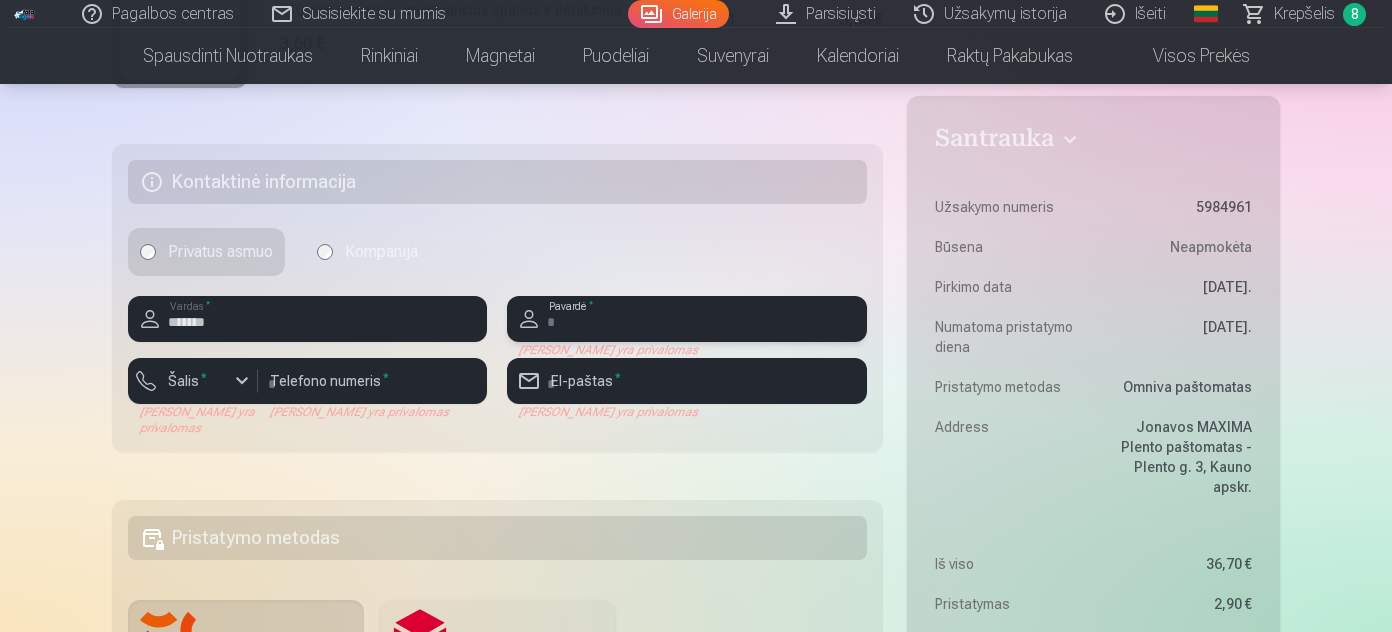 click at bounding box center (686, 319) 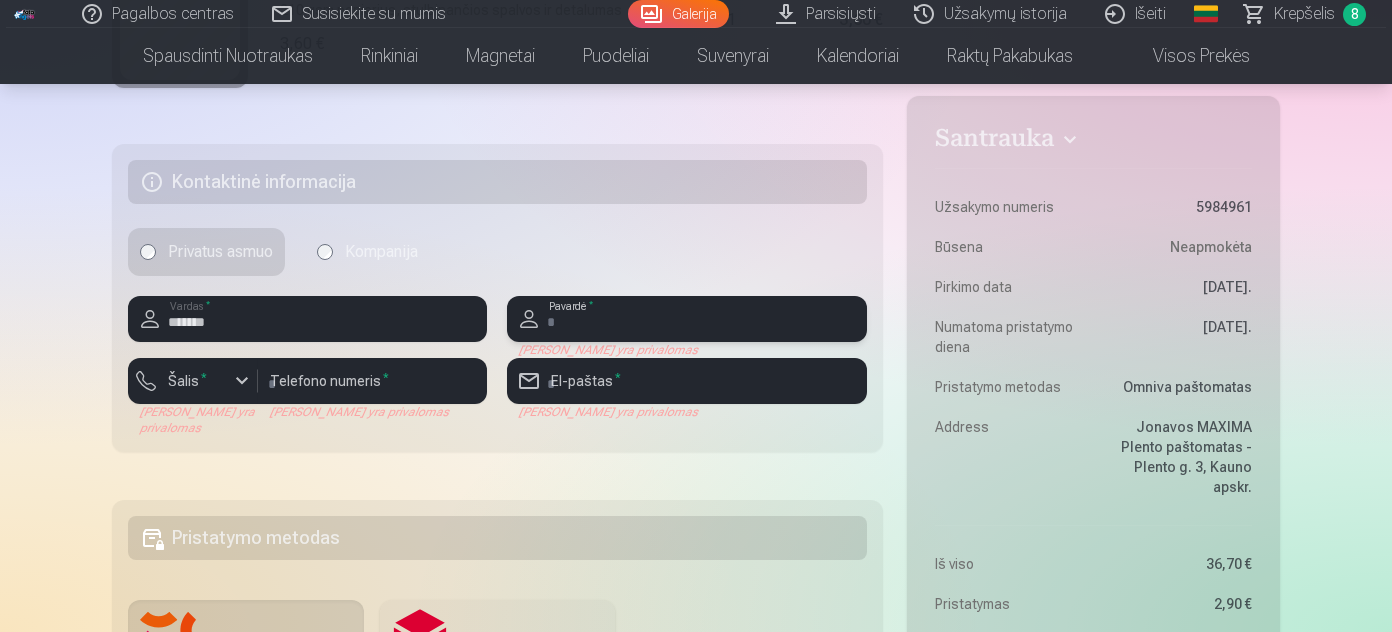 type on "*" 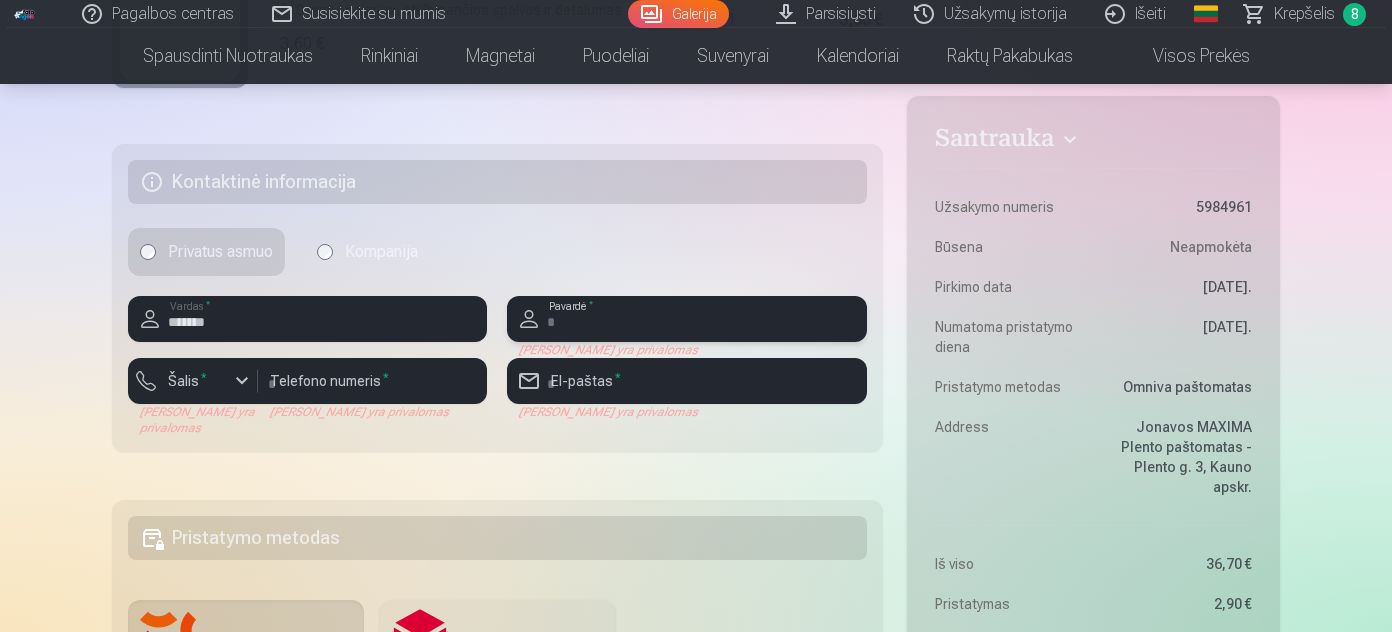 click at bounding box center [686, 319] 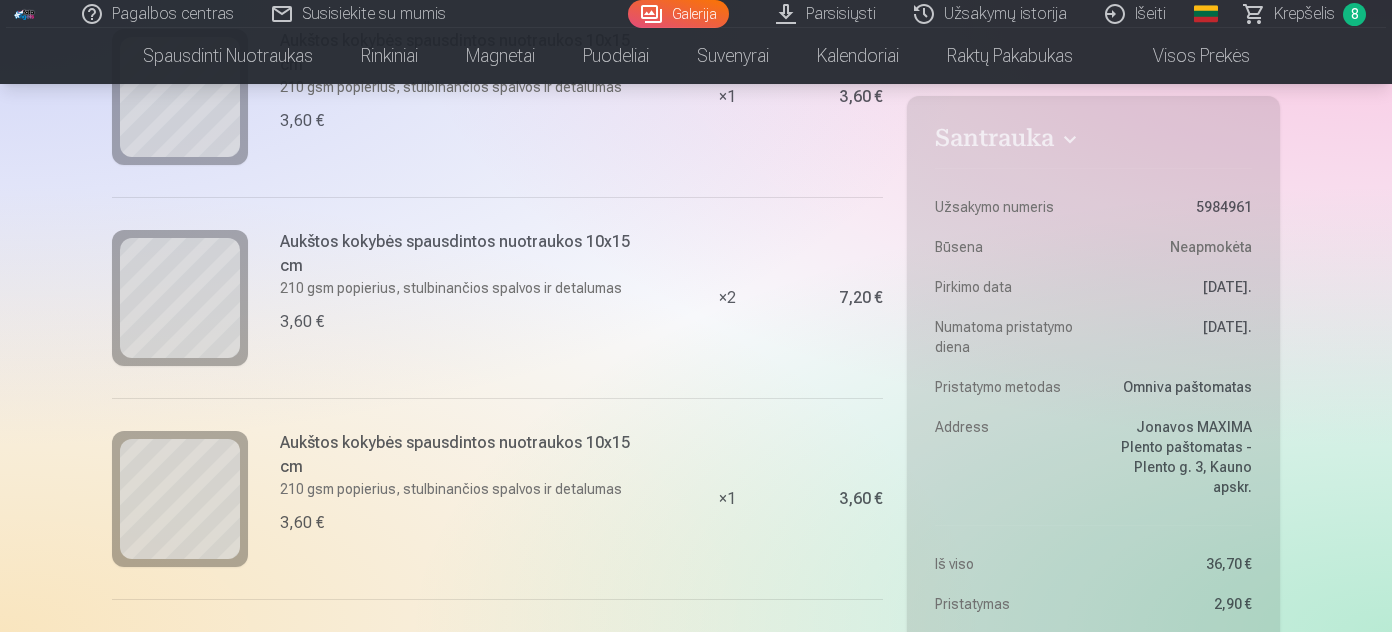 scroll, scrollTop: 1081, scrollLeft: 0, axis: vertical 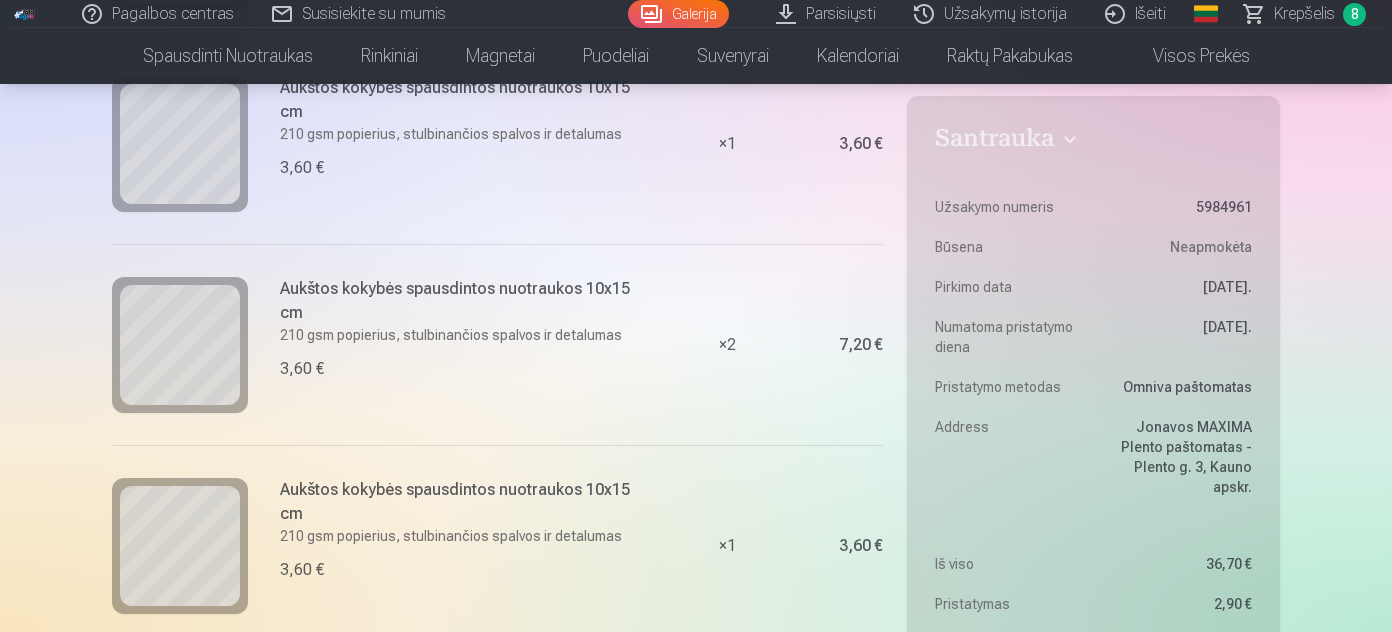 click on "× 2" at bounding box center (728, 344) 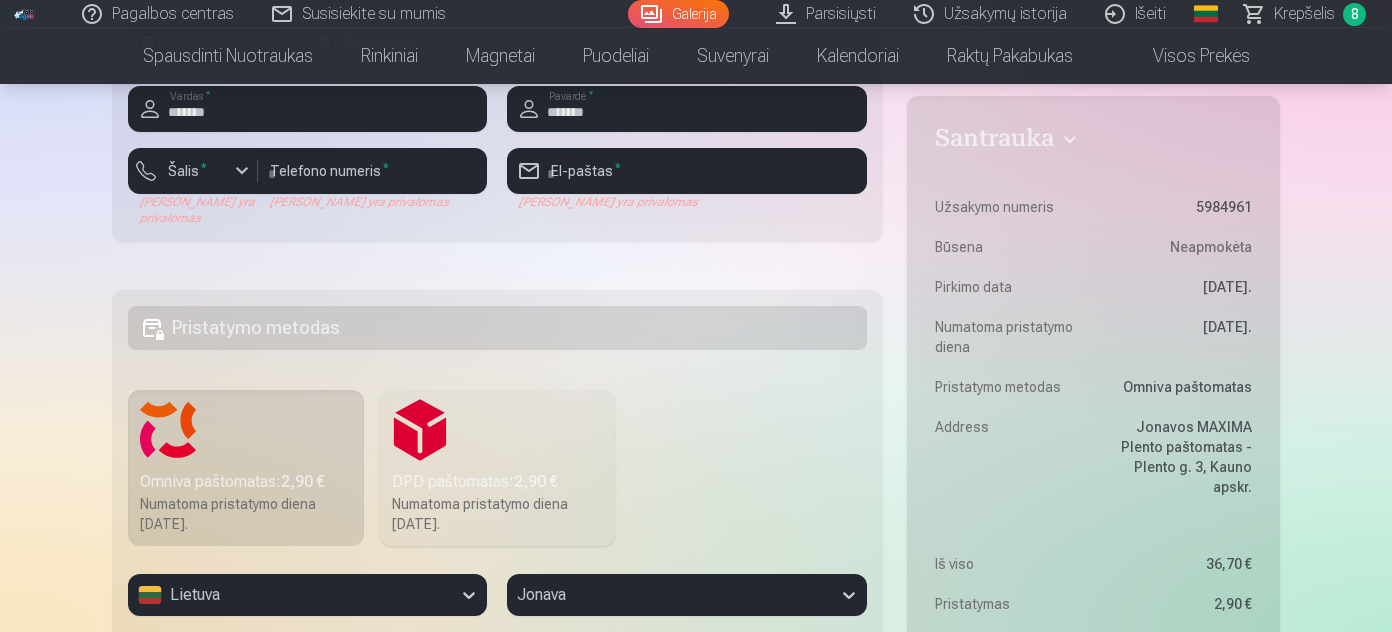 scroll, scrollTop: 1808, scrollLeft: 0, axis: vertical 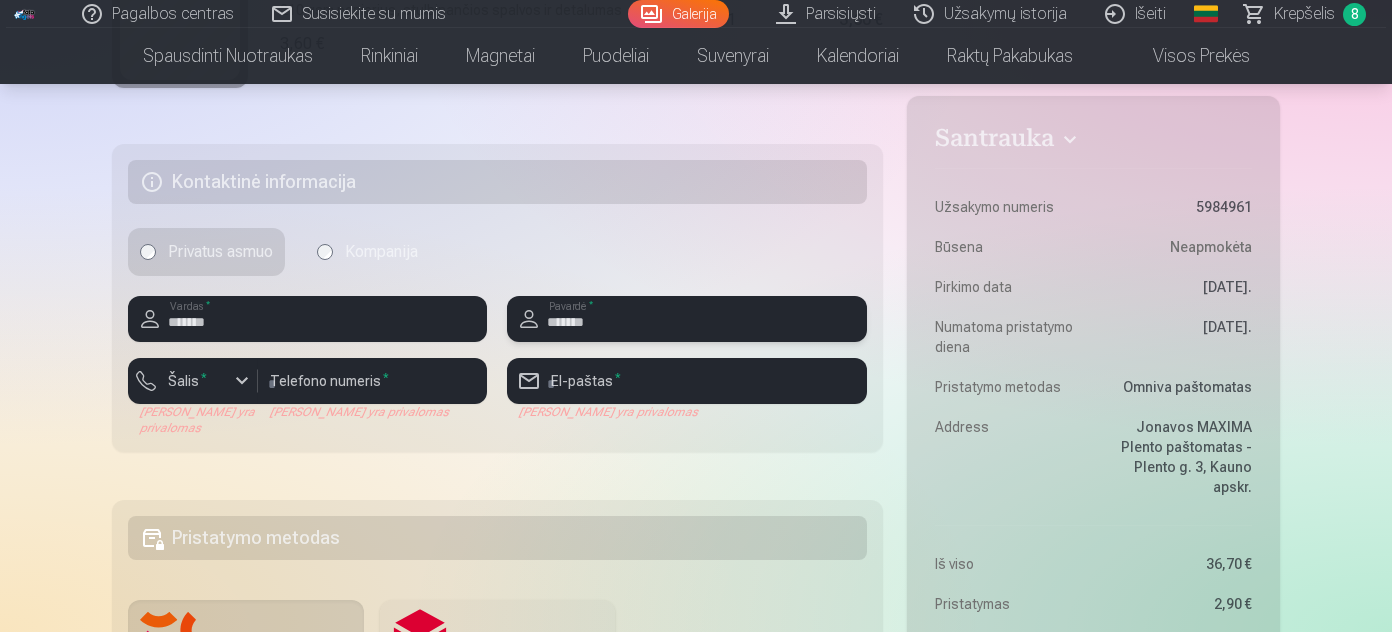 click on "*******" at bounding box center (686, 319) 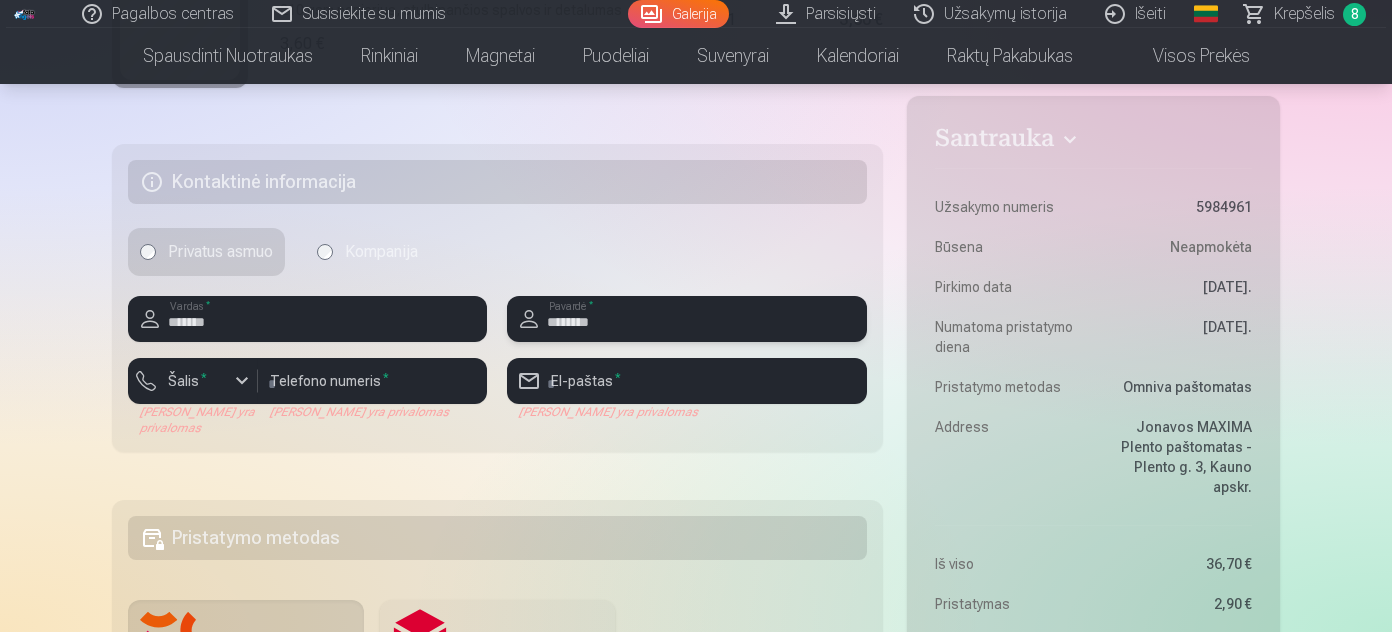 click on "********" at bounding box center [686, 319] 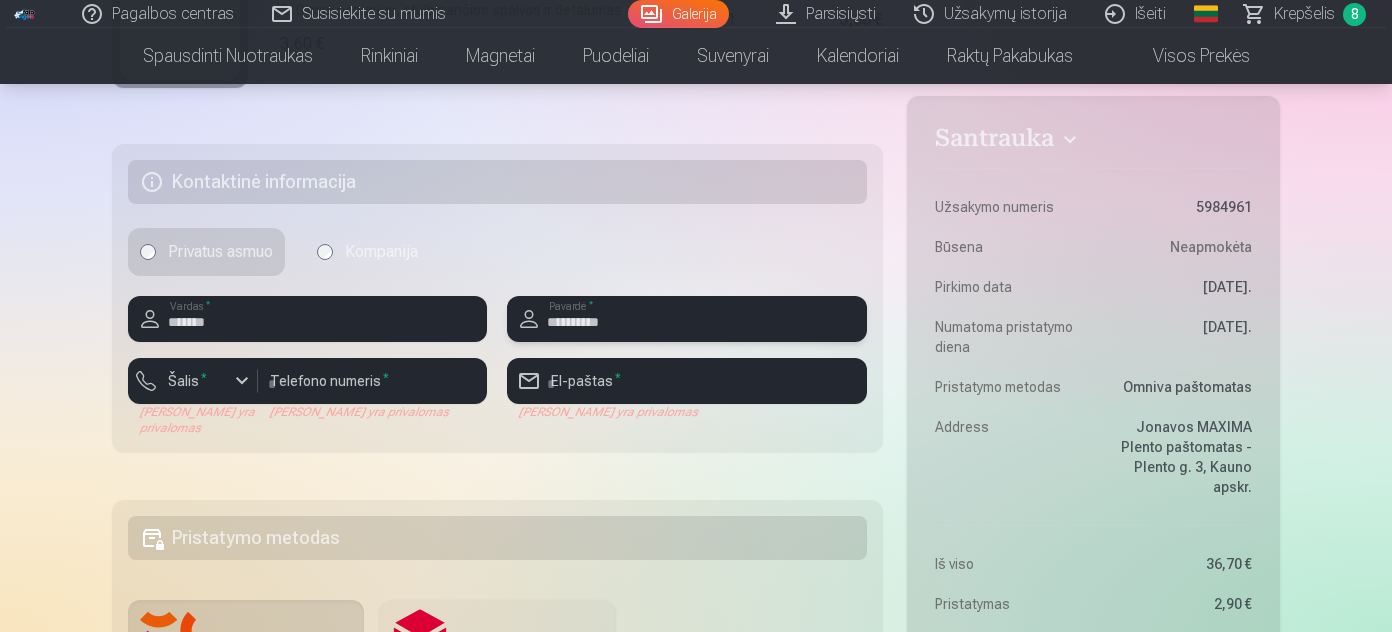 type on "**********" 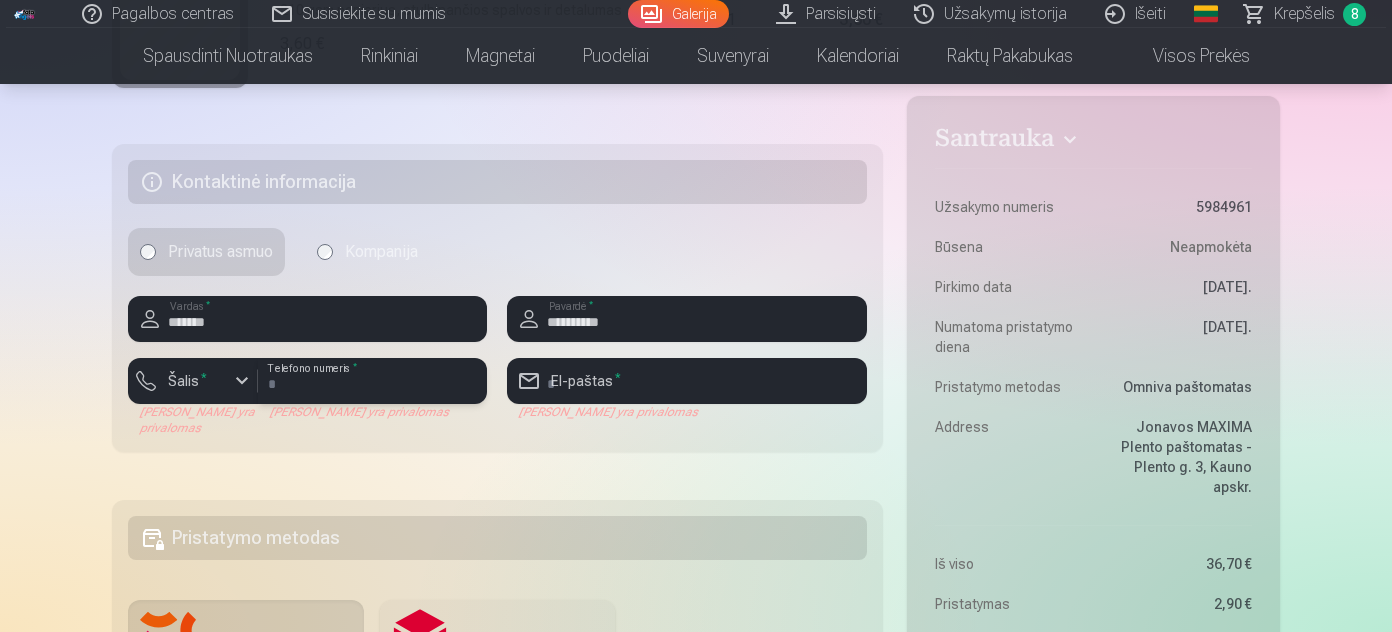 click at bounding box center [372, 381] 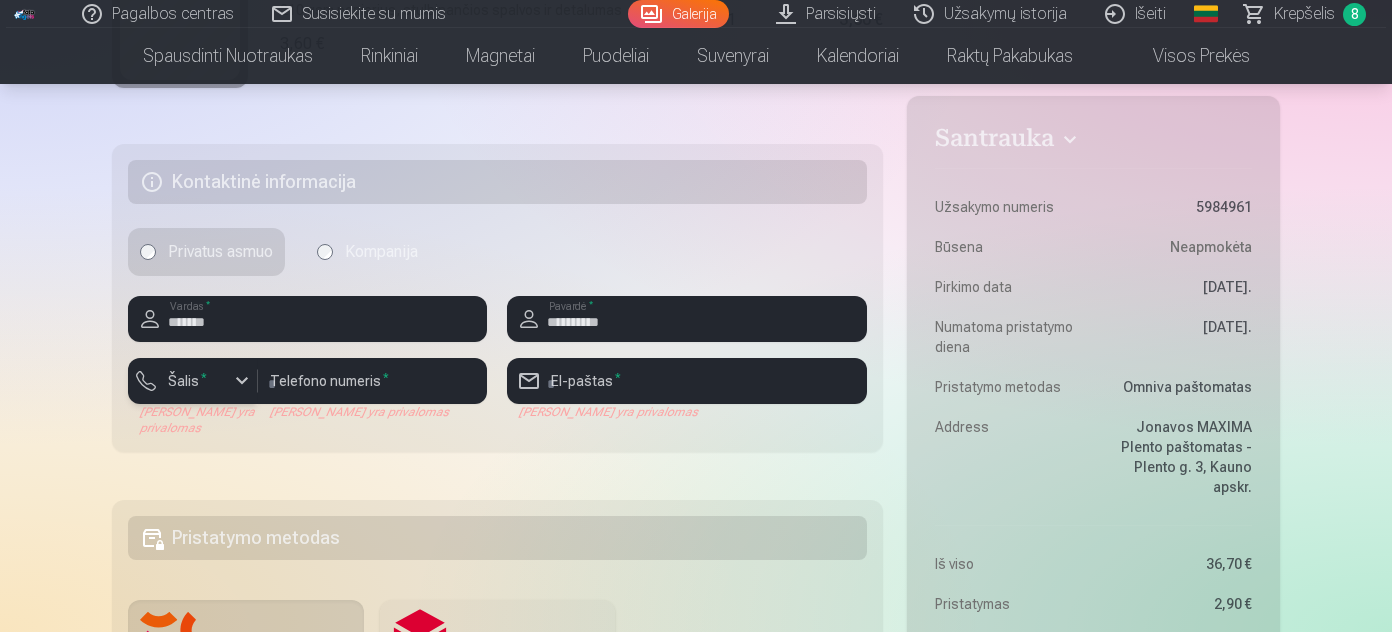 click at bounding box center (242, 381) 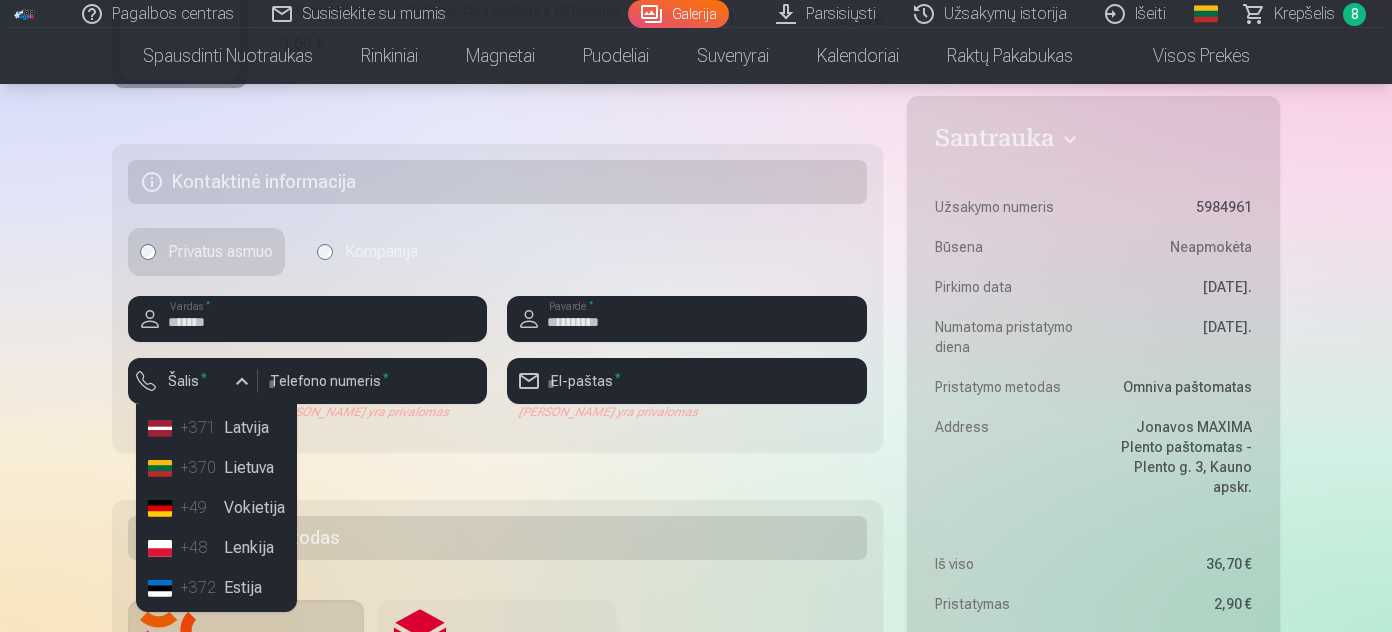 click on "+370 Lietuva" at bounding box center [216, 468] 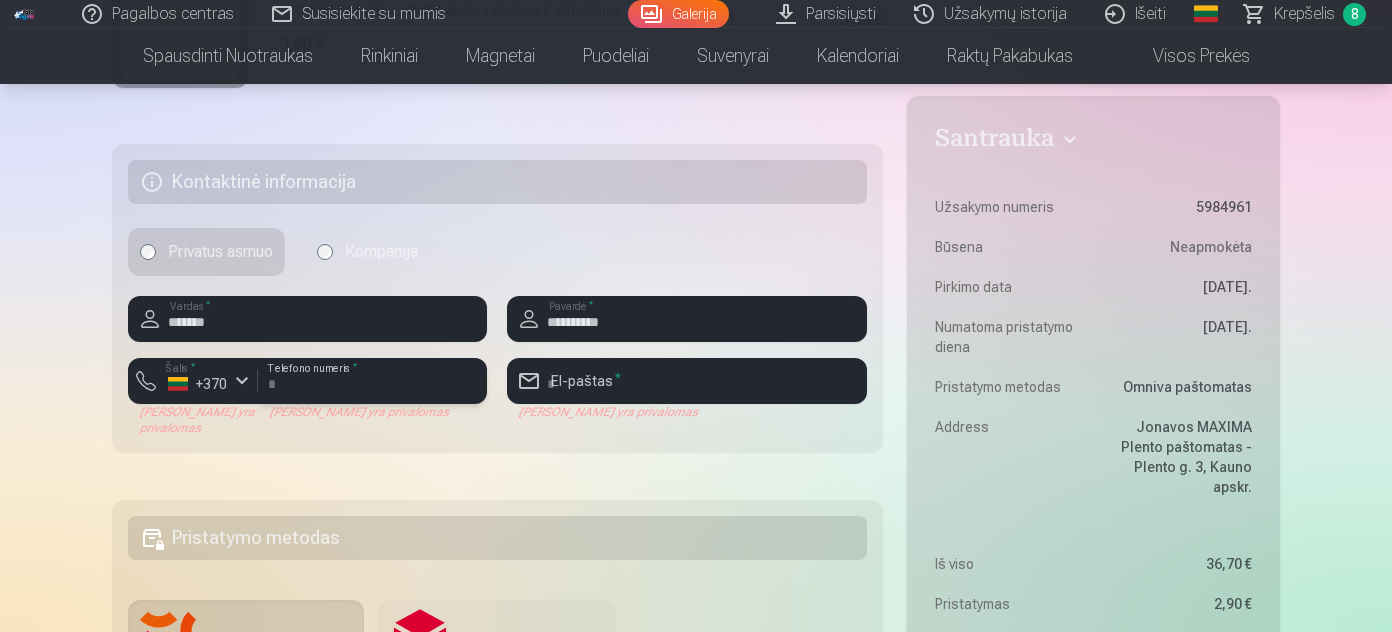 click at bounding box center (372, 381) 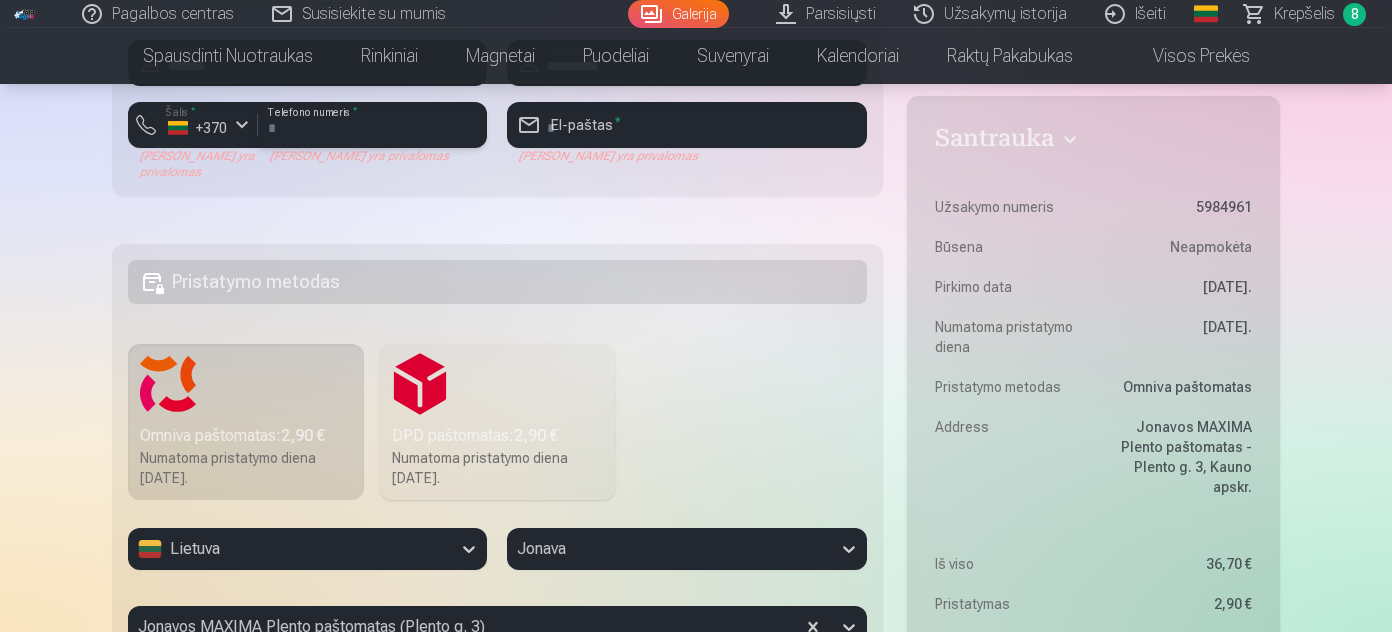 scroll, scrollTop: 1710, scrollLeft: 0, axis: vertical 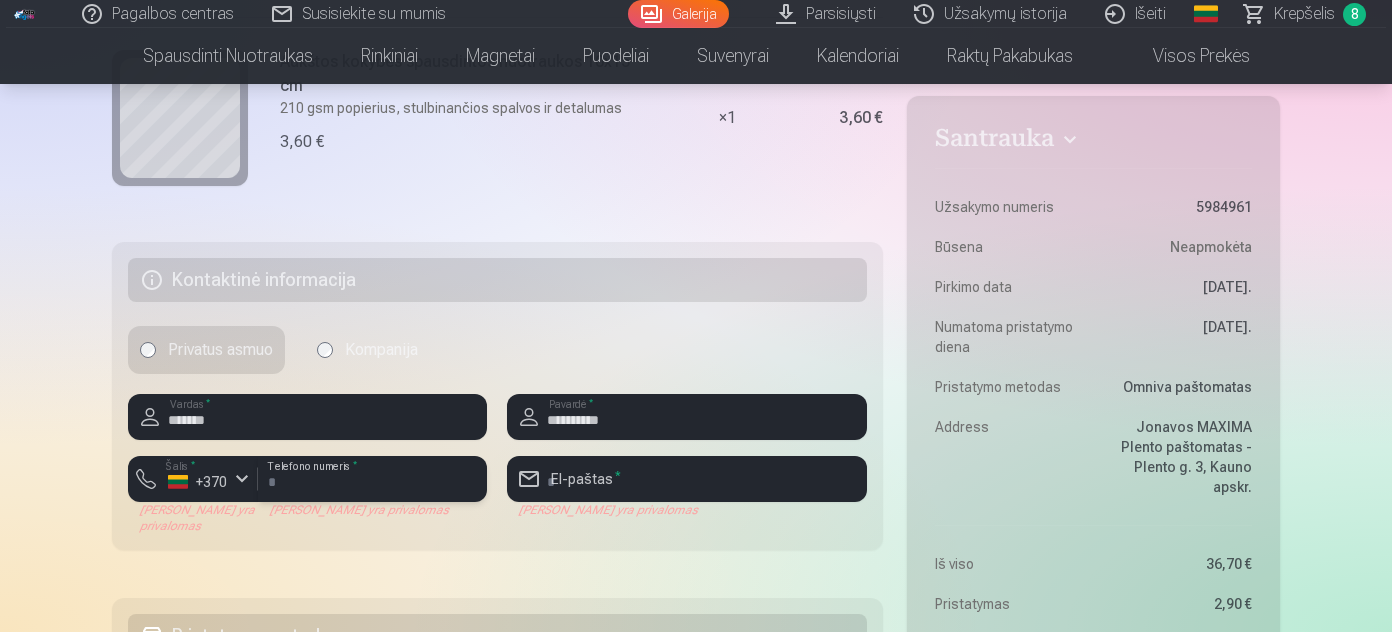click at bounding box center [372, 479] 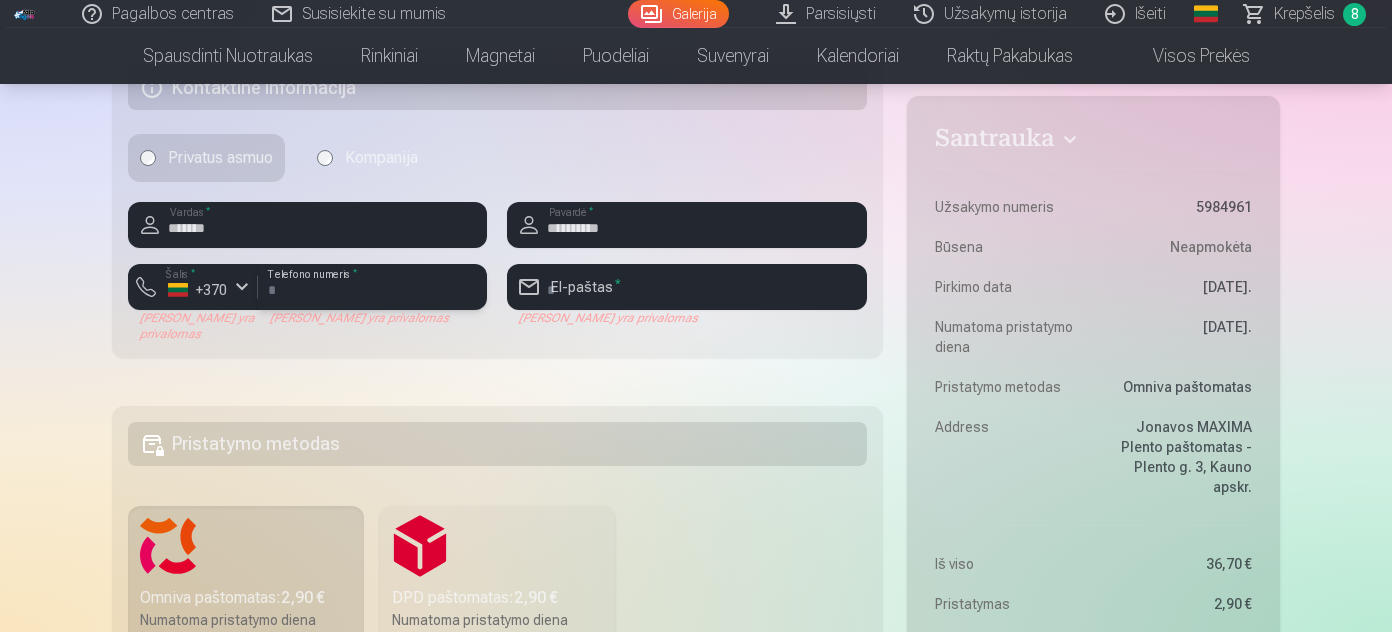 scroll, scrollTop: 1885, scrollLeft: 0, axis: vertical 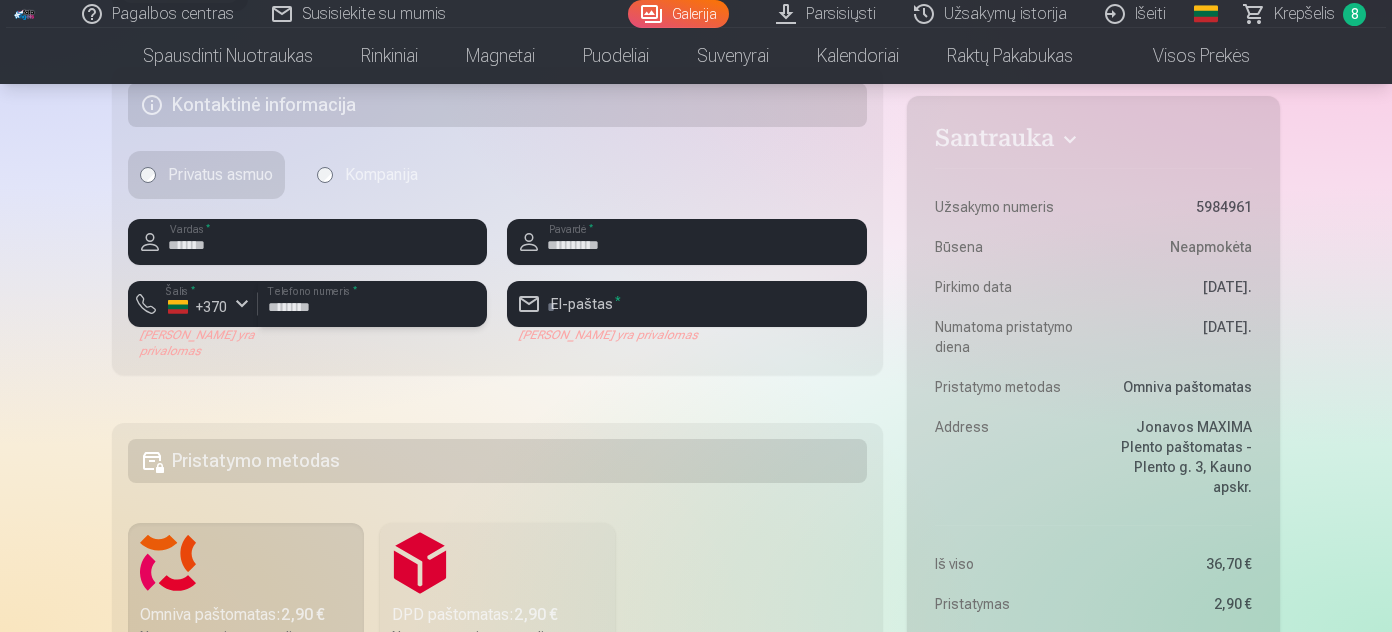 type on "********" 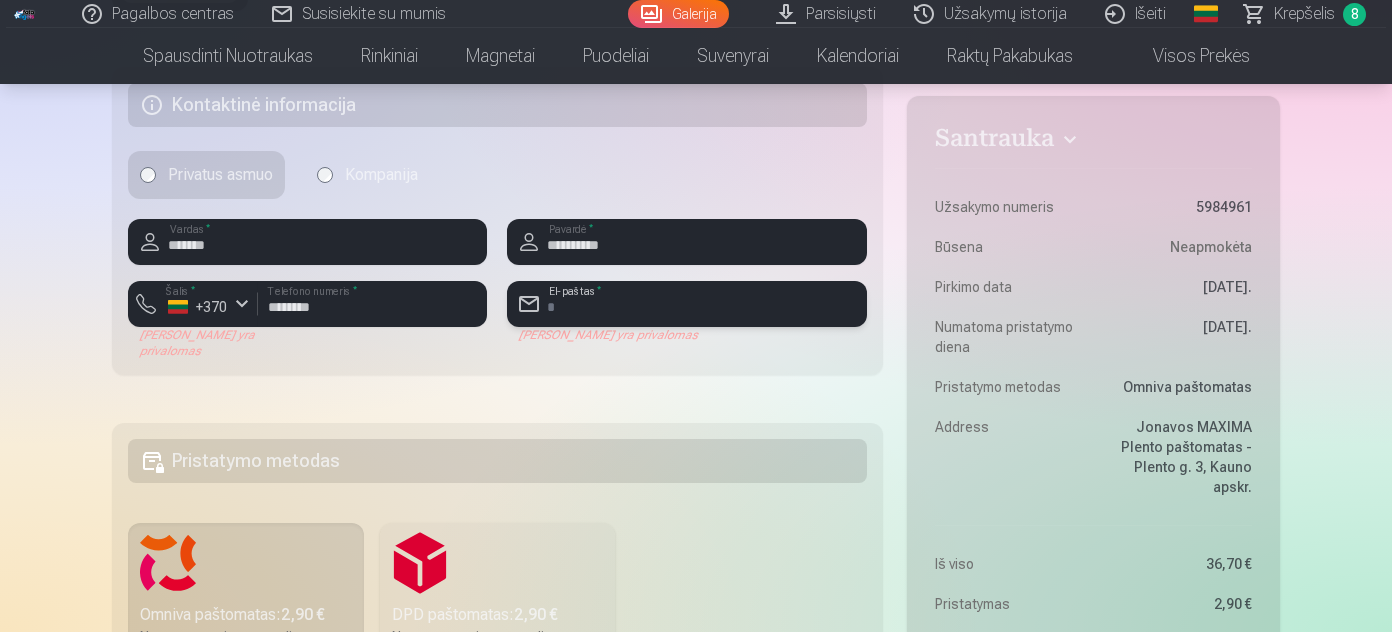 click at bounding box center [686, 304] 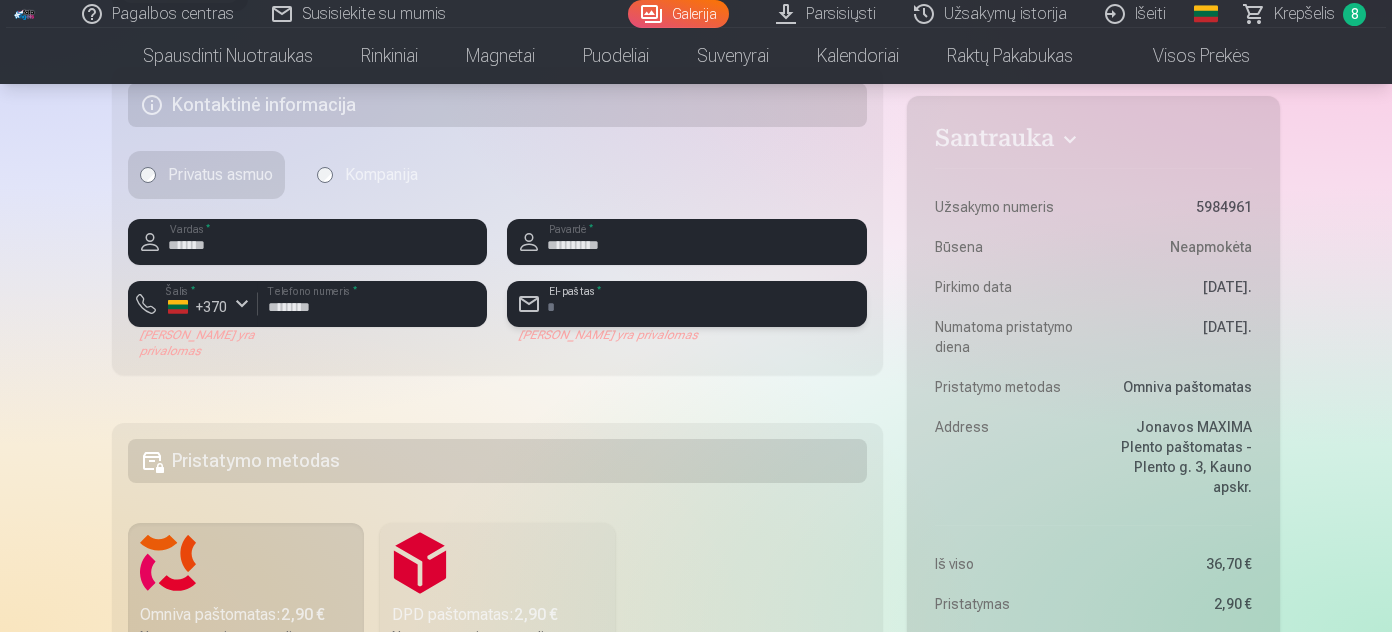 click at bounding box center (686, 304) 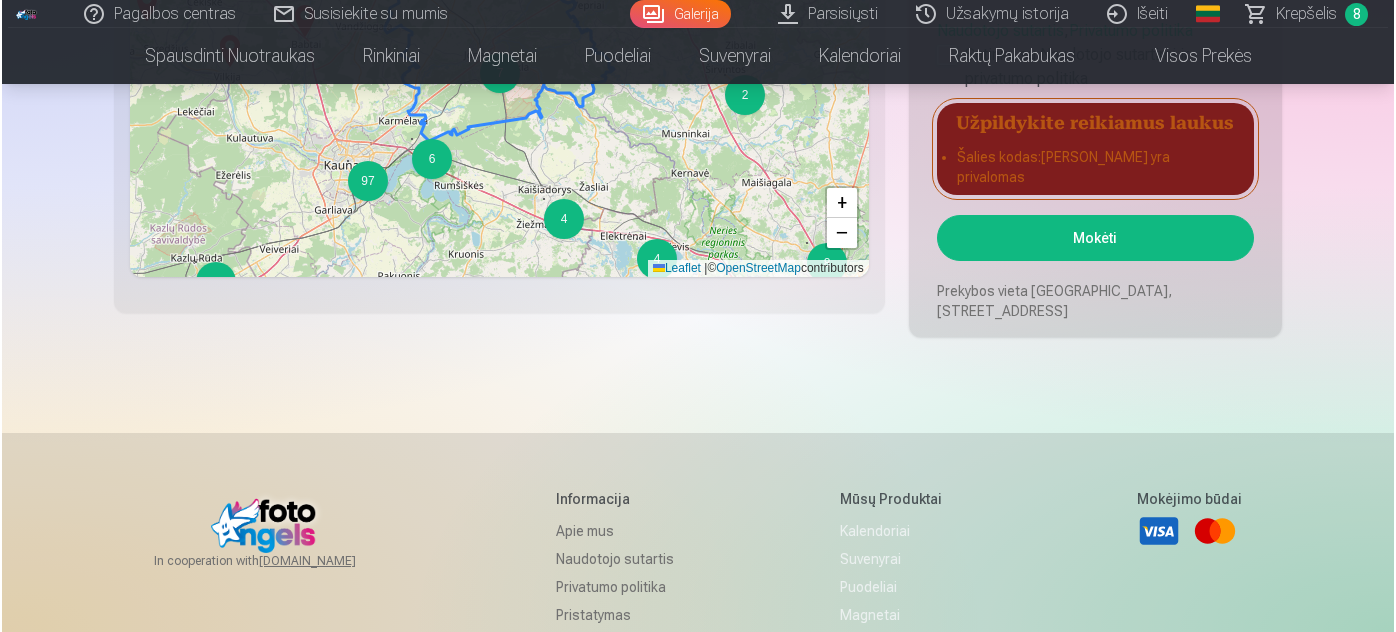 scroll, scrollTop: 2976, scrollLeft: 0, axis: vertical 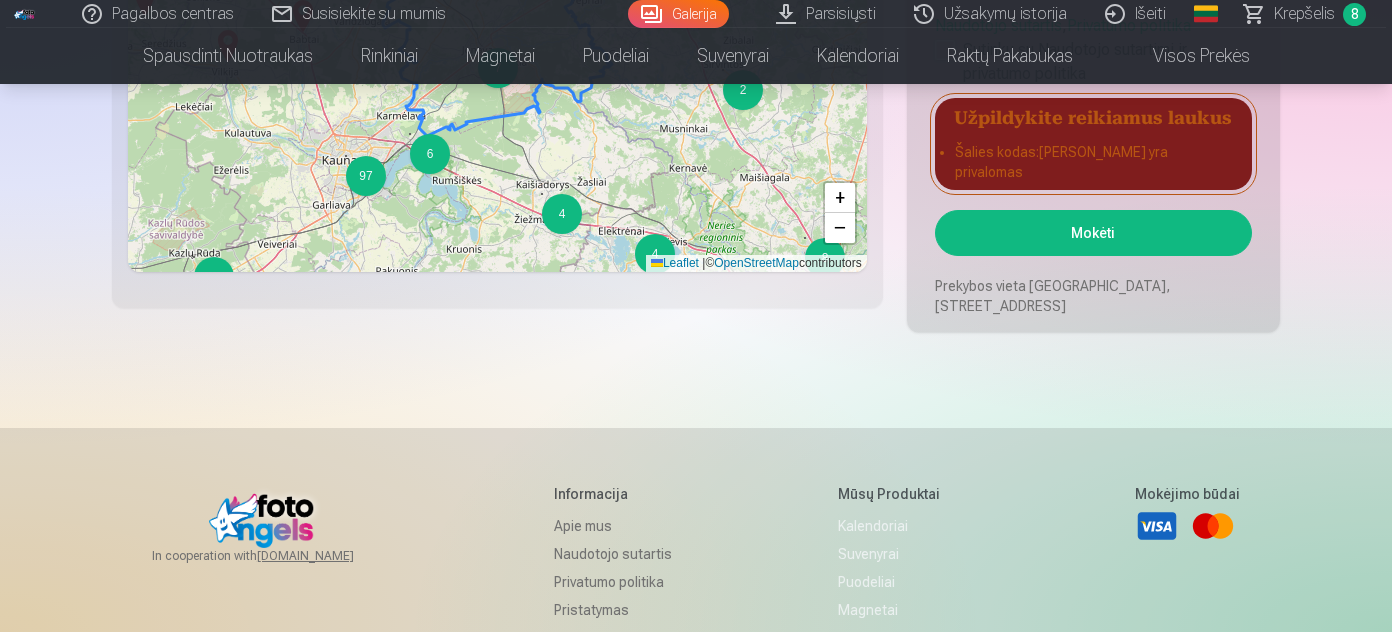 type on "**********" 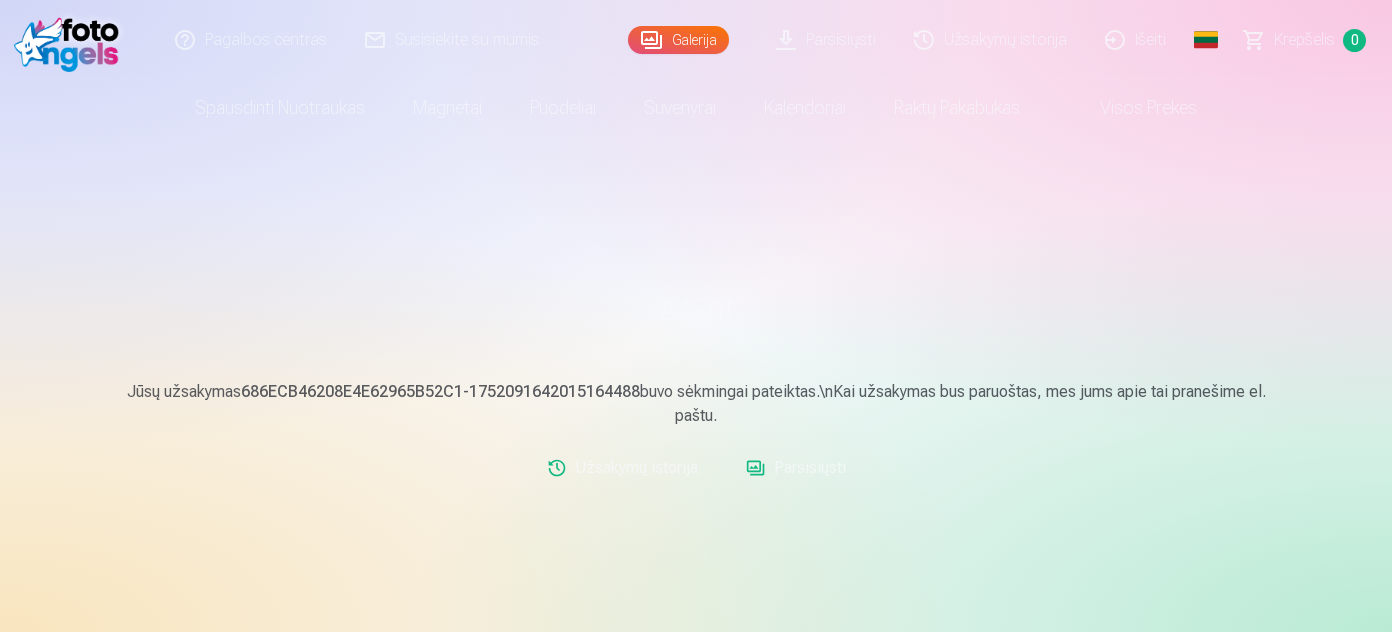 scroll, scrollTop: 0, scrollLeft: 0, axis: both 